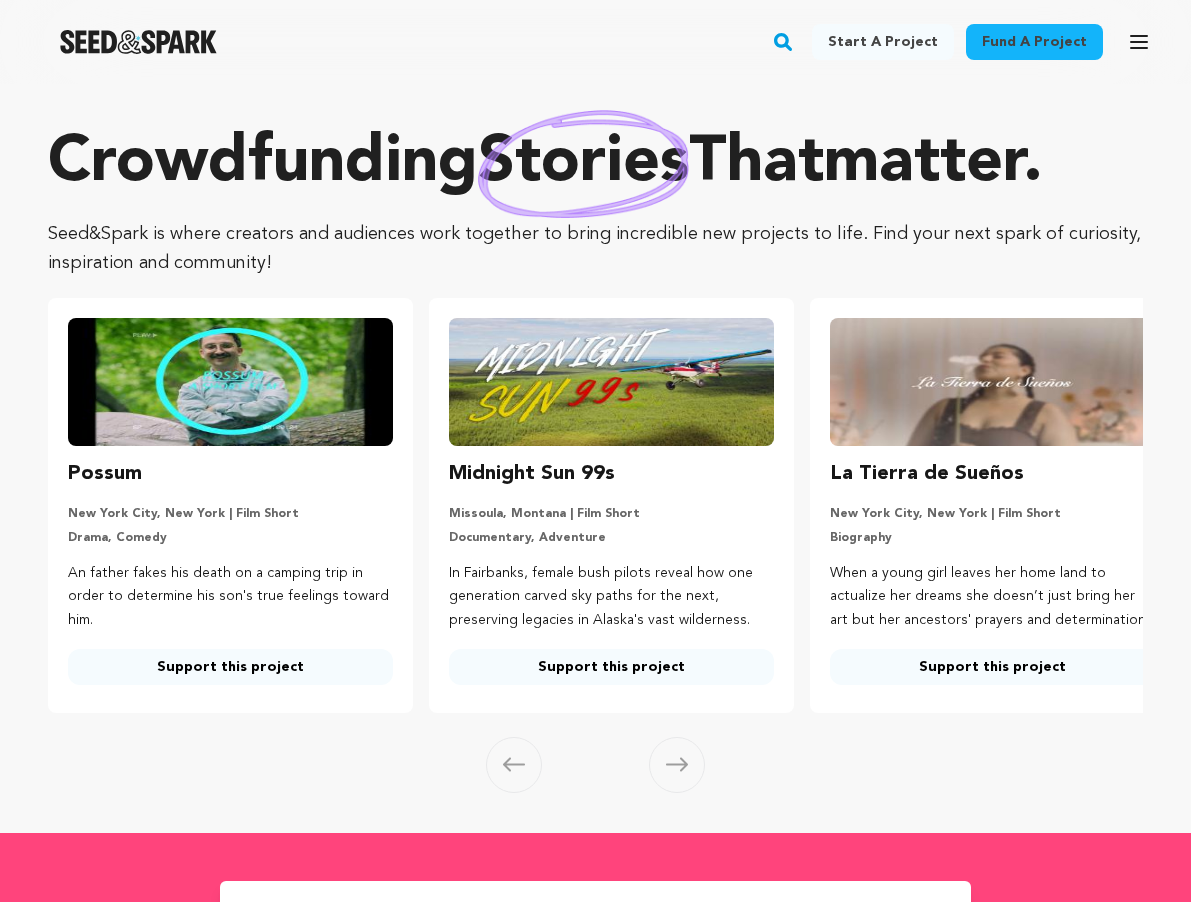 scroll, scrollTop: 0, scrollLeft: 0, axis: both 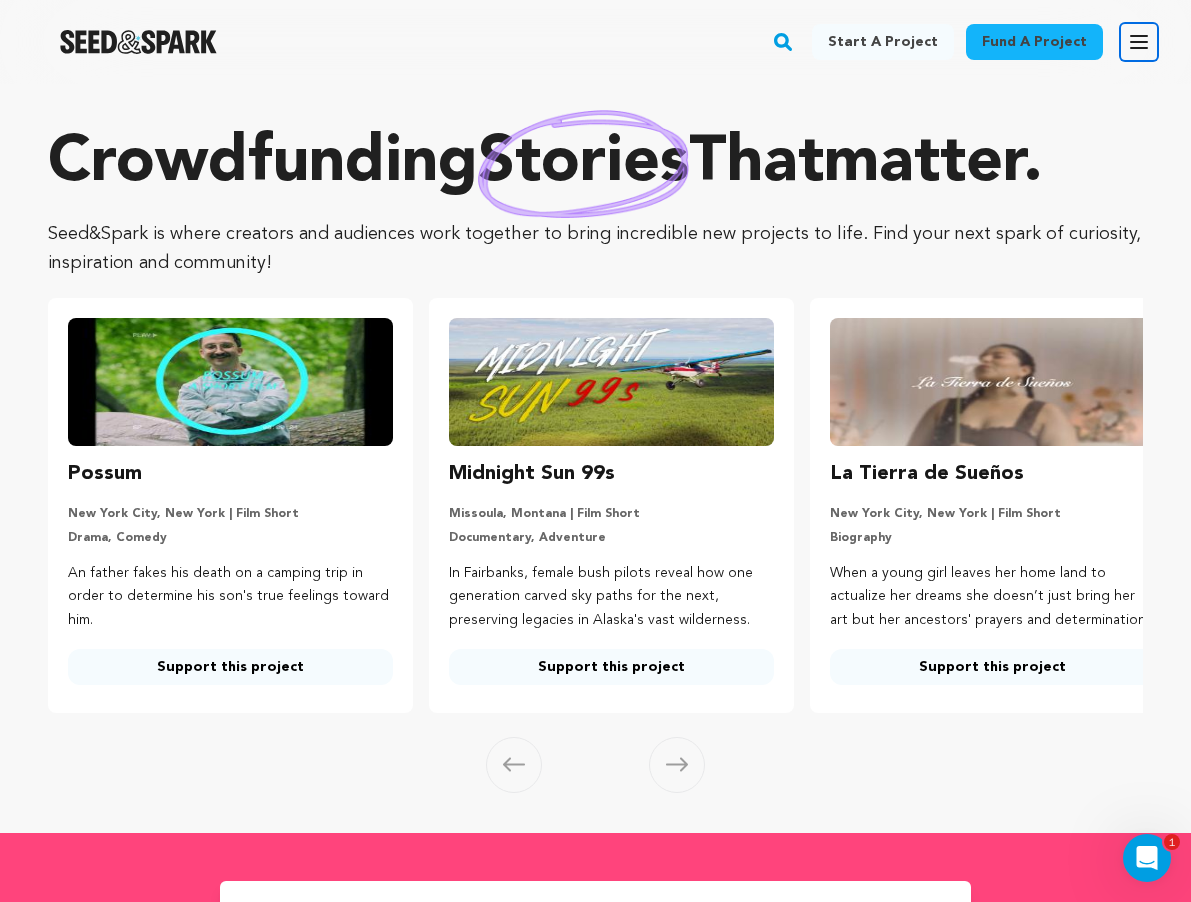 click 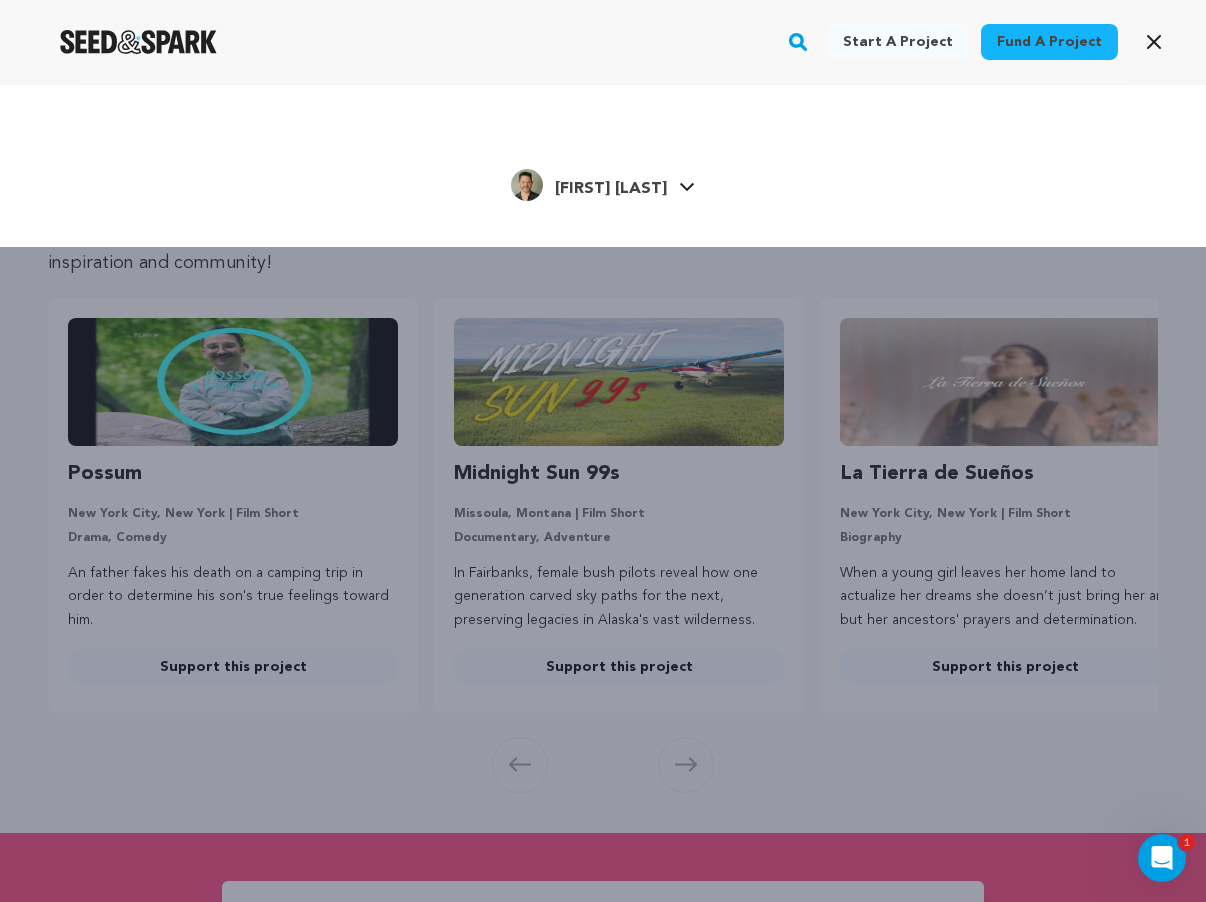 click 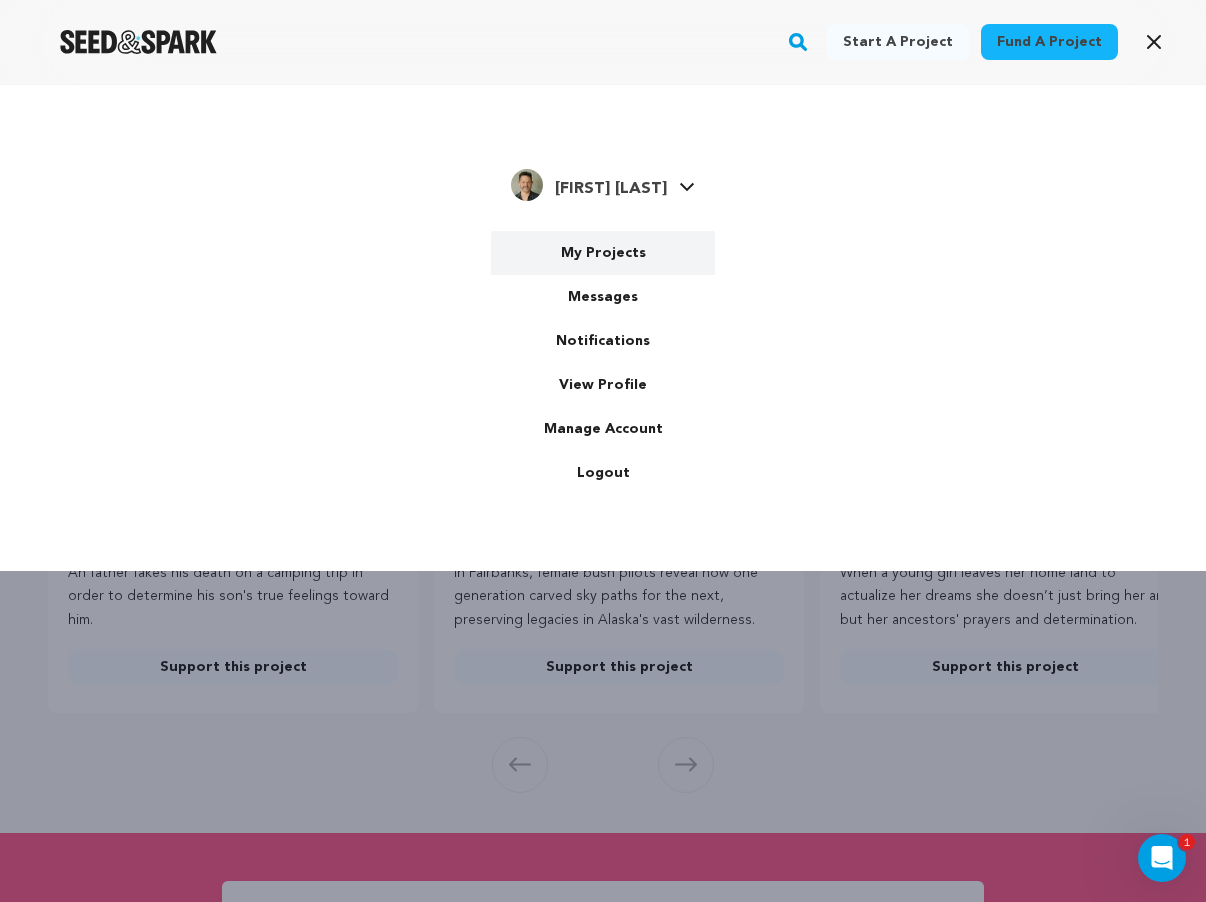 click on "My Projects" at bounding box center (603, 253) 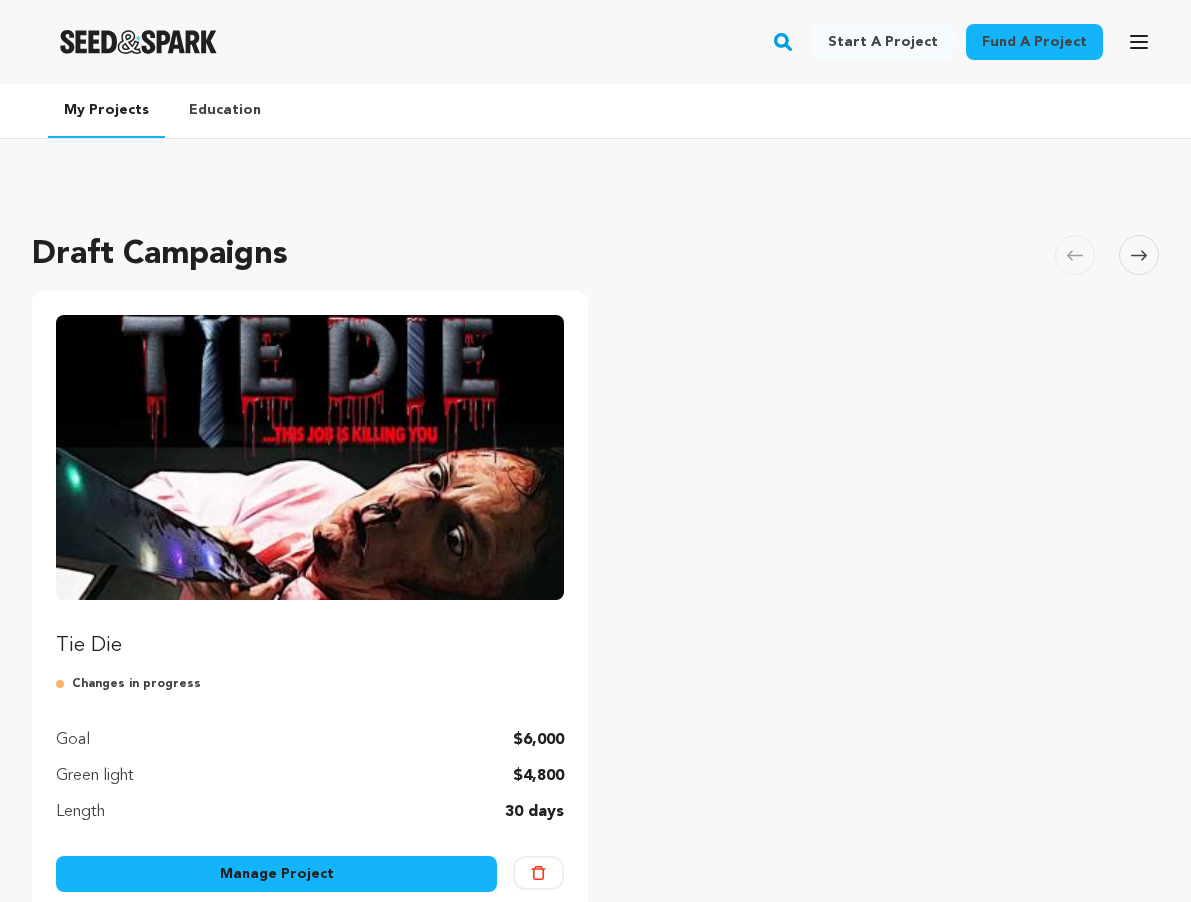 scroll, scrollTop: 0, scrollLeft: 0, axis: both 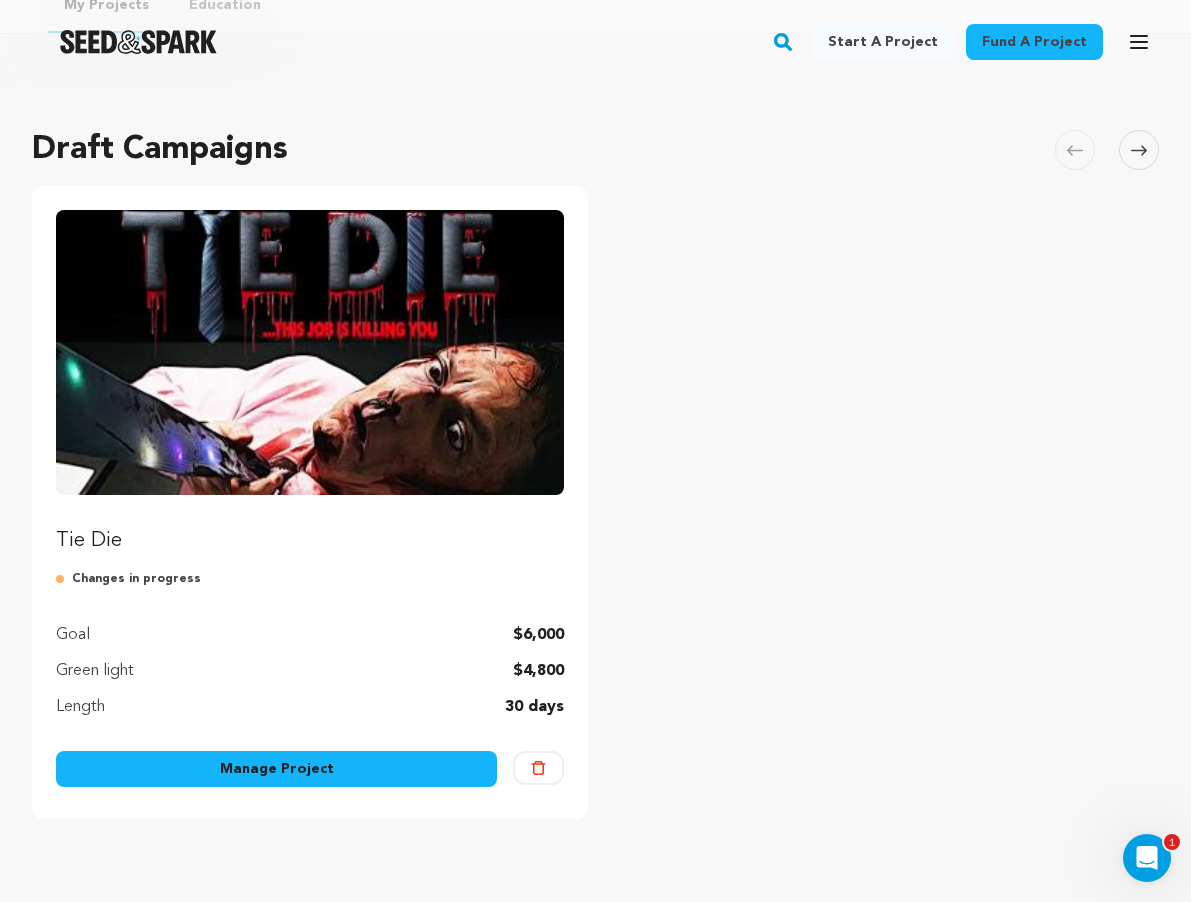 click on "Manage Project" at bounding box center [276, 769] 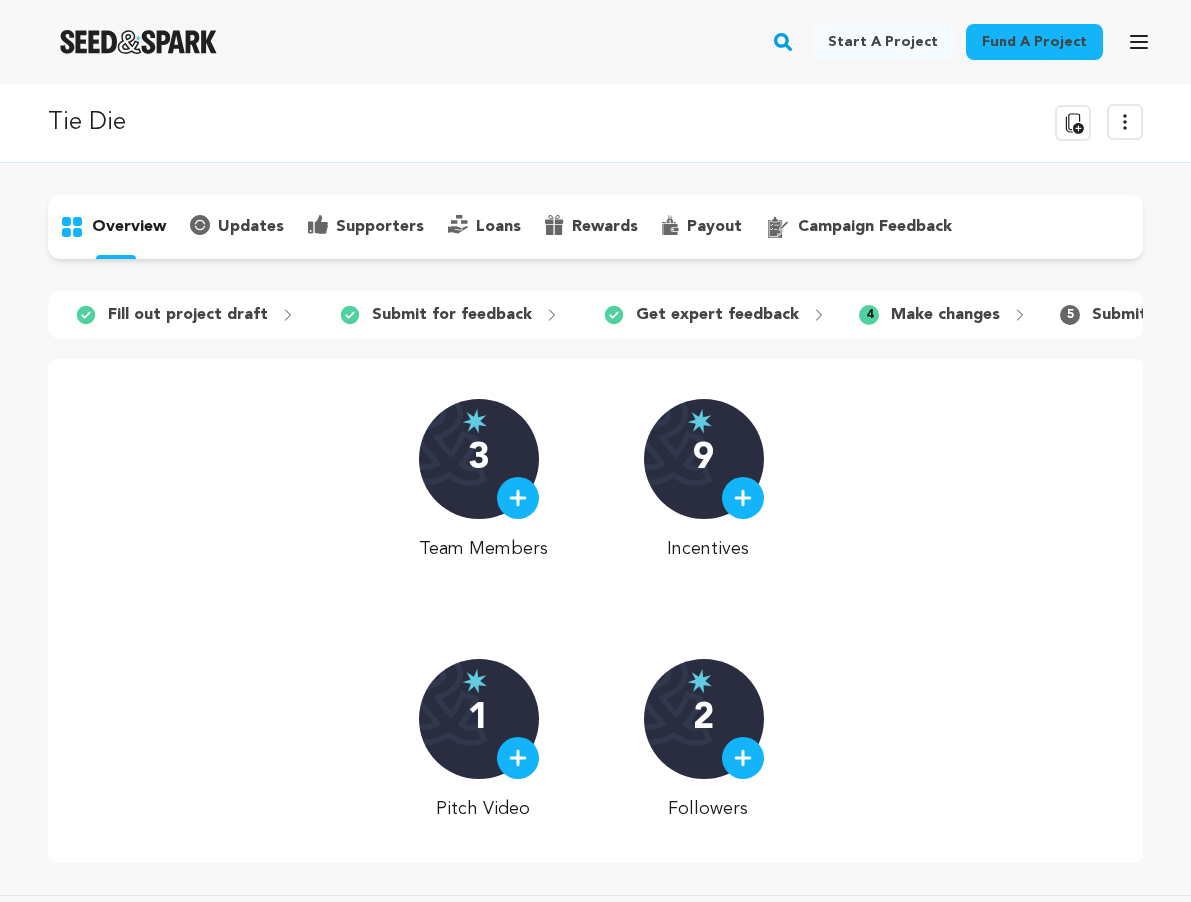 scroll, scrollTop: 0, scrollLeft: 0, axis: both 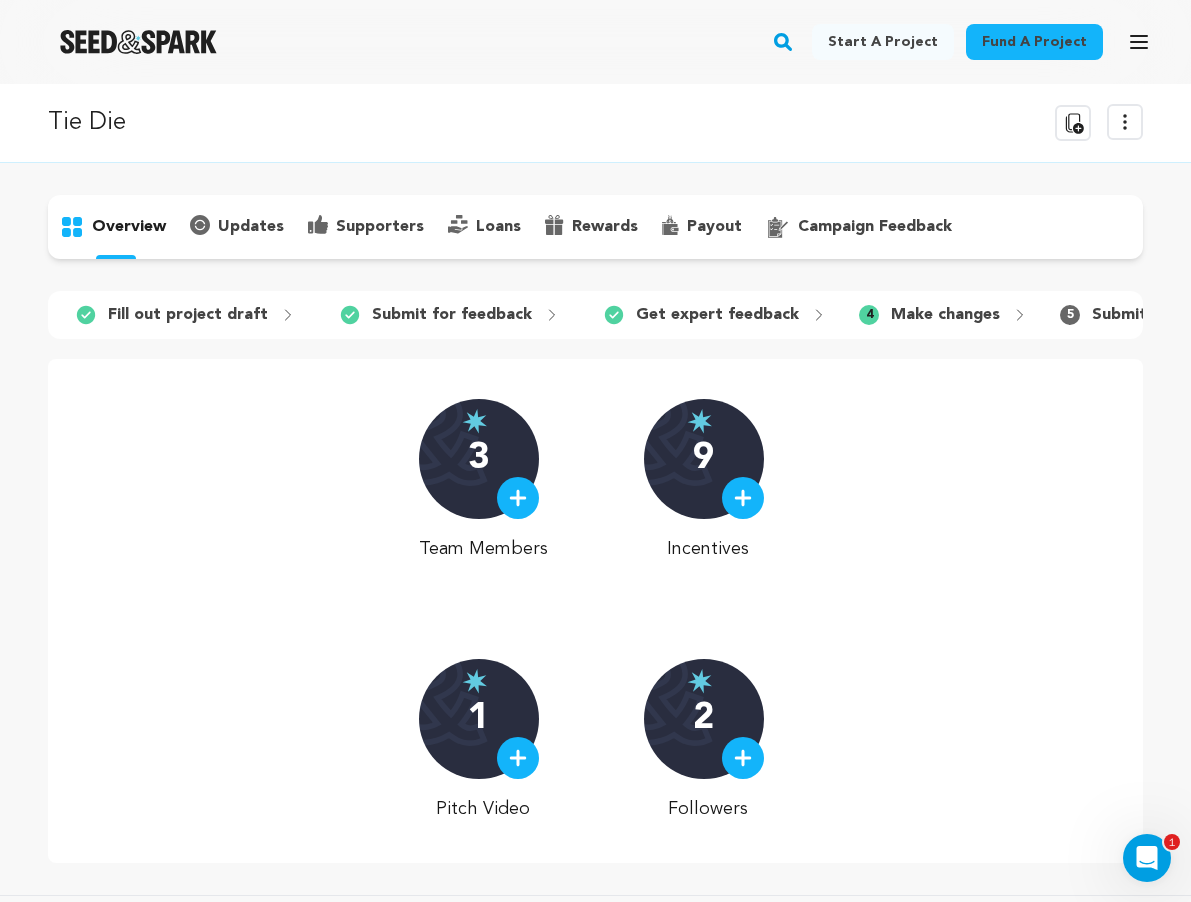 click 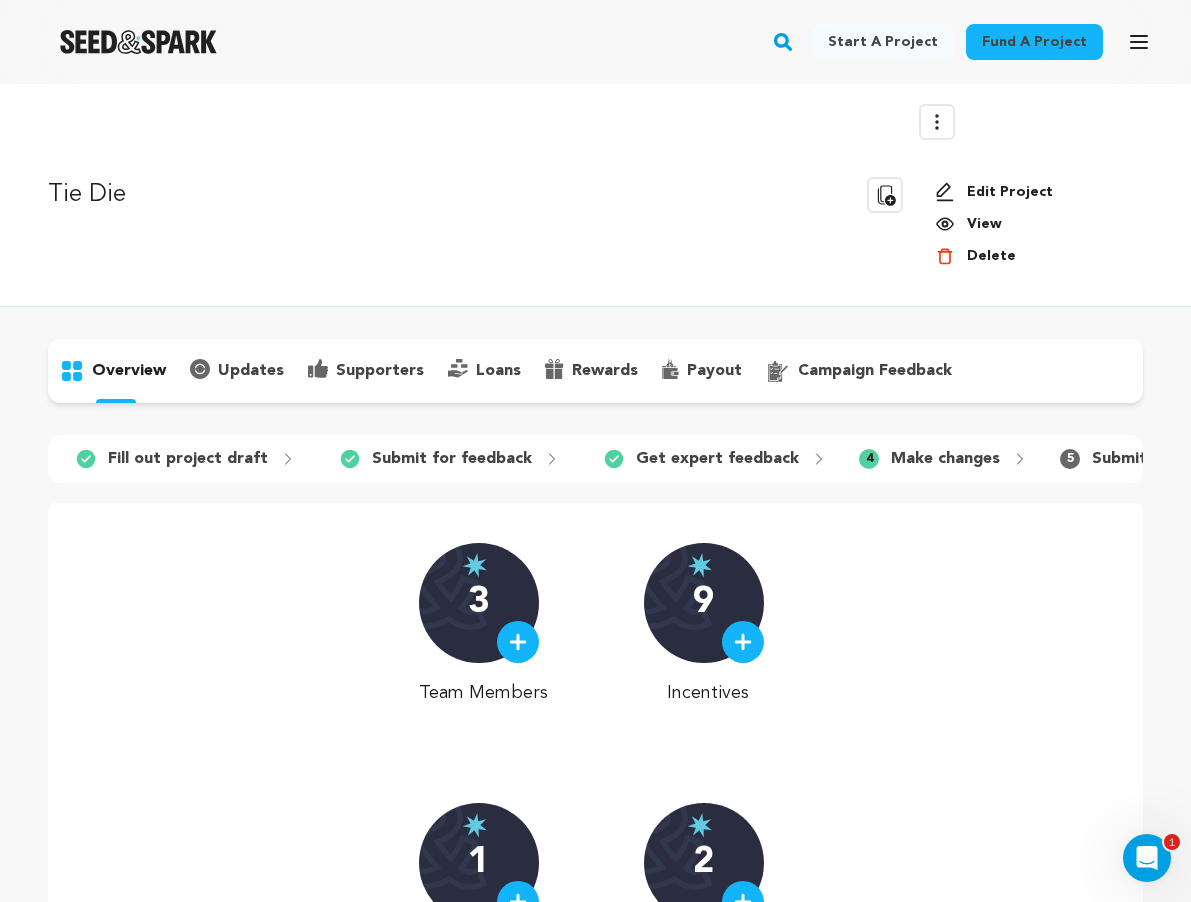 click on "Edit Project" at bounding box center [1031, 192] 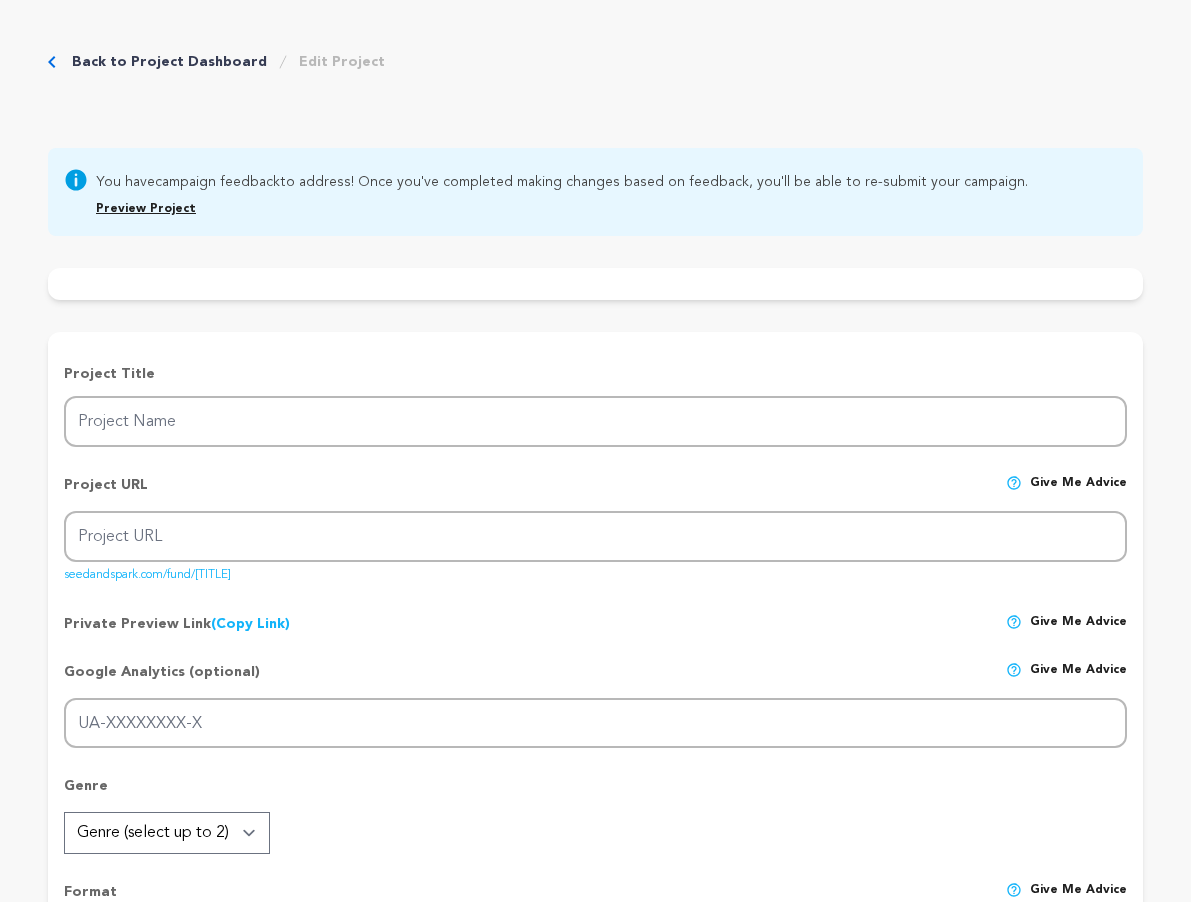 scroll, scrollTop: 0, scrollLeft: 0, axis: both 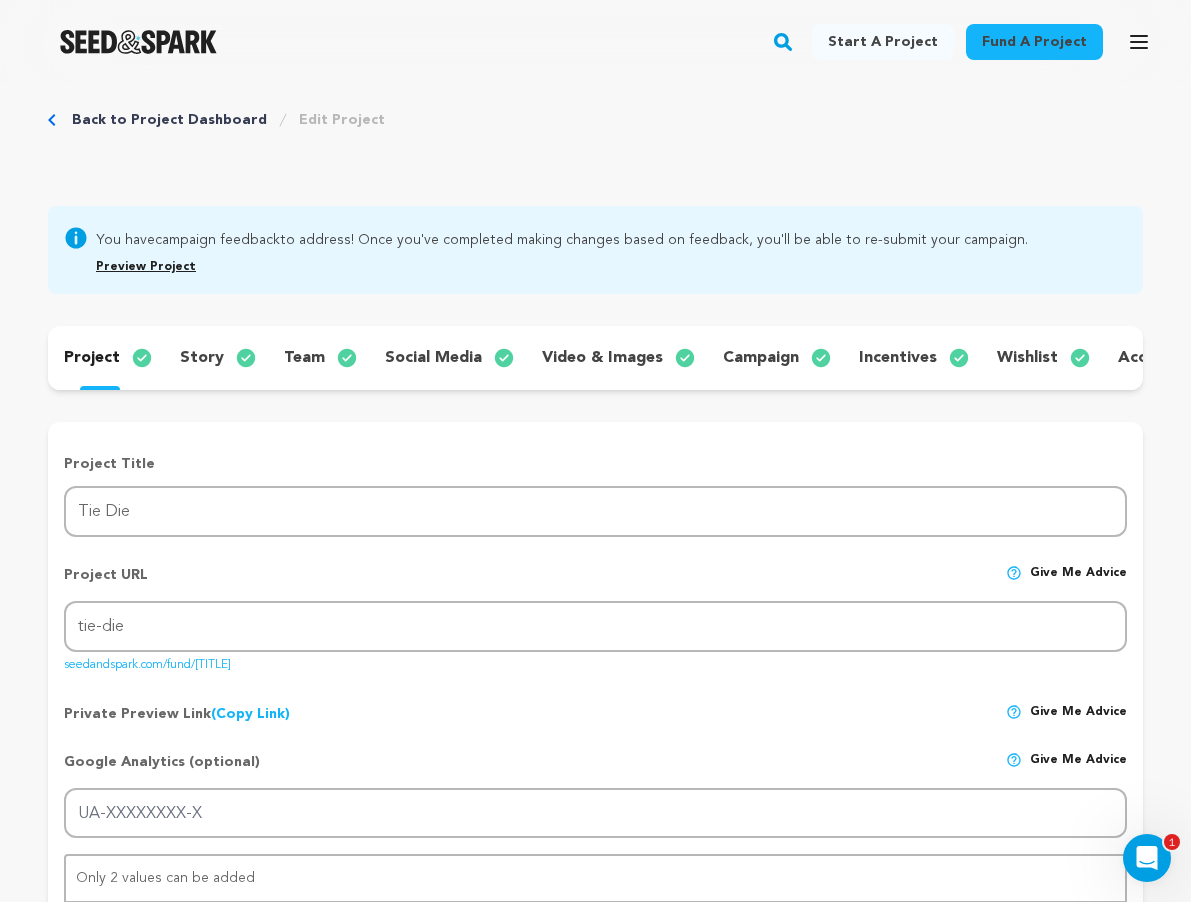 click on "team" at bounding box center [304, 358] 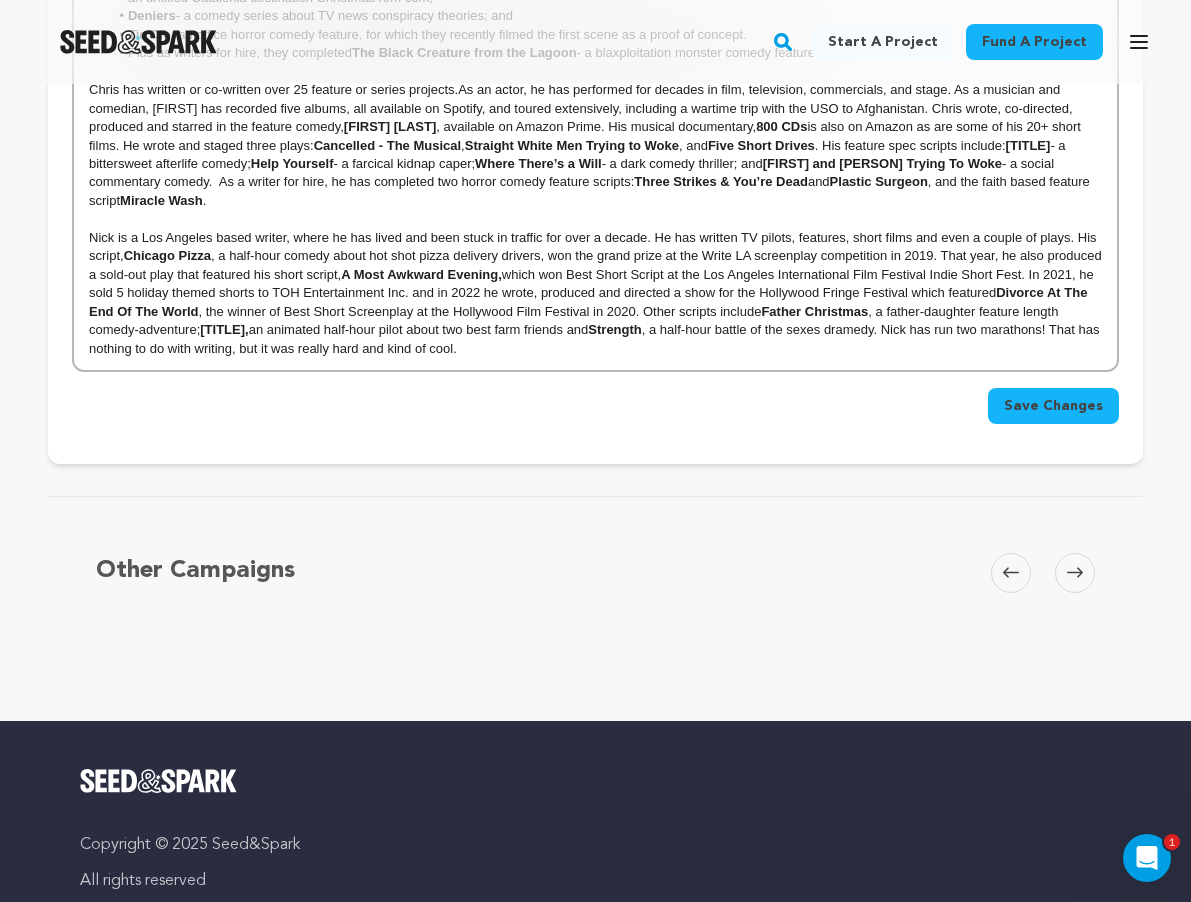 scroll, scrollTop: 1435, scrollLeft: 0, axis: vertical 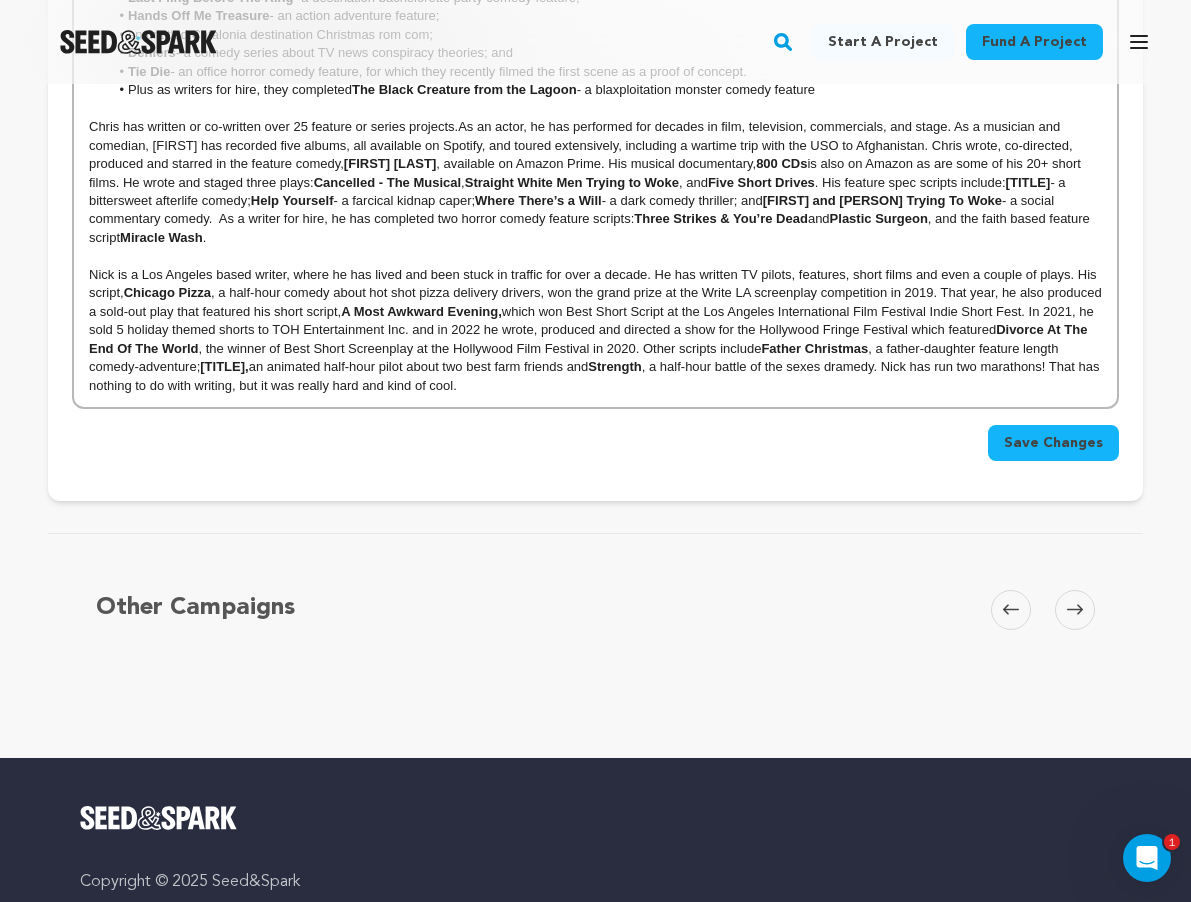 click on "Nick is a Los Angeles based writer, where he has lived and been stuck in traffic for over a decade. He has written TV pilots, features, short films and even a couple of plays. His script,  Chicago Pizza , a half-hour comedy about hot shot pizza delivery drivers, won the grand prize at the Write LA screenplay competition in 2019. That year, he also produced a sold-out play that featured his short script,  A Most Awkward Evening,  which won Best Short Script at the Los Angeles International Film Festival Indie Short Fest. In 2021, he sold 5 holiday themed shorts to TOH Entertainment Inc. and in 2022 he wrote, produced and directed a show for the Hollywood Fringe Festival which featured  Divorce At The End Of The World , the winner of Best Short Screenplay at the Hollywood Film Festival in 2020. Other scripts include  Father Christmas , a father-daughter feature length comedy-adventure;  Horsey & Piggy,  an animated half-hour pilot about two best farm friends and  Strength" at bounding box center [595, 330] 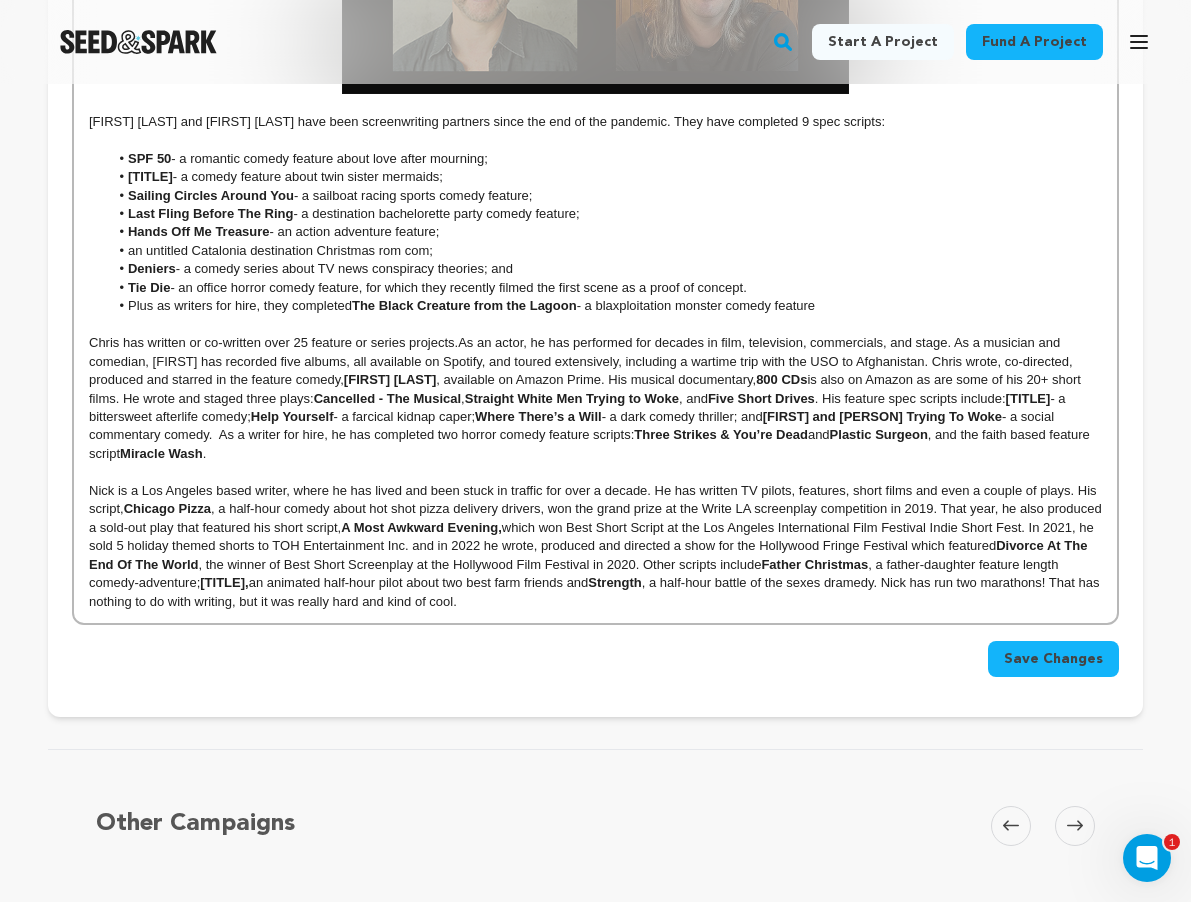 scroll, scrollTop: 1223, scrollLeft: 0, axis: vertical 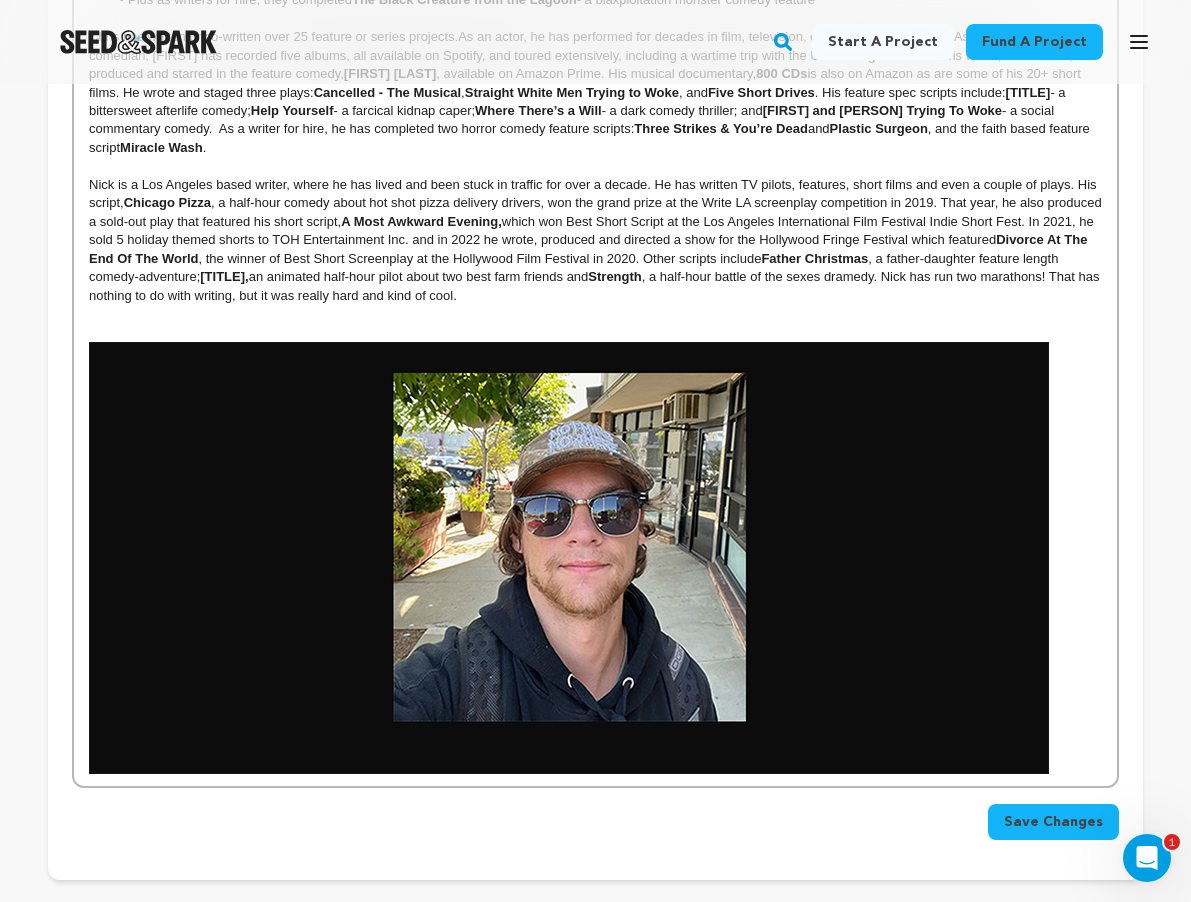 click at bounding box center [569, 558] 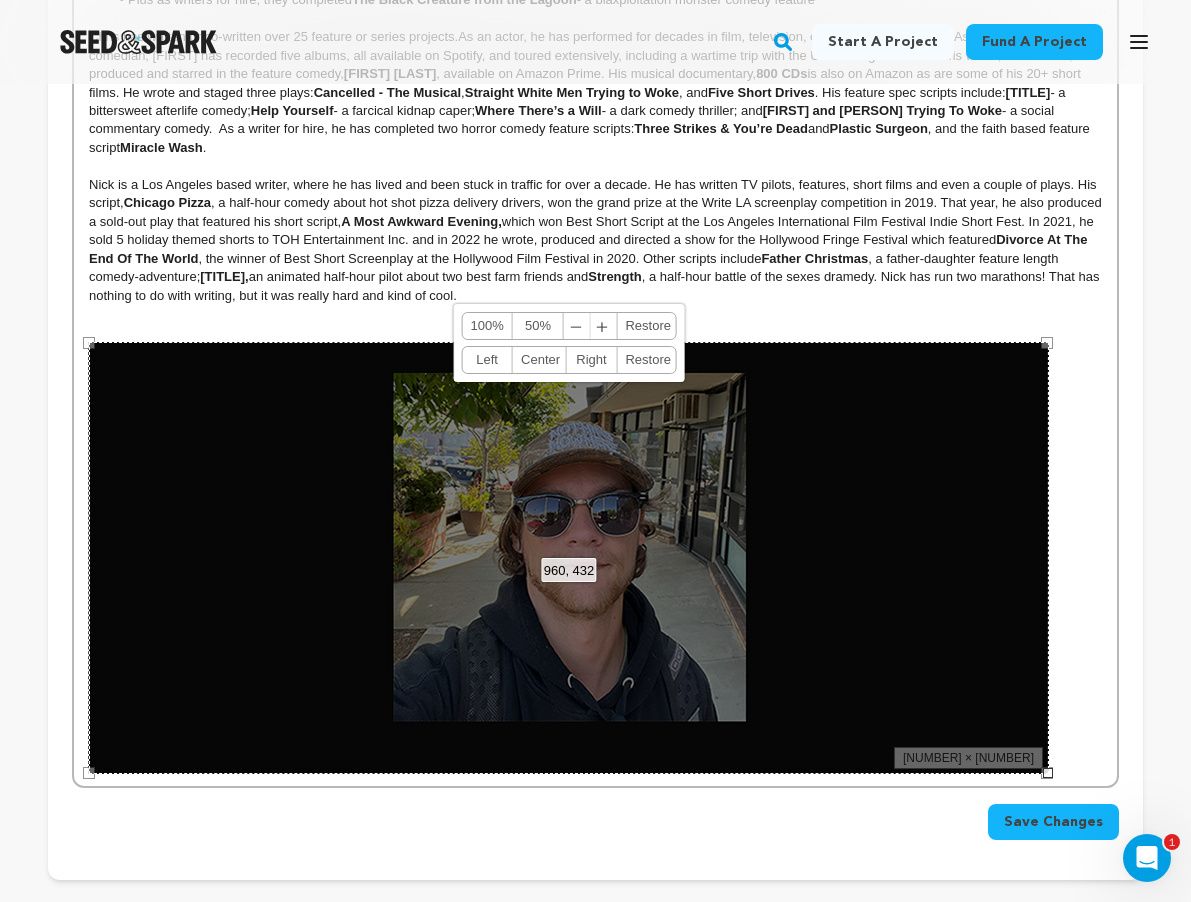 click on "50%" at bounding box center (538, 326) 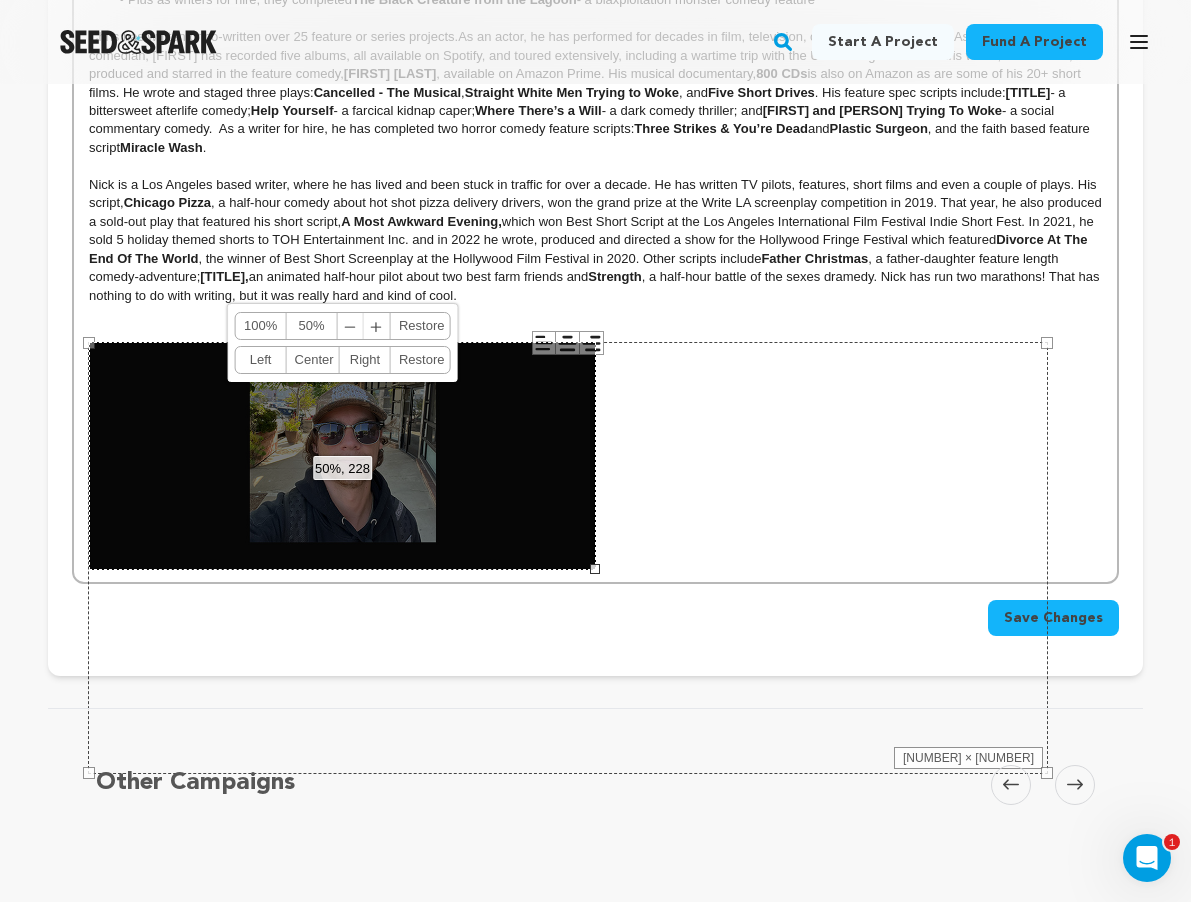 click on "Center" at bounding box center [313, 360] 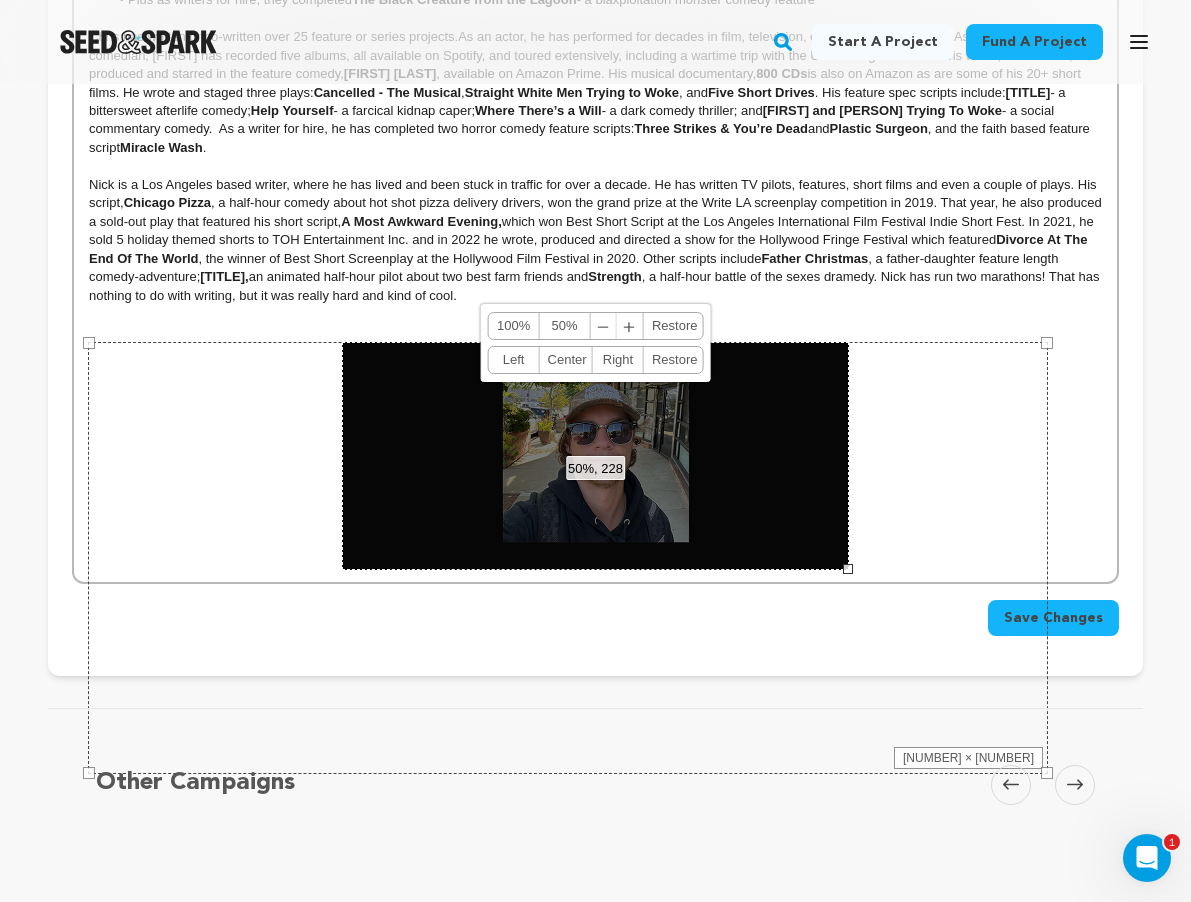 click on "960 × 432" at bounding box center (568, 558) 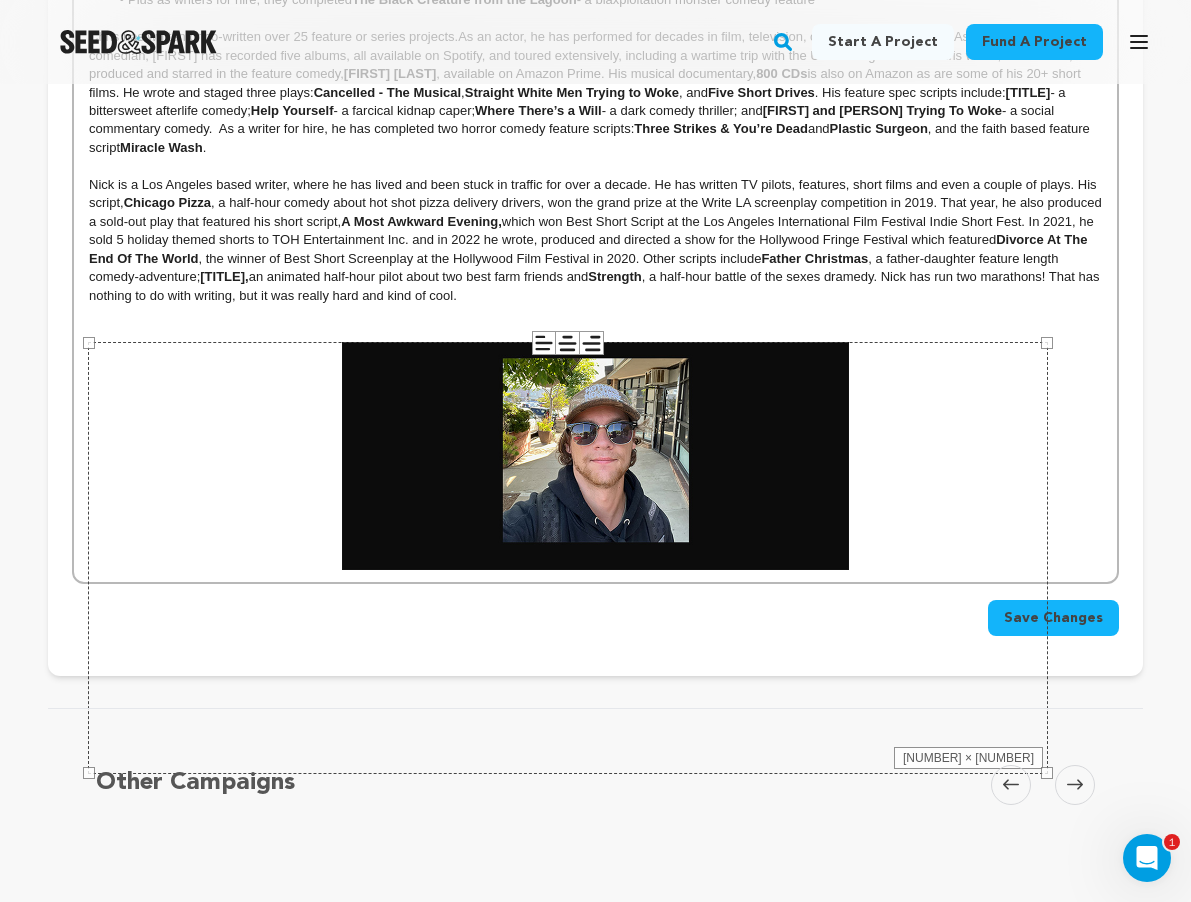 click on "960 × 432" at bounding box center [568, 558] 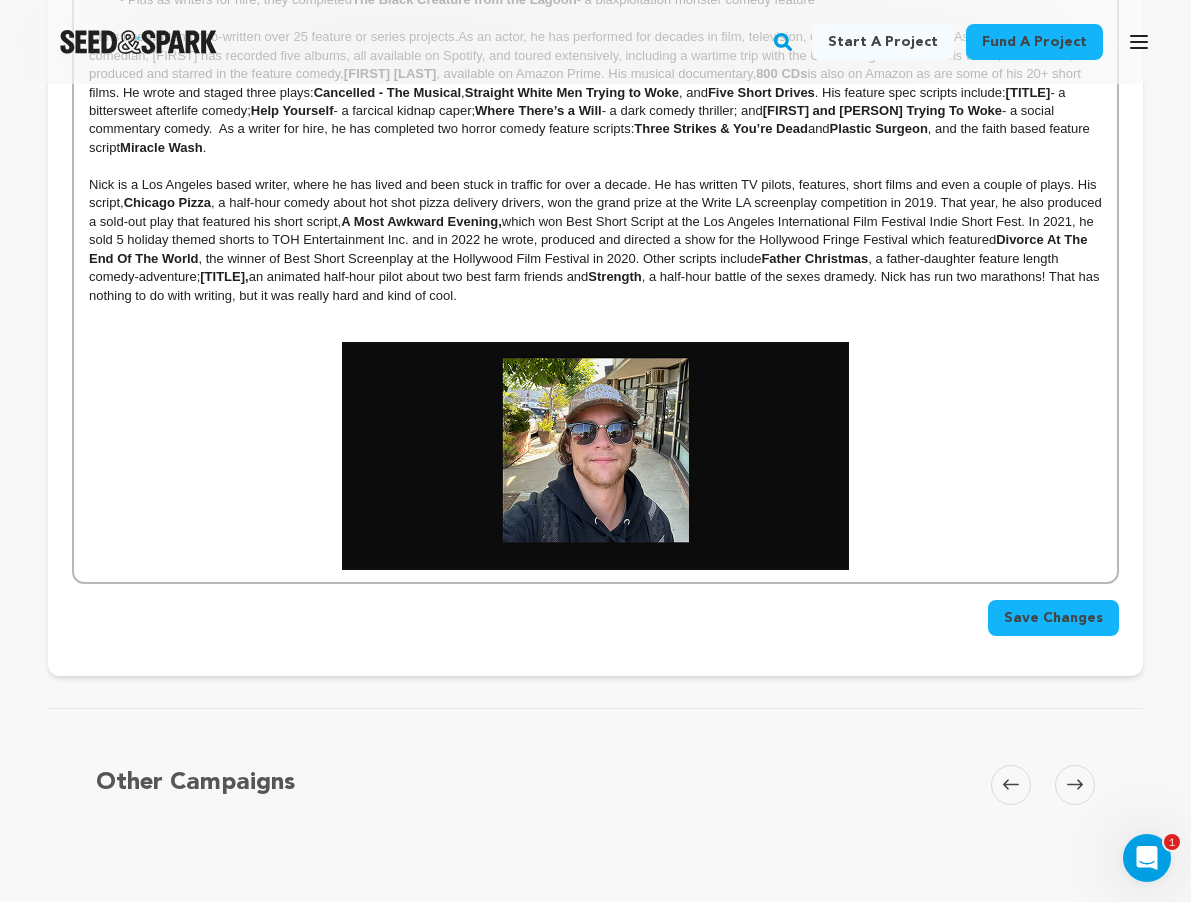 click at bounding box center (595, 456) 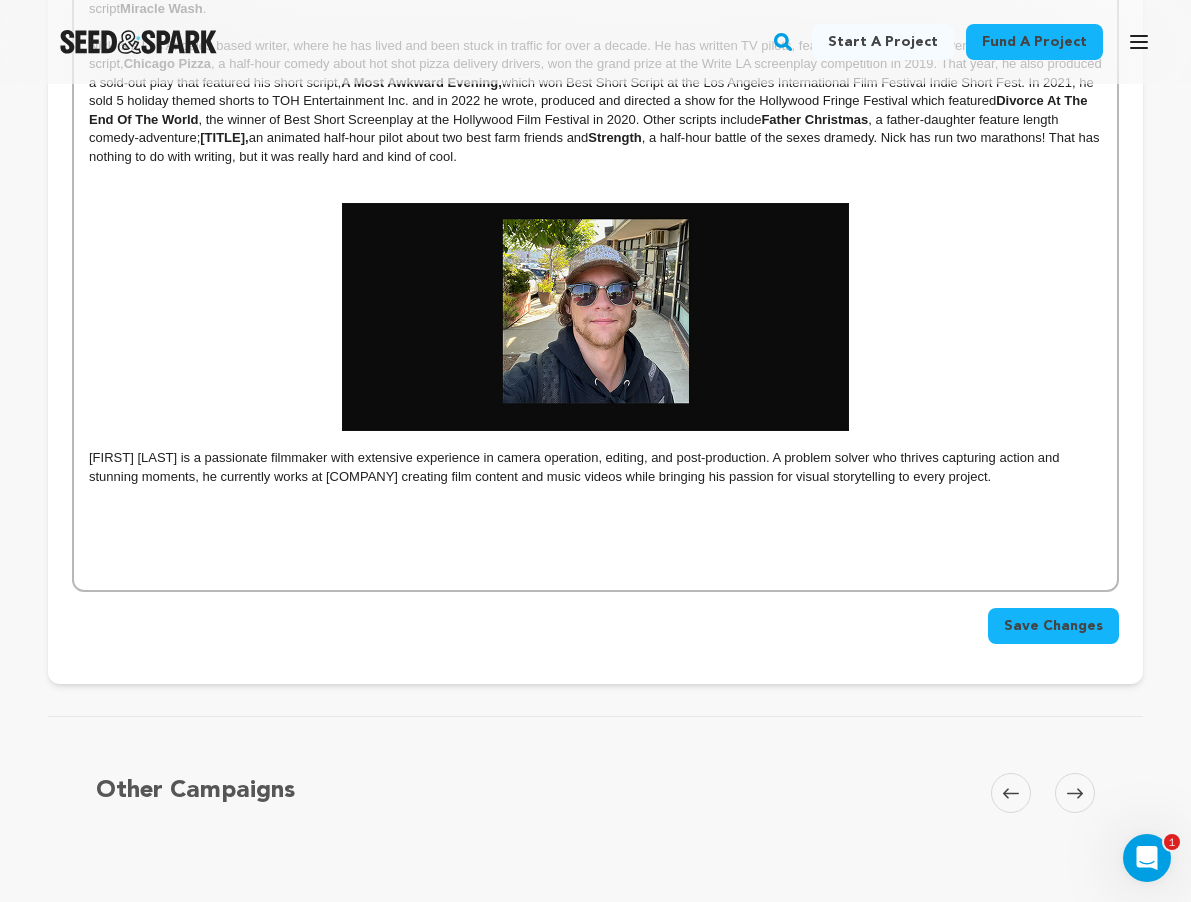 scroll, scrollTop: 1837, scrollLeft: 0, axis: vertical 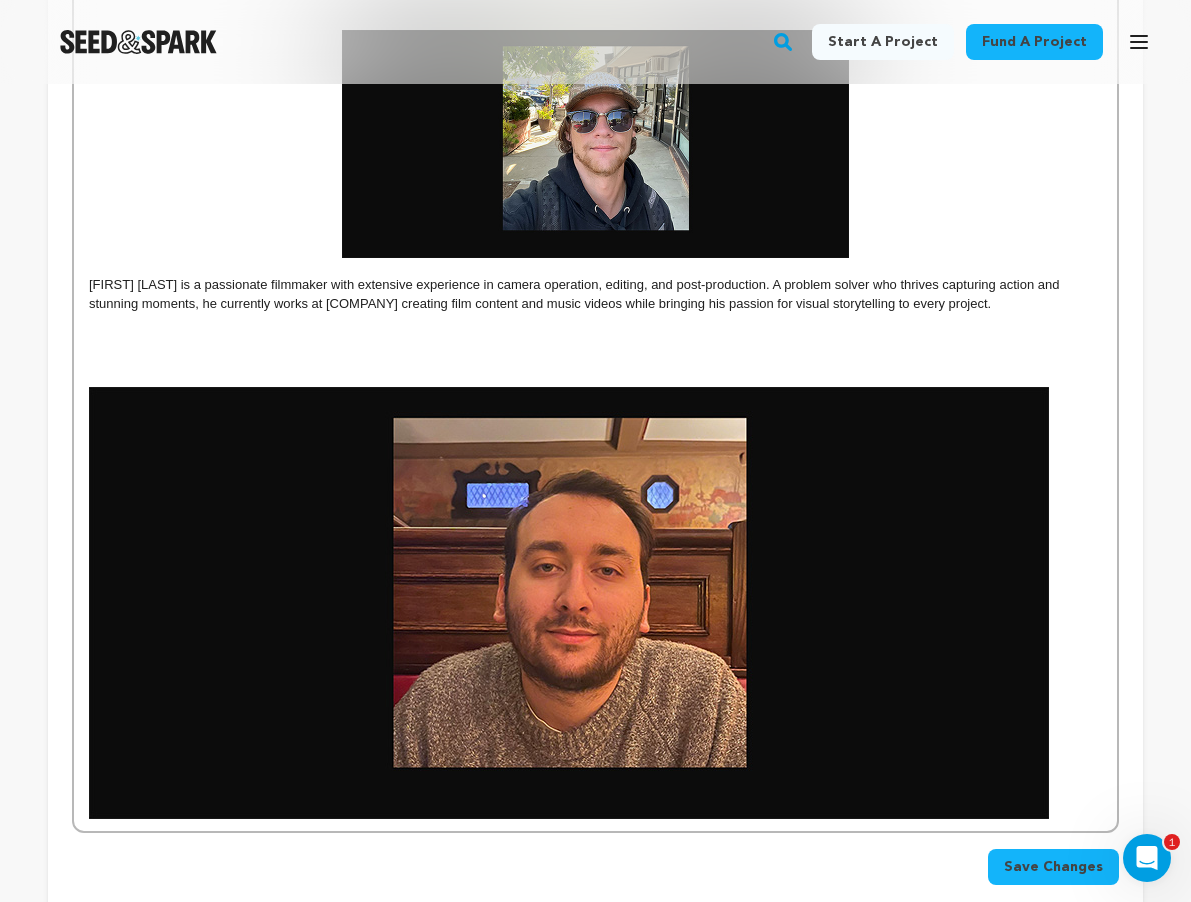 click at bounding box center (569, 603) 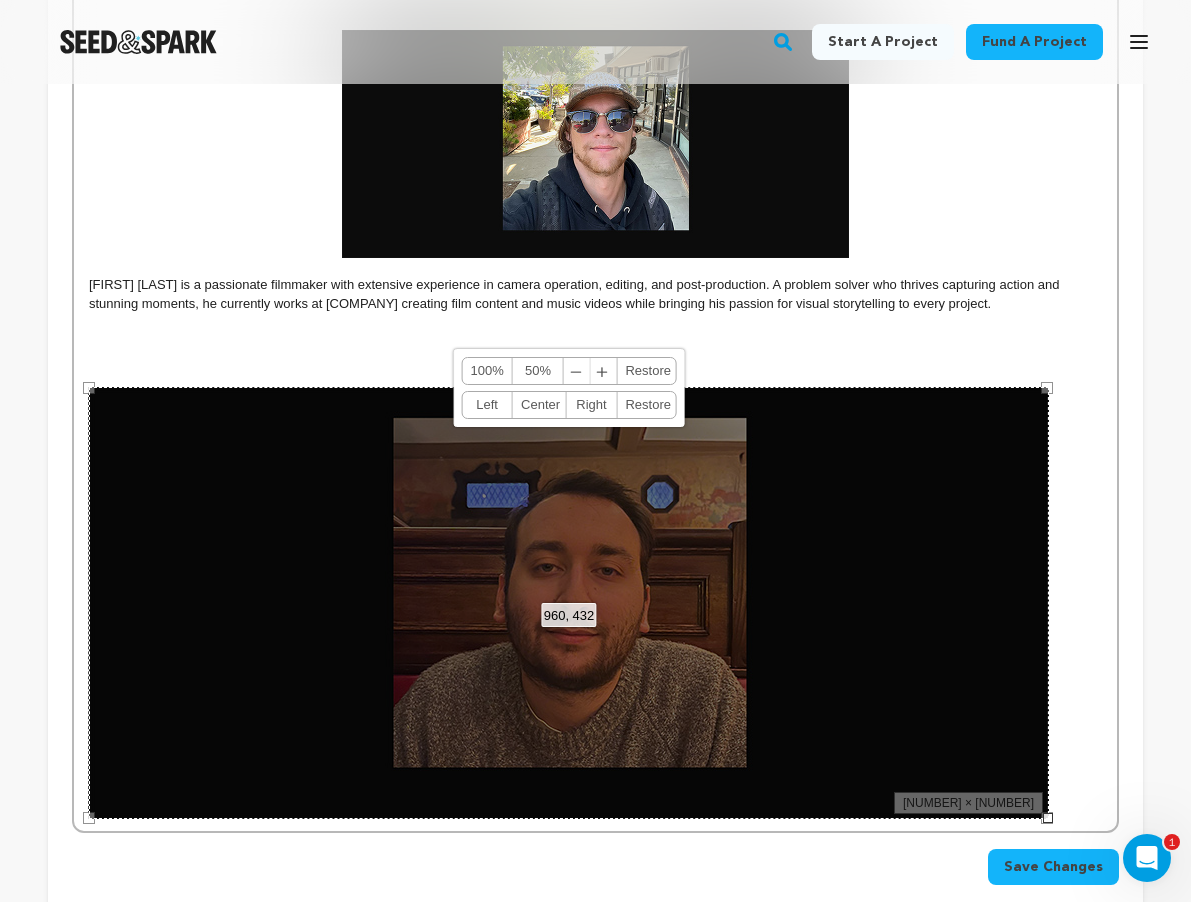 click on "50%" at bounding box center [538, 371] 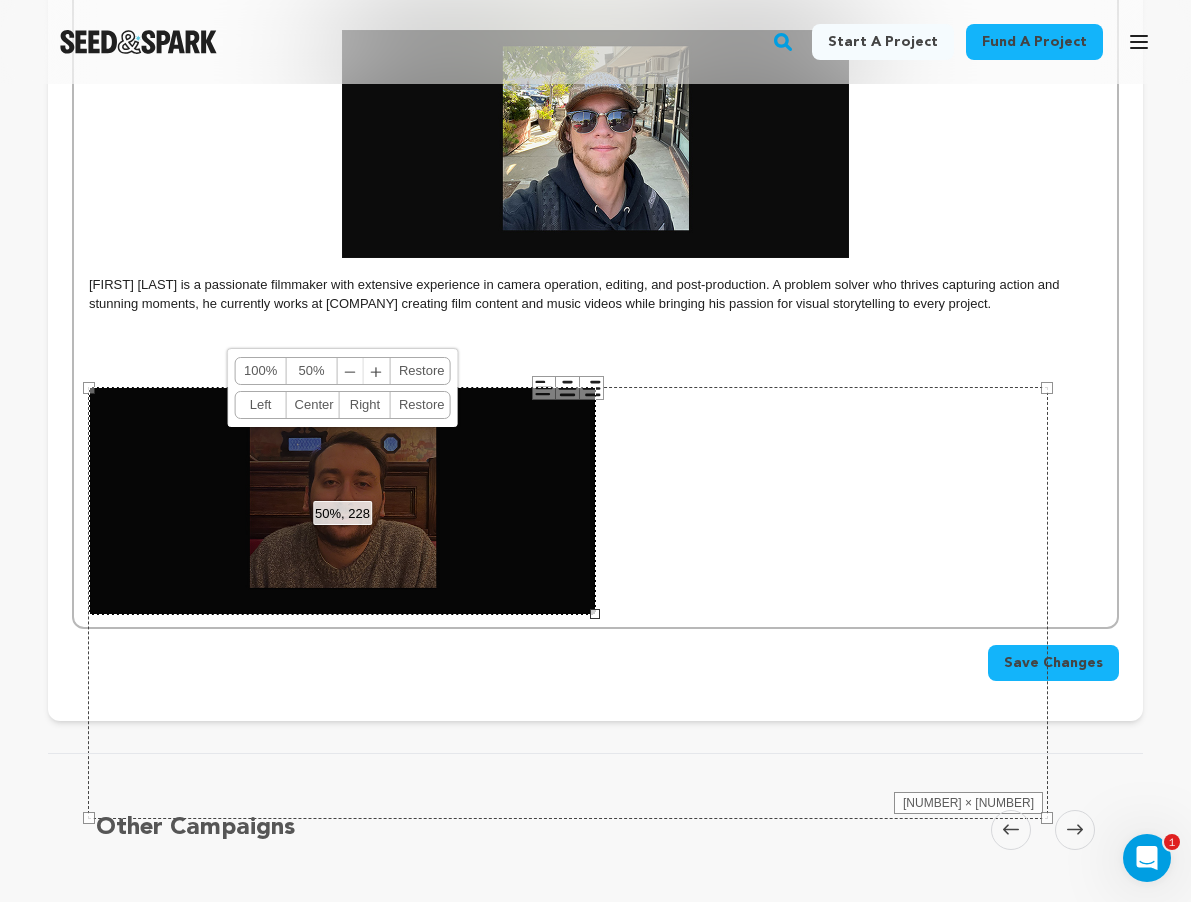 click on "Center" at bounding box center [313, 405] 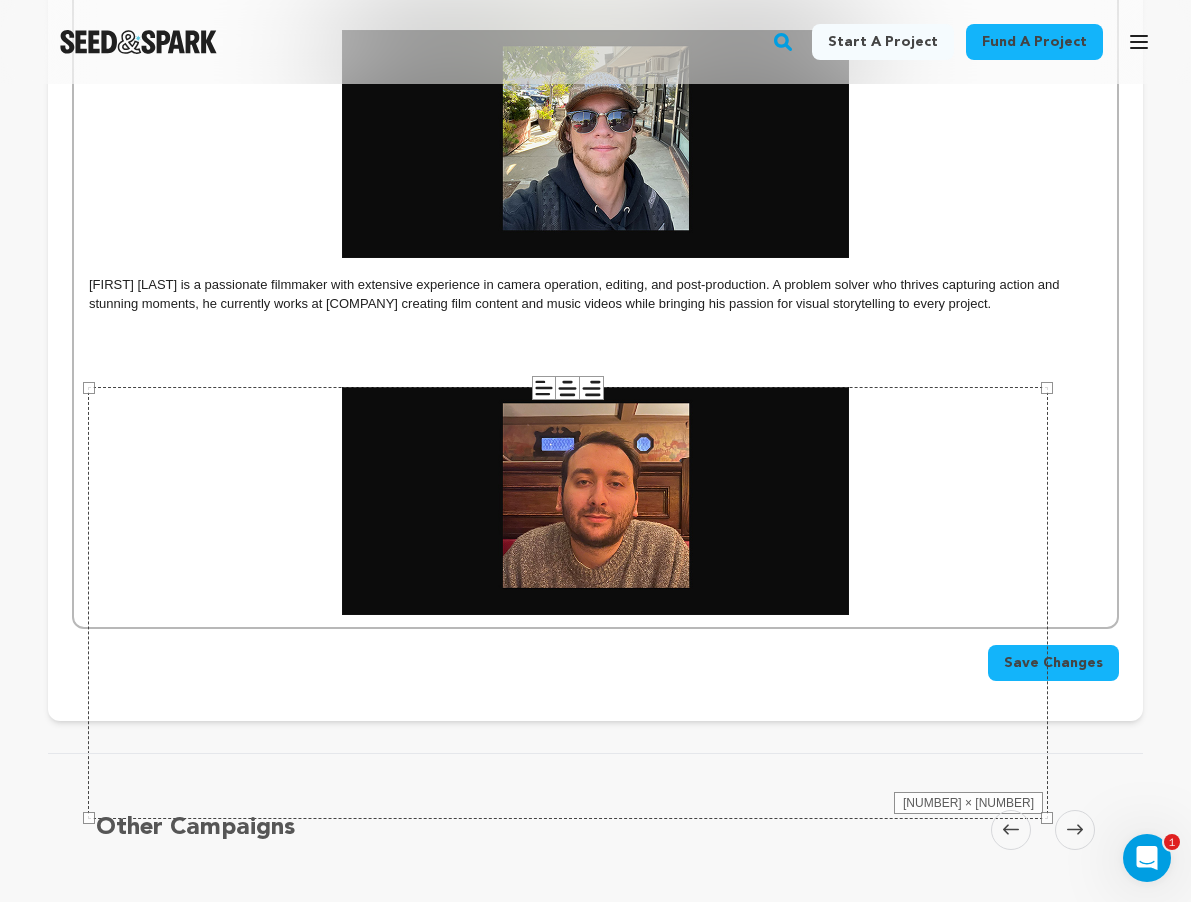 drag, startPoint x: 749, startPoint y: 725, endPoint x: 777, endPoint y: 680, distance: 53 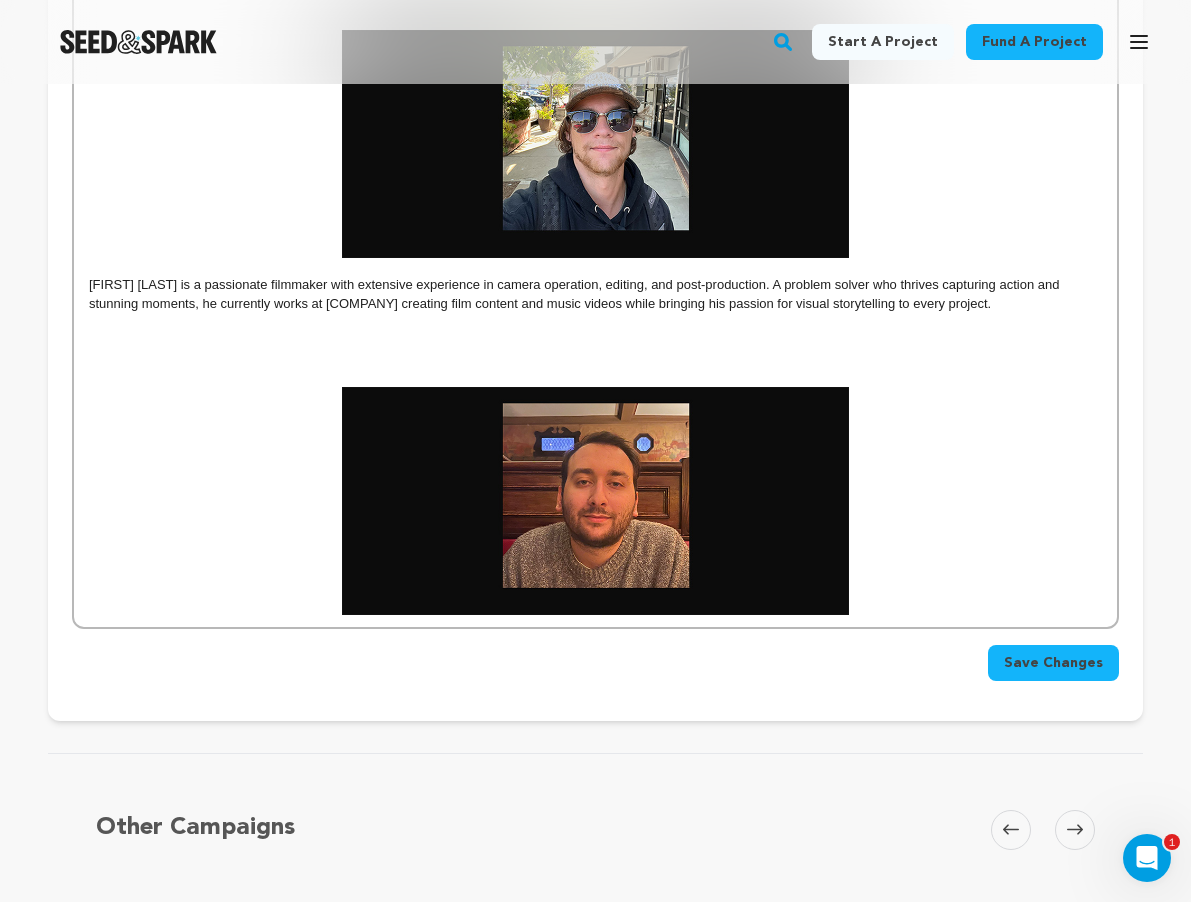click at bounding box center (595, 341) 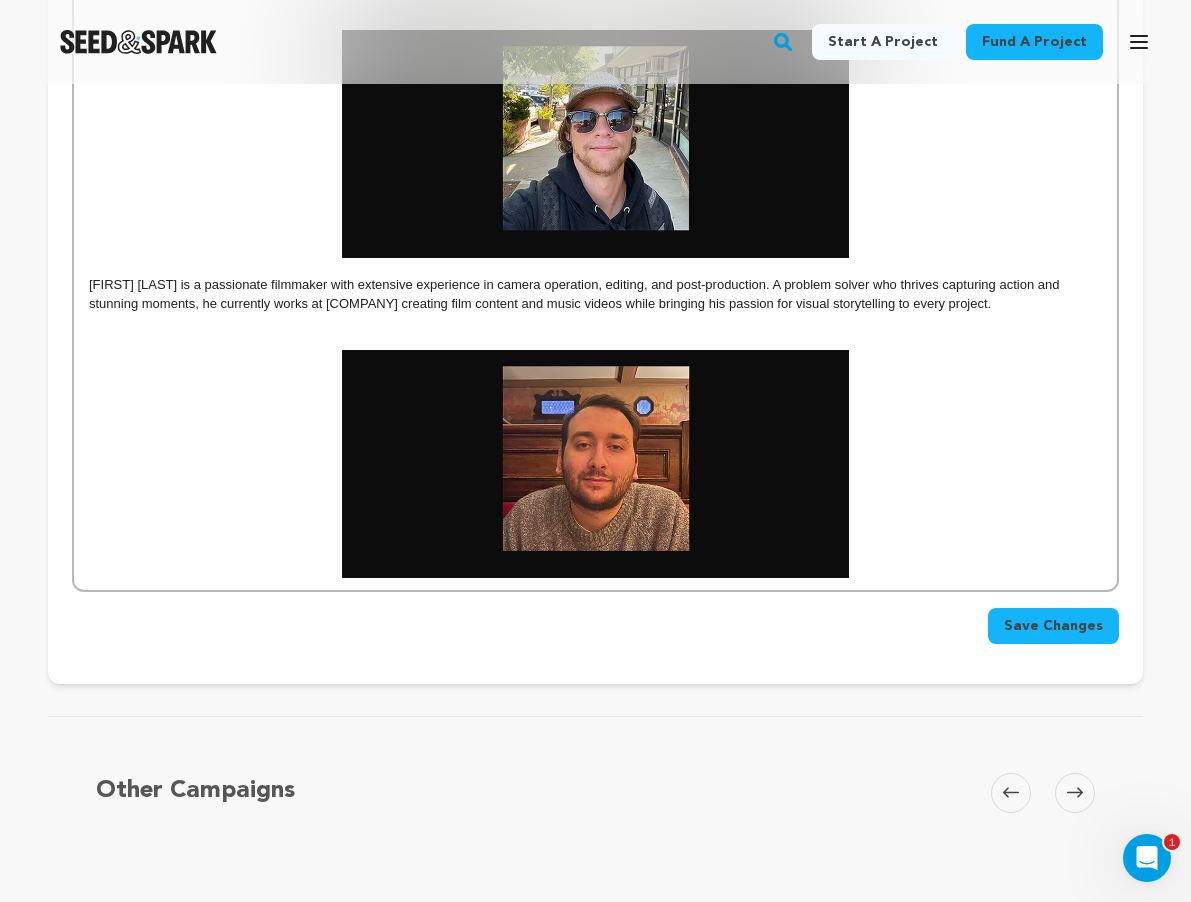 click at bounding box center (595, 464) 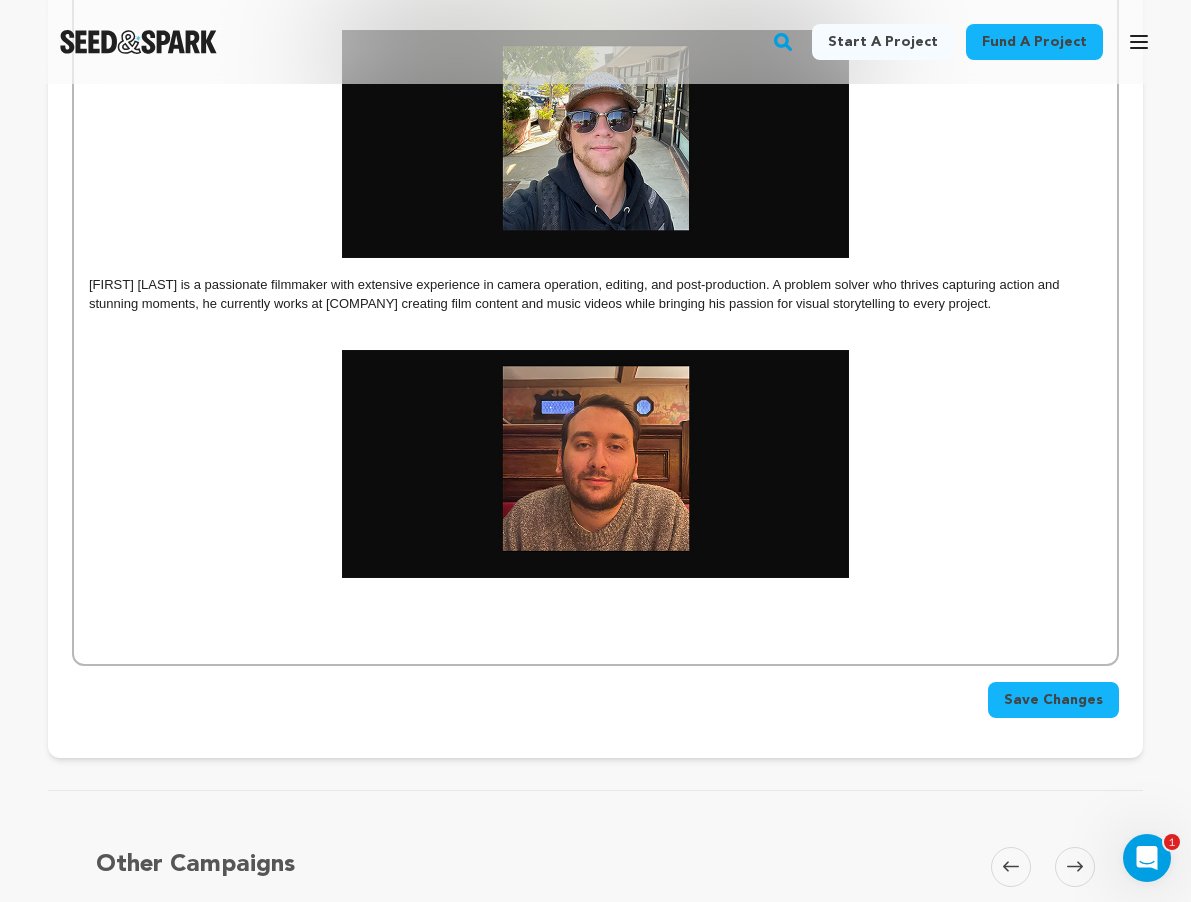 click at bounding box center (595, 605) 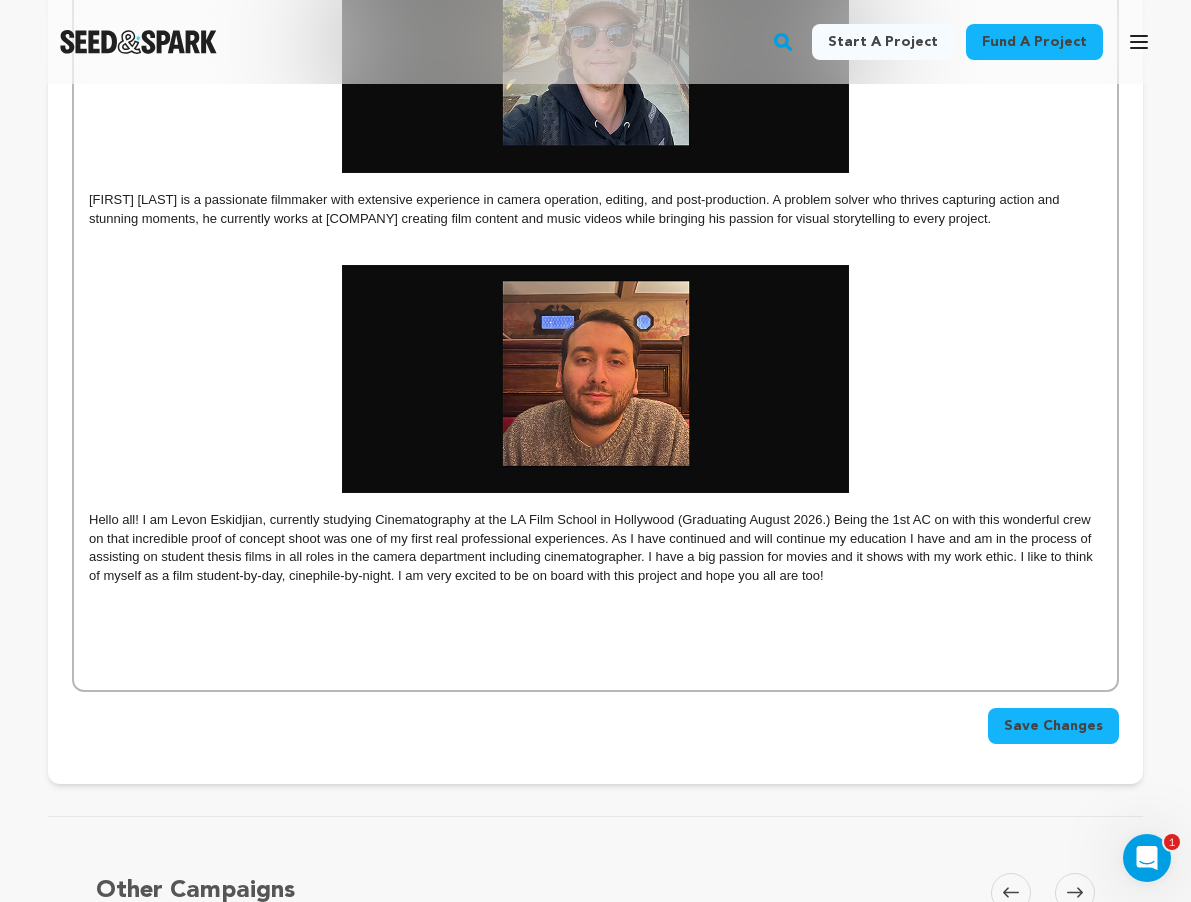 scroll, scrollTop: 1941, scrollLeft: 0, axis: vertical 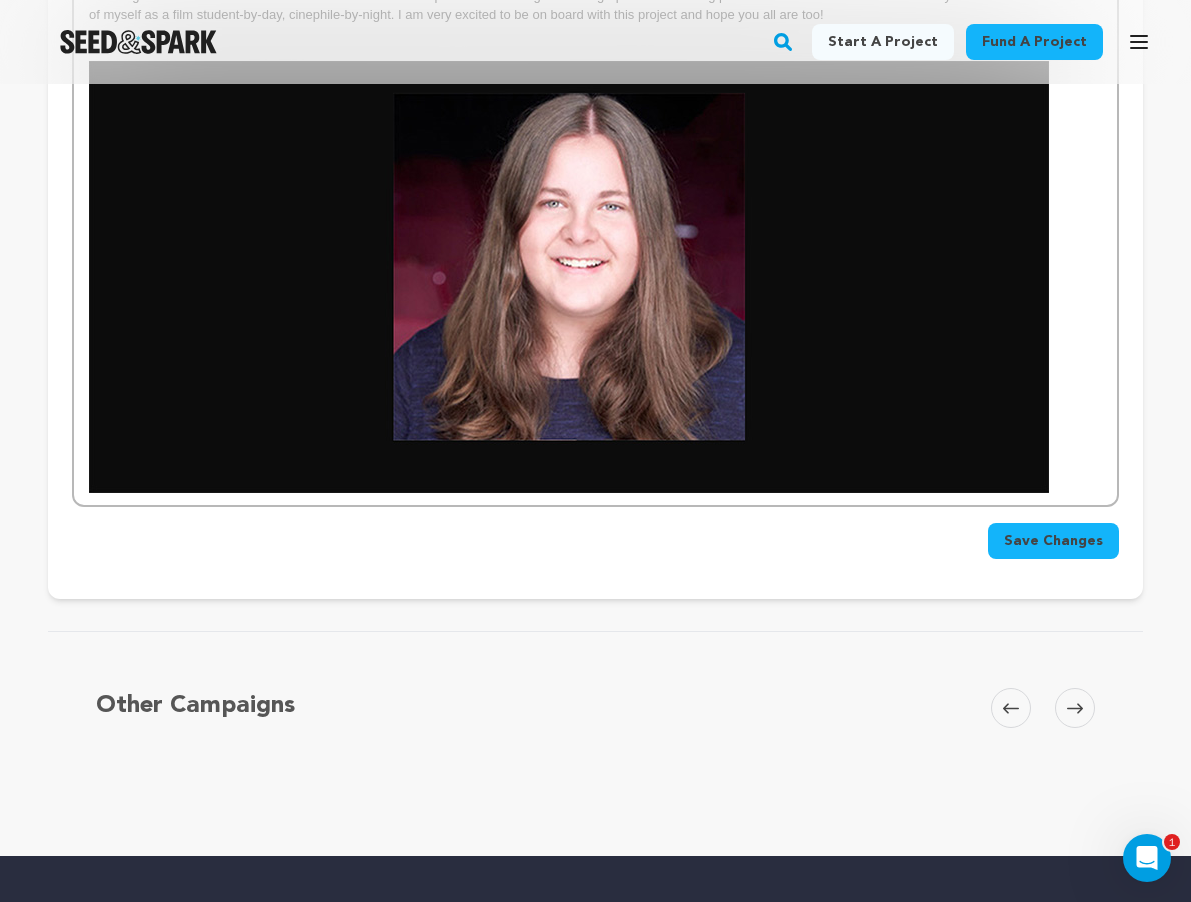 click at bounding box center [569, 277] 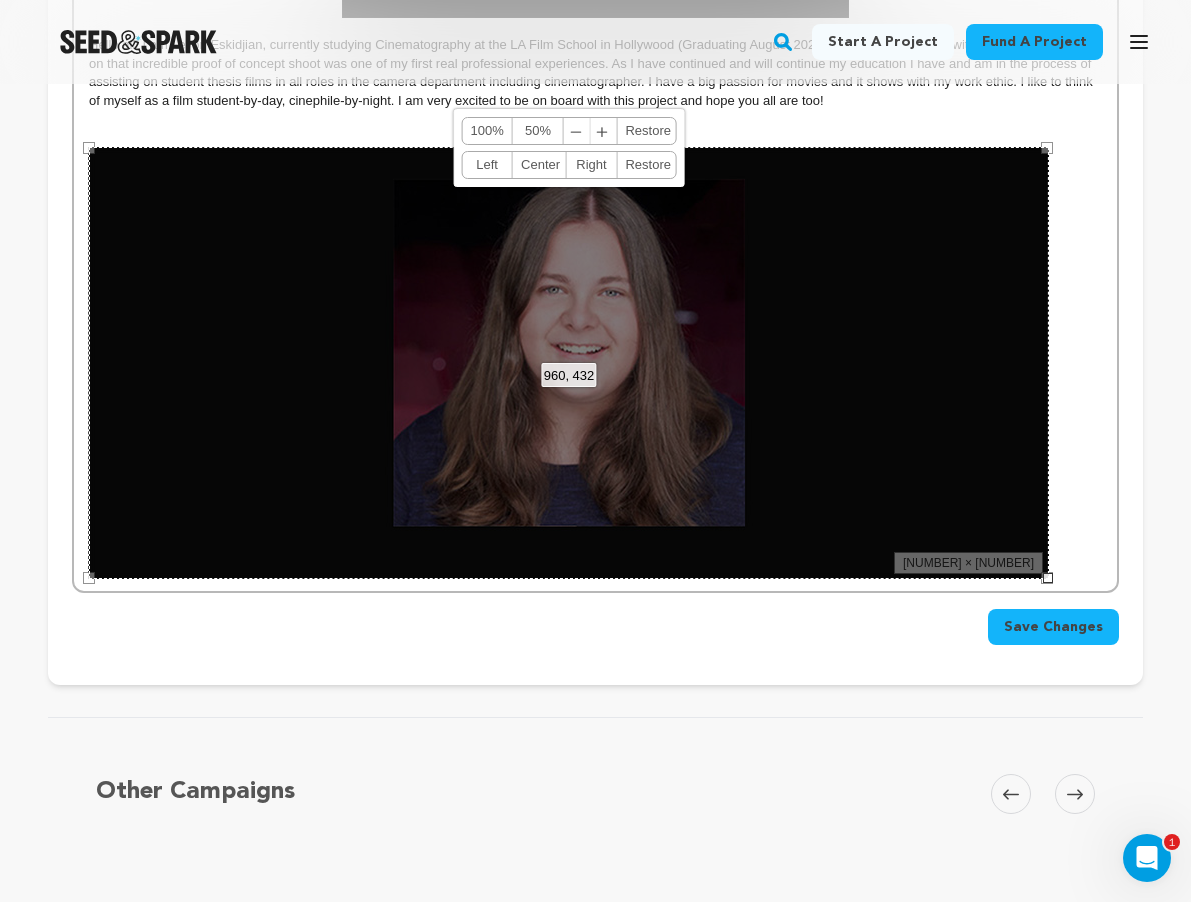 scroll, scrollTop: 2395, scrollLeft: 0, axis: vertical 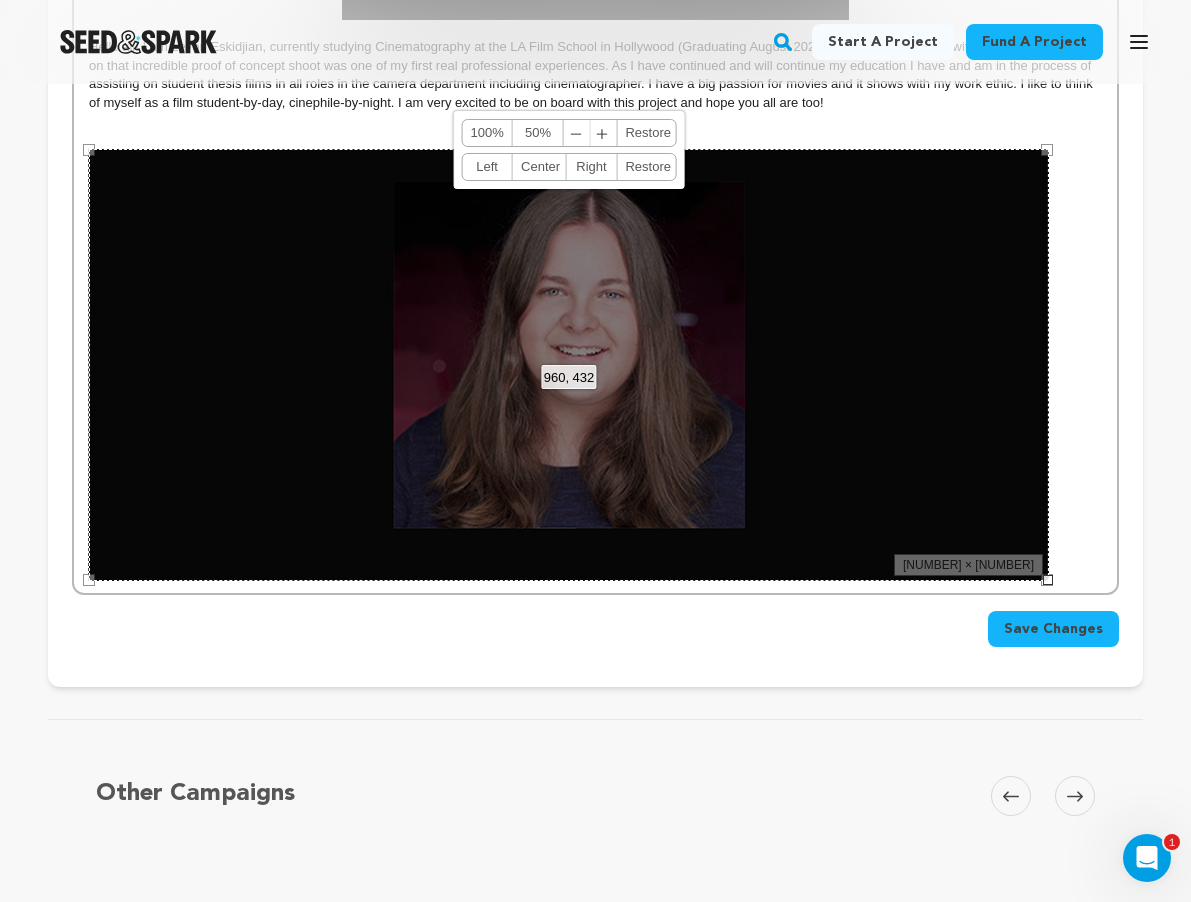 click on "50%" at bounding box center [538, 133] 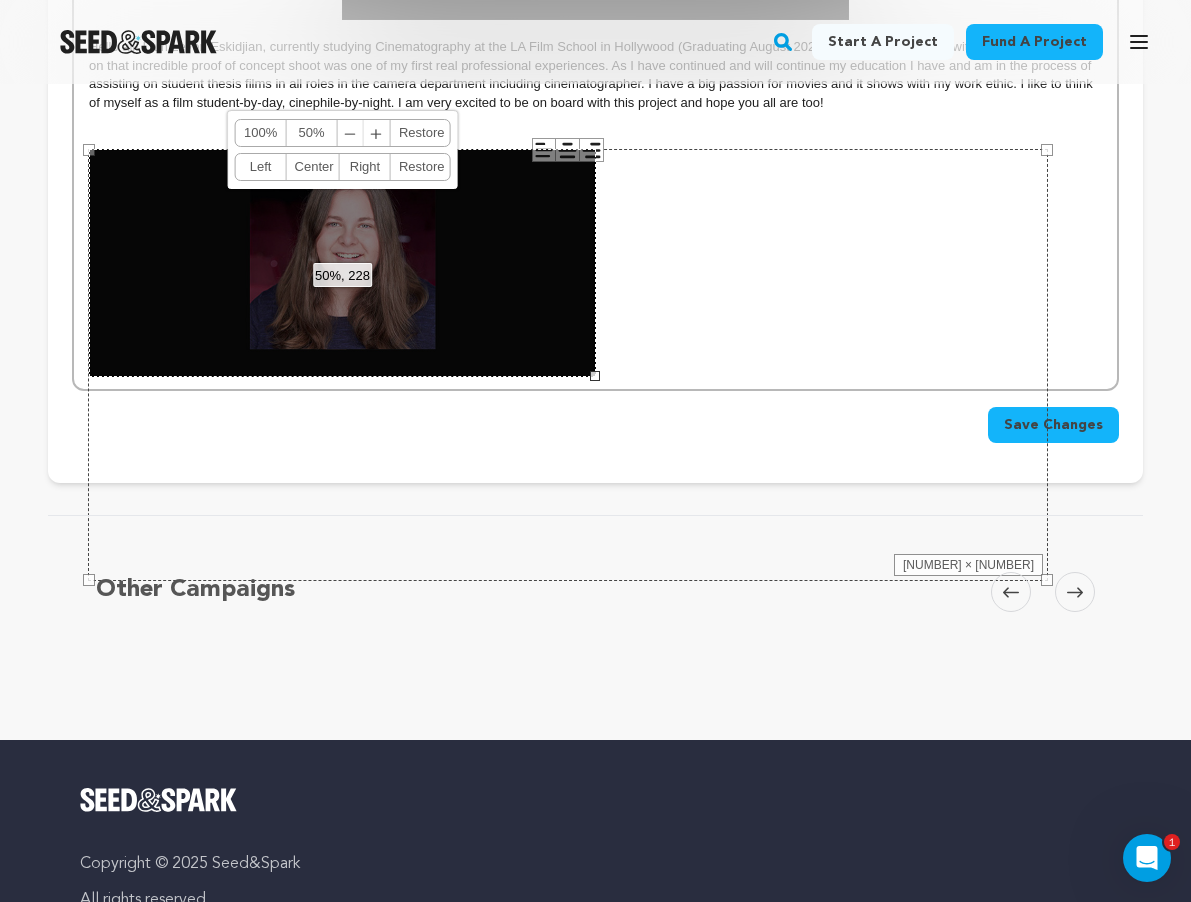 click on "Center" at bounding box center [313, 167] 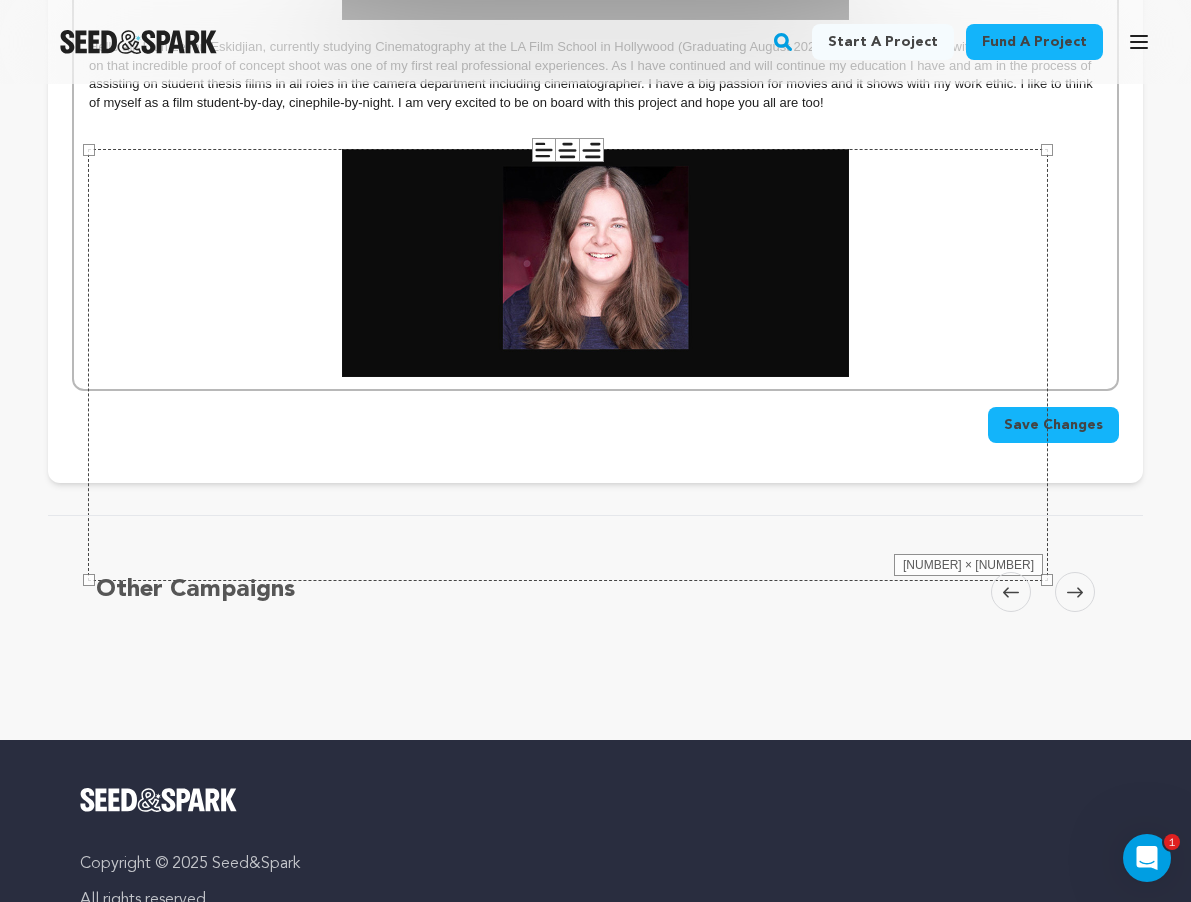 click at bounding box center (595, 121) 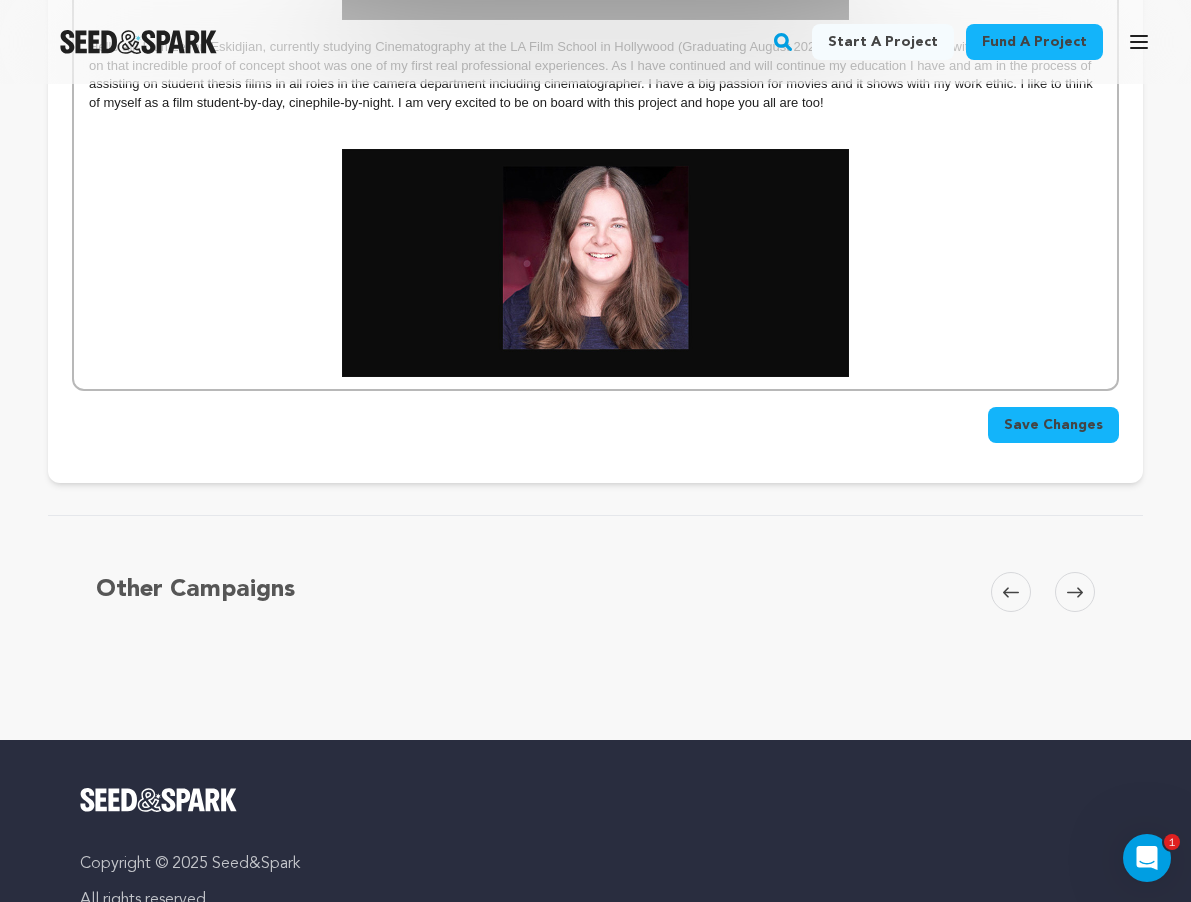 click at bounding box center [595, 263] 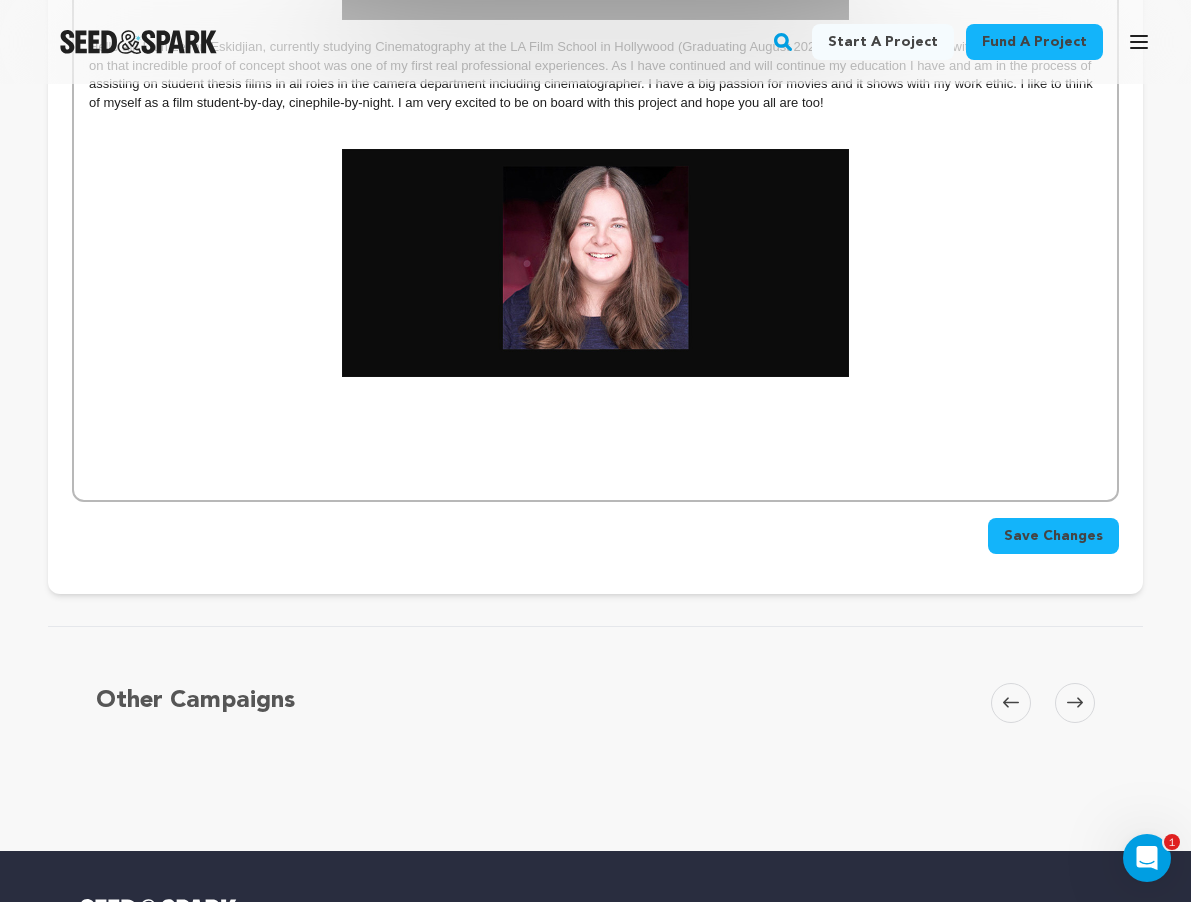 click at bounding box center [595, 405] 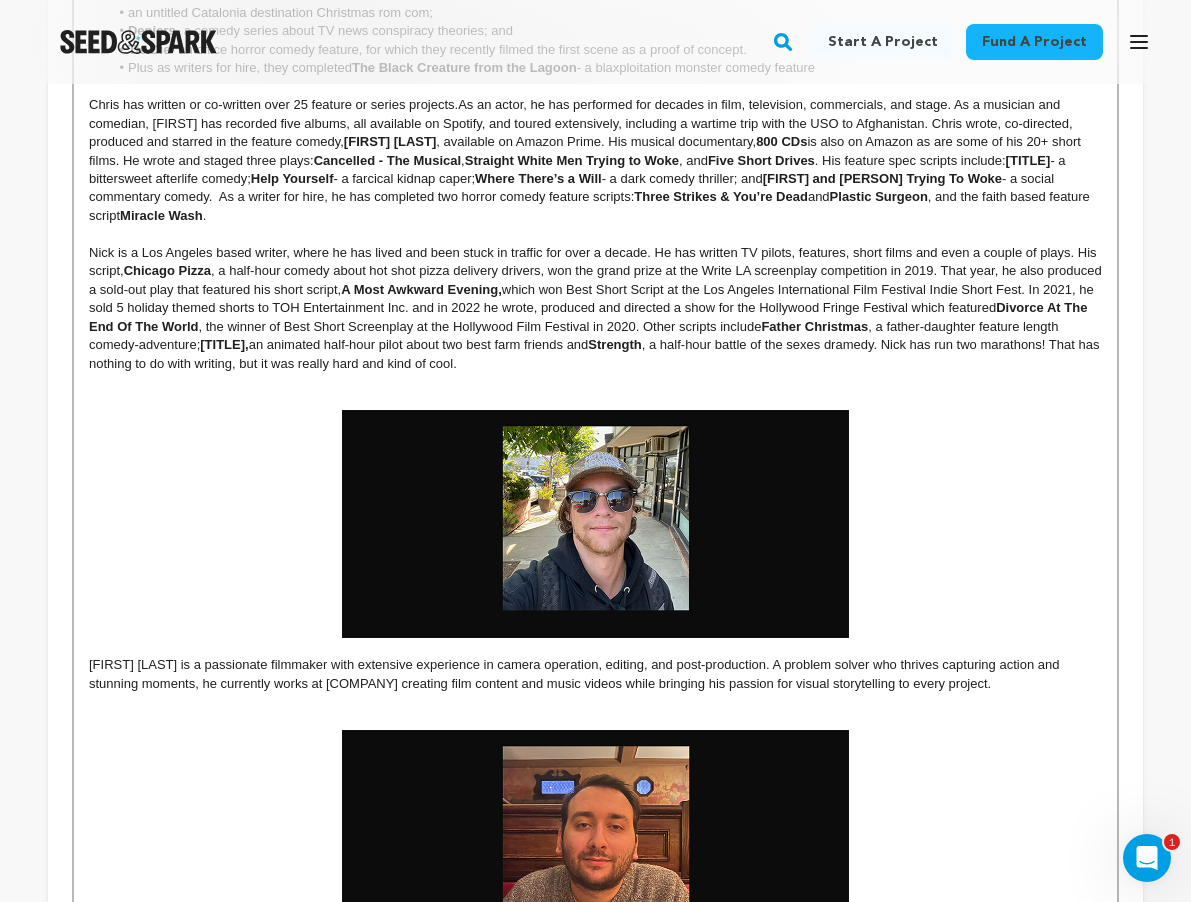scroll, scrollTop: 1434, scrollLeft: 0, axis: vertical 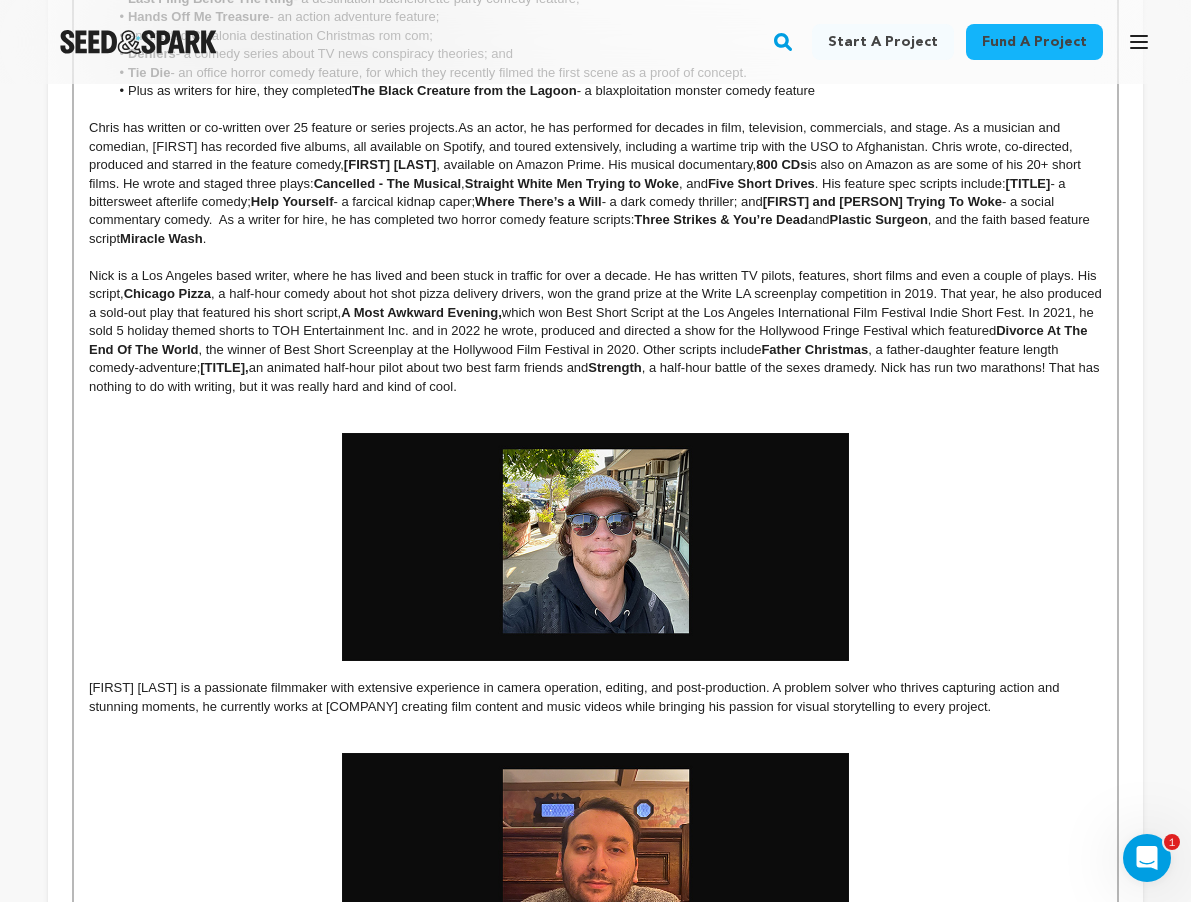 click on "Nick is a Los Angeles based writer, where he has lived and been stuck in traffic for over a decade. He has written TV pilots, features, short films and even a couple of plays. His script,  Chicago Pizza , a half-hour comedy about hot shot pizza delivery drivers, won the grand prize at the Write LA screenplay competition in 2019. That year, he also produced a sold-out play that featured his short script,  A Most Awkward Evening,  which won Best Short Script at the Los Angeles International Film Festival Indie Short Fest. In 2021, he sold 5 holiday themed shorts to TOH Entertainment Inc. and in 2022 he wrote, produced and directed a show for the Hollywood Fringe Festival which featured  Divorce At The End Of The World , the winner of Best Short Screenplay at the Hollywood Film Festival in 2020. Other scripts include  Father Christmas , a father-daughter feature length comedy-adventure;  Horsey & Piggy,  an animated half-hour pilot about two best farm friends and  Strength" at bounding box center (595, 331) 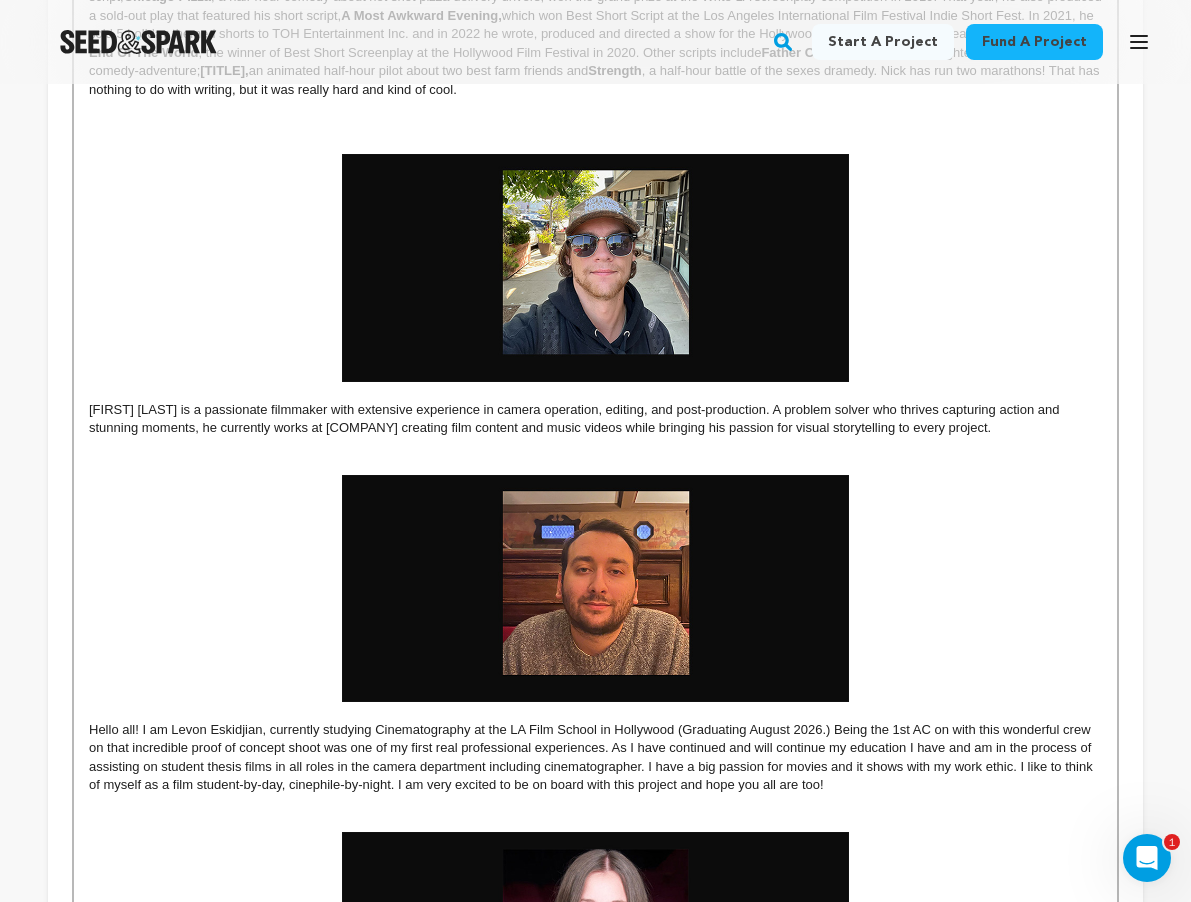 scroll, scrollTop: 1739, scrollLeft: 0, axis: vertical 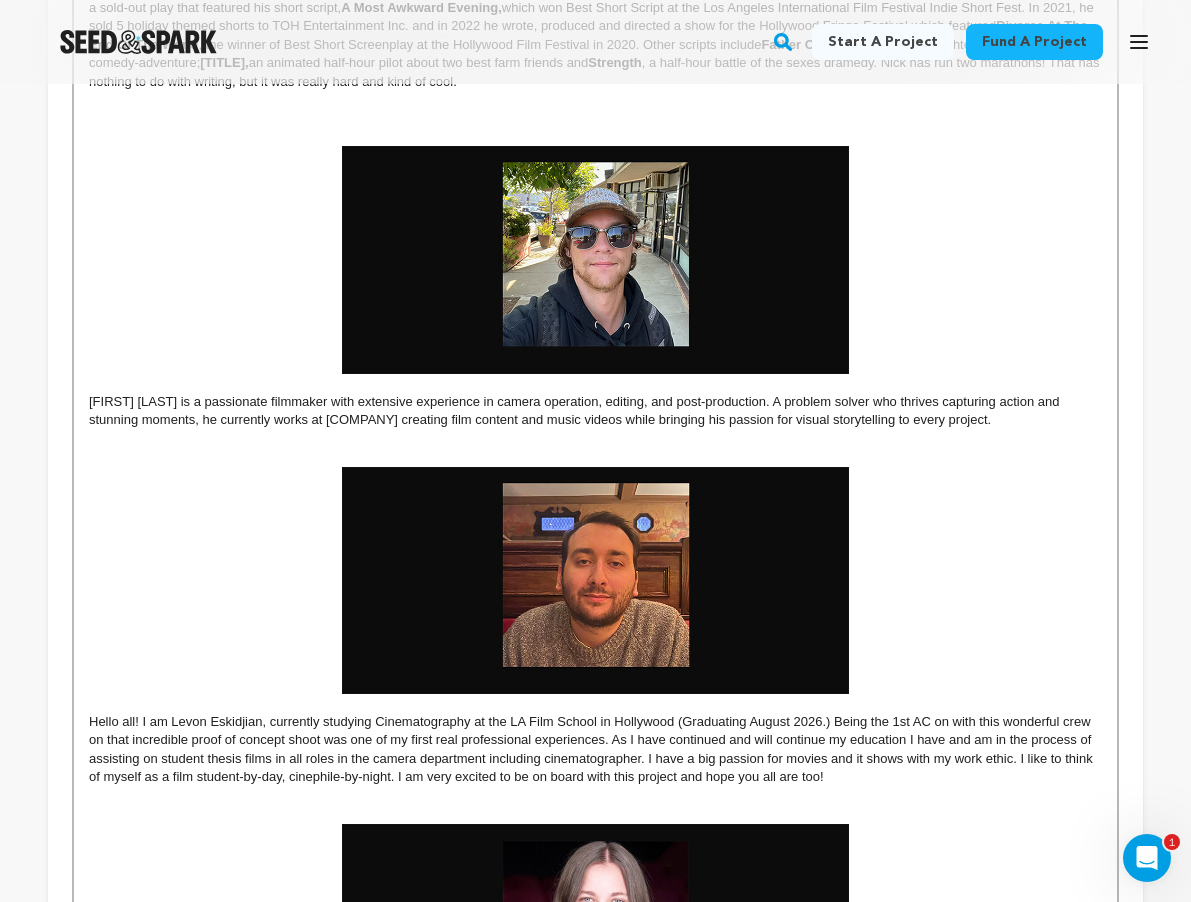 click on "[FIRST] [LAST] is a passionate filmmaker with extensive experience in camera operation, editing, and post-production. A problem solver who thrives capturing action and stunning moments, he currently works at Forward Motion Labs creating film content and music videos while bringing his passion for visual storytelling to every project." at bounding box center (595, 411) 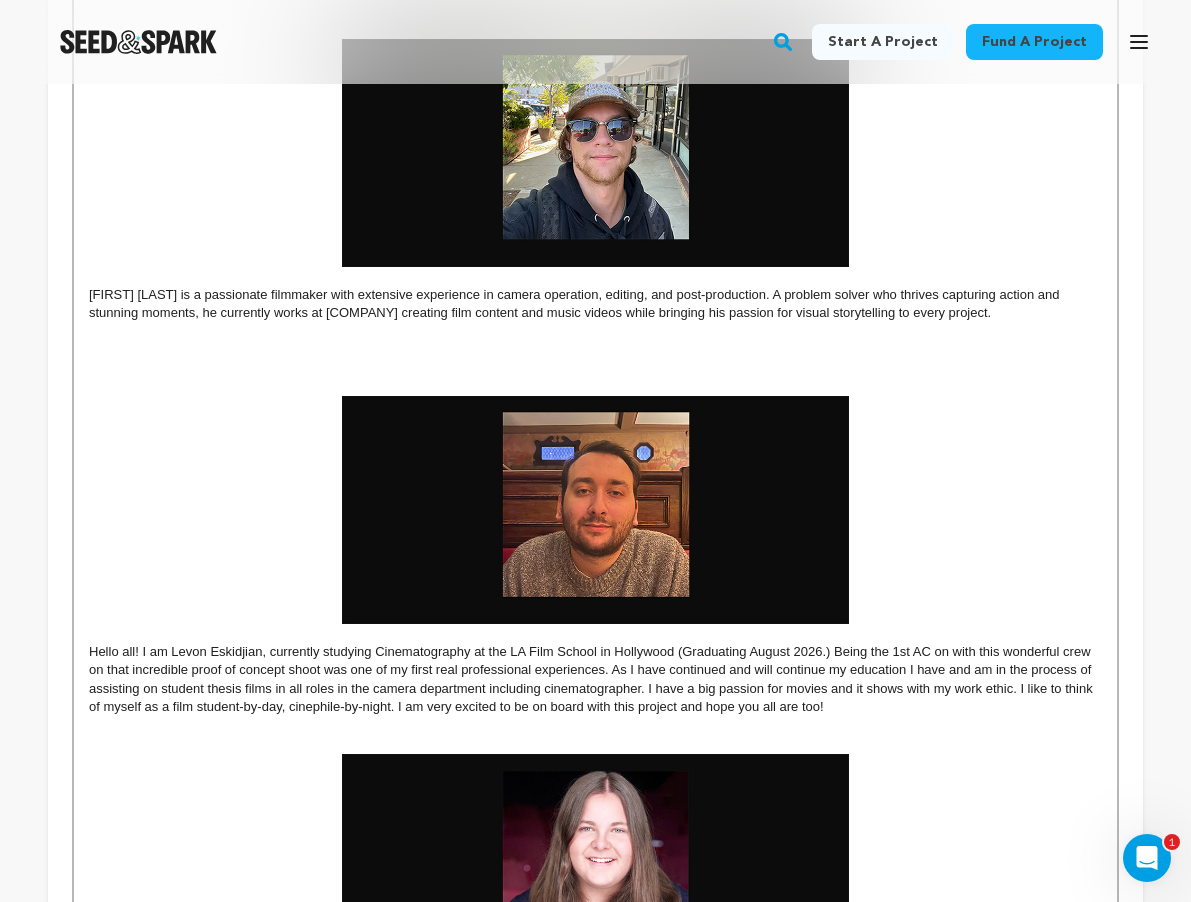 scroll, scrollTop: 1869, scrollLeft: 0, axis: vertical 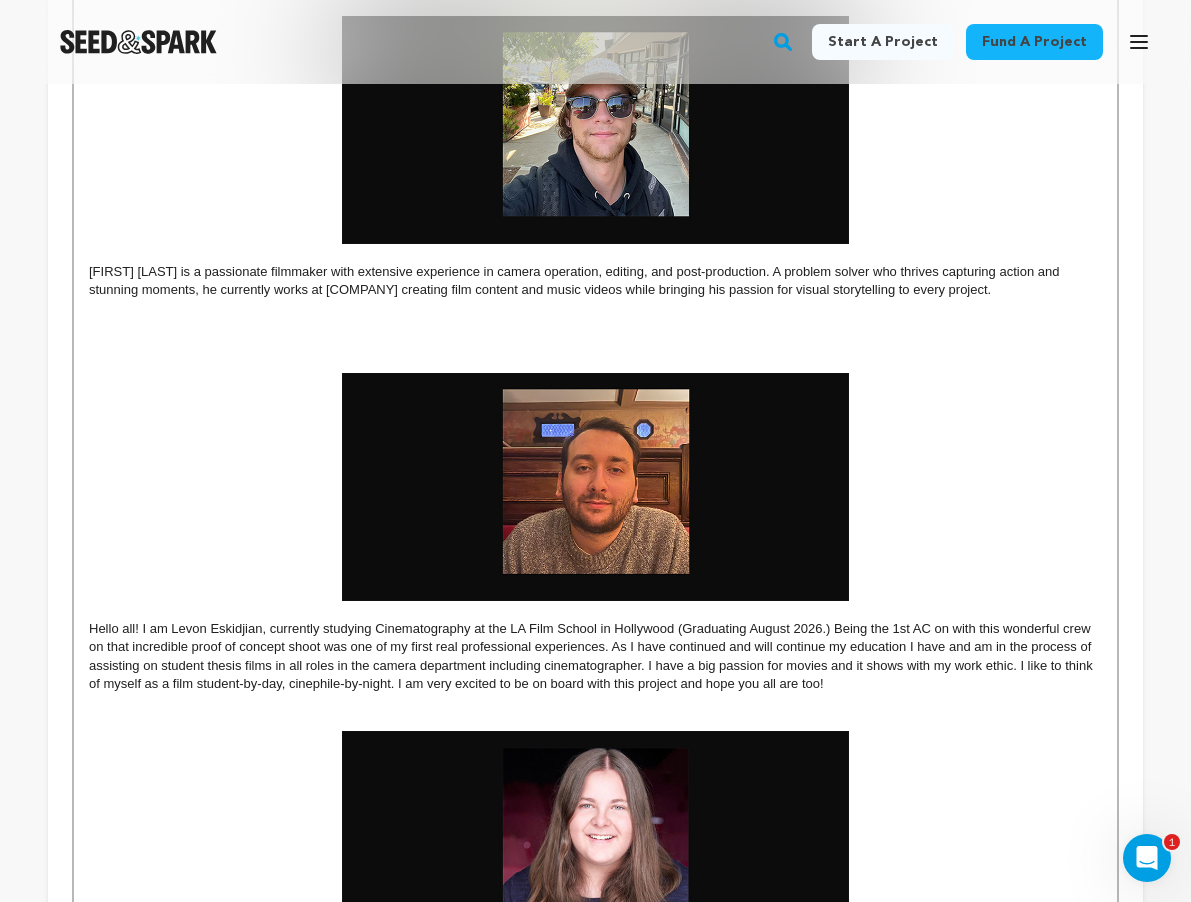 click on "Hello all! I am Levon Eskidjian, currently studying Cinematography at the LA Film School in Hollywood (Graduating August 2026.) Being the 1st AC on with this wonderful crew on that incredible proof of concept shoot was one of my first real professional experiences. As I have continued and will continue my education I have and am in the process of assisting on student thesis films in all roles in the camera department including cinematographer. I have a big passion for movies and it shows with my work ethic. I like to think of myself as a film student-by-day, cinephile-by-night. I am very excited to be on board with this project and hope you all are too!" at bounding box center [595, 657] 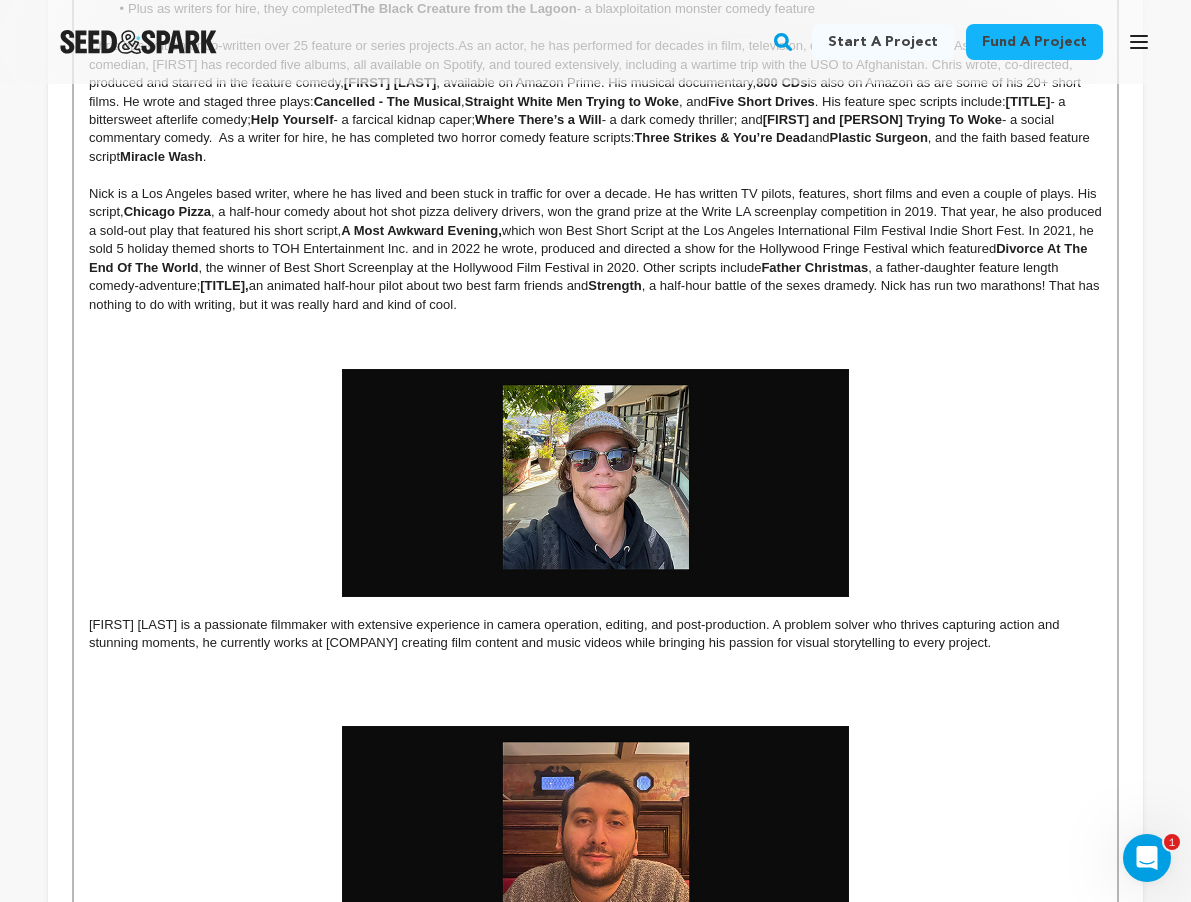 scroll, scrollTop: 1492, scrollLeft: 0, axis: vertical 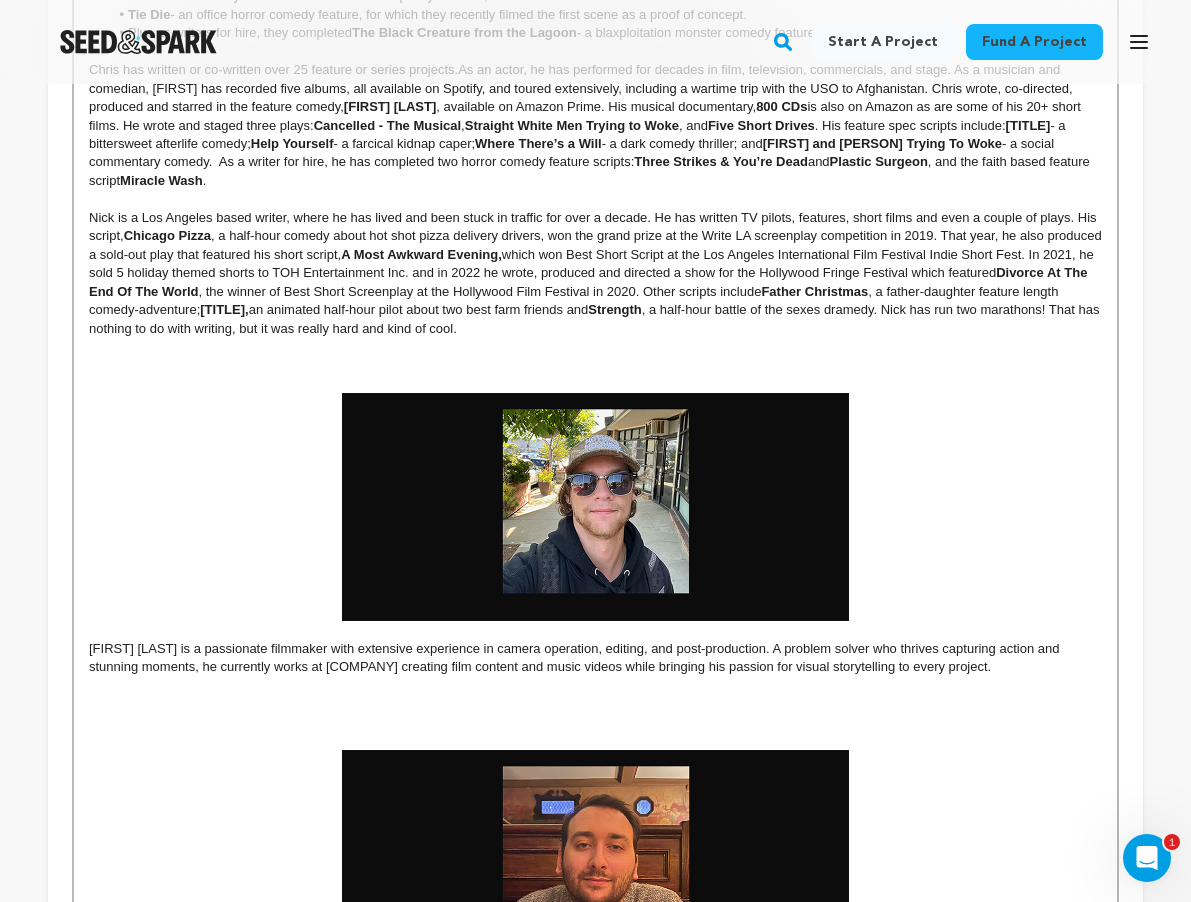 click at bounding box center (595, 347) 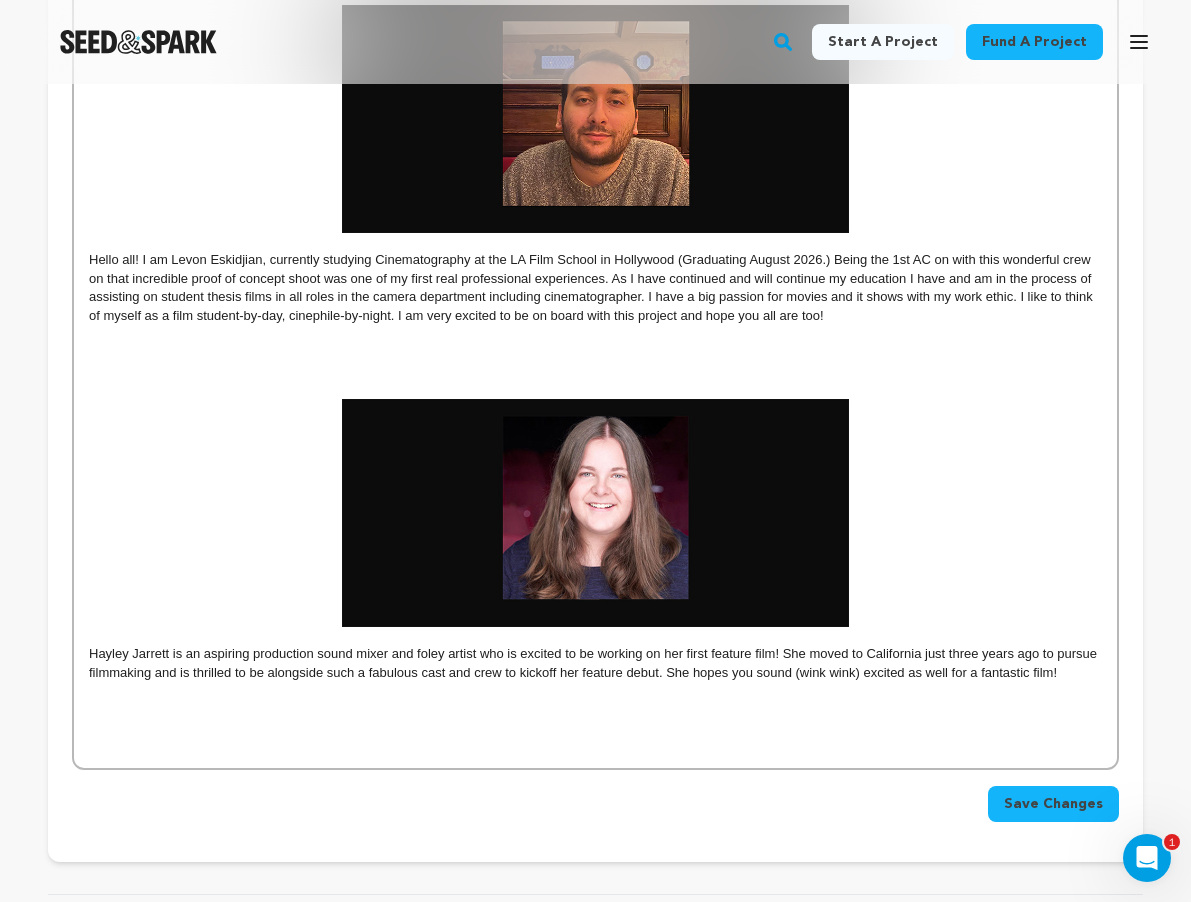 scroll, scrollTop: 2474, scrollLeft: 0, axis: vertical 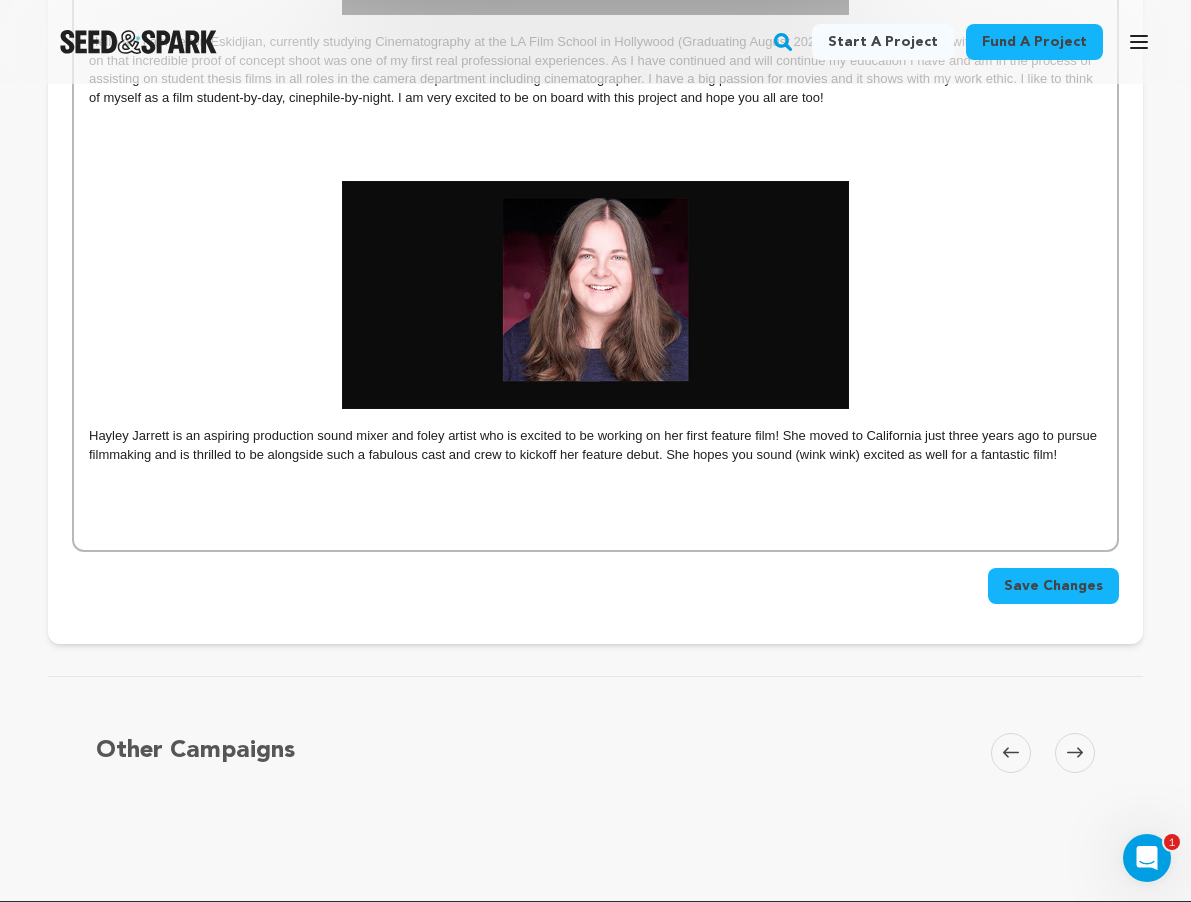 click on "Save Changes" at bounding box center (1053, 586) 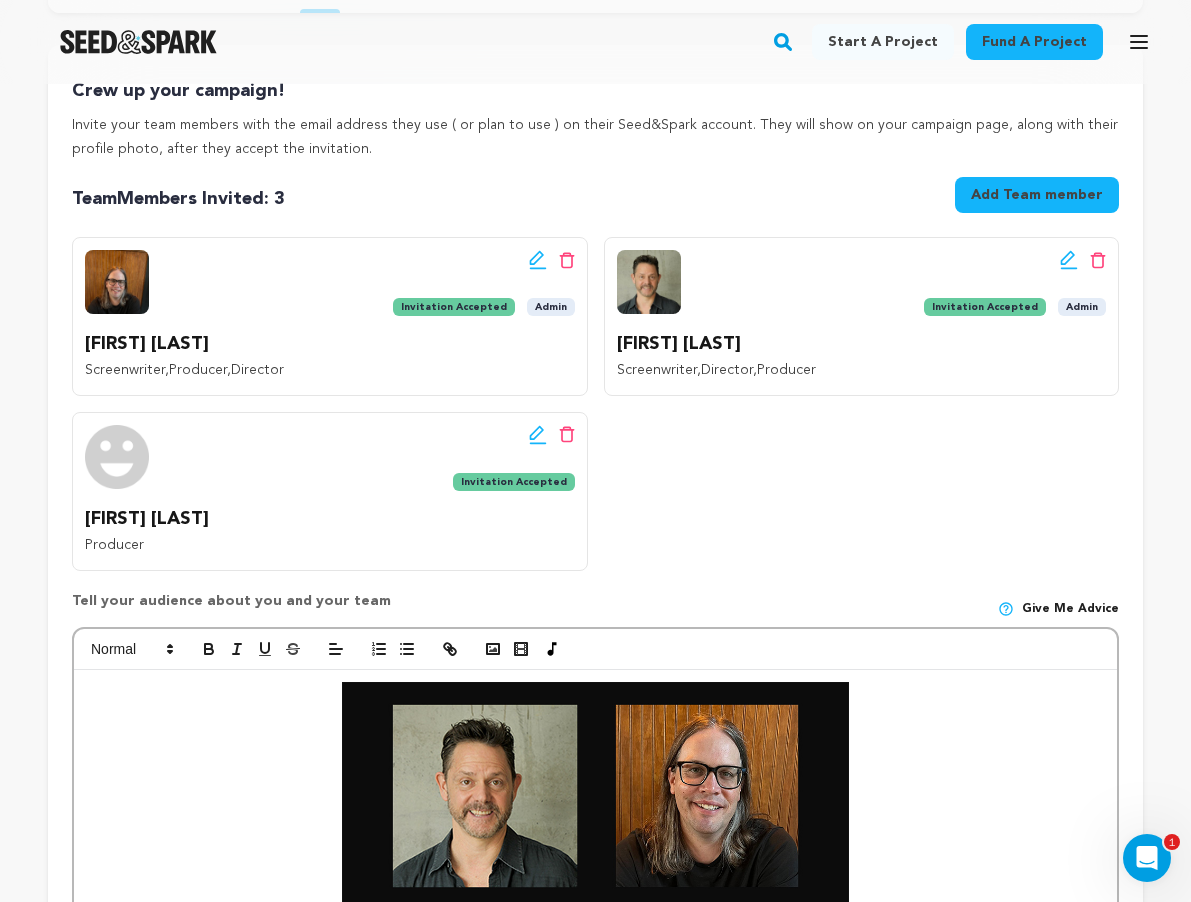 scroll, scrollTop: 0, scrollLeft: 0, axis: both 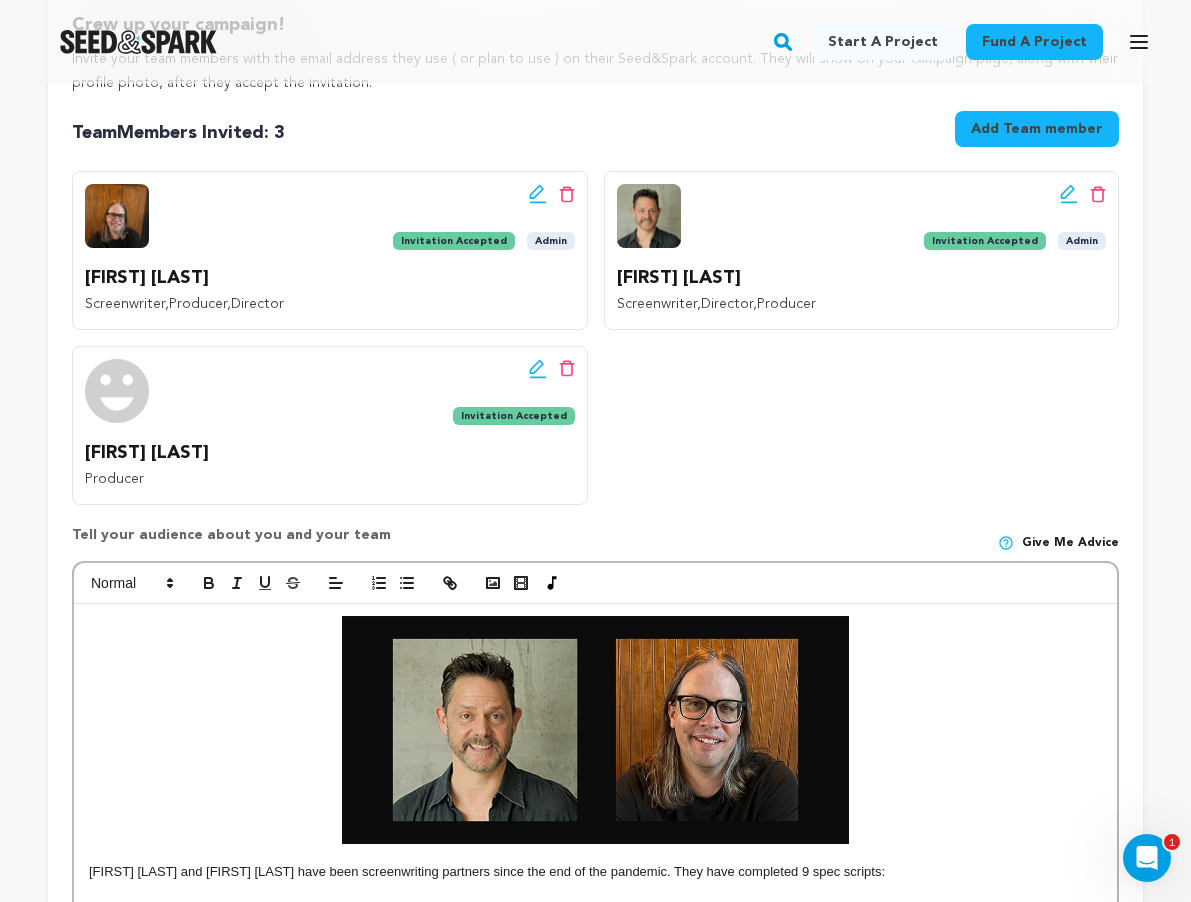 click on "Add Team member" at bounding box center [1037, 129] 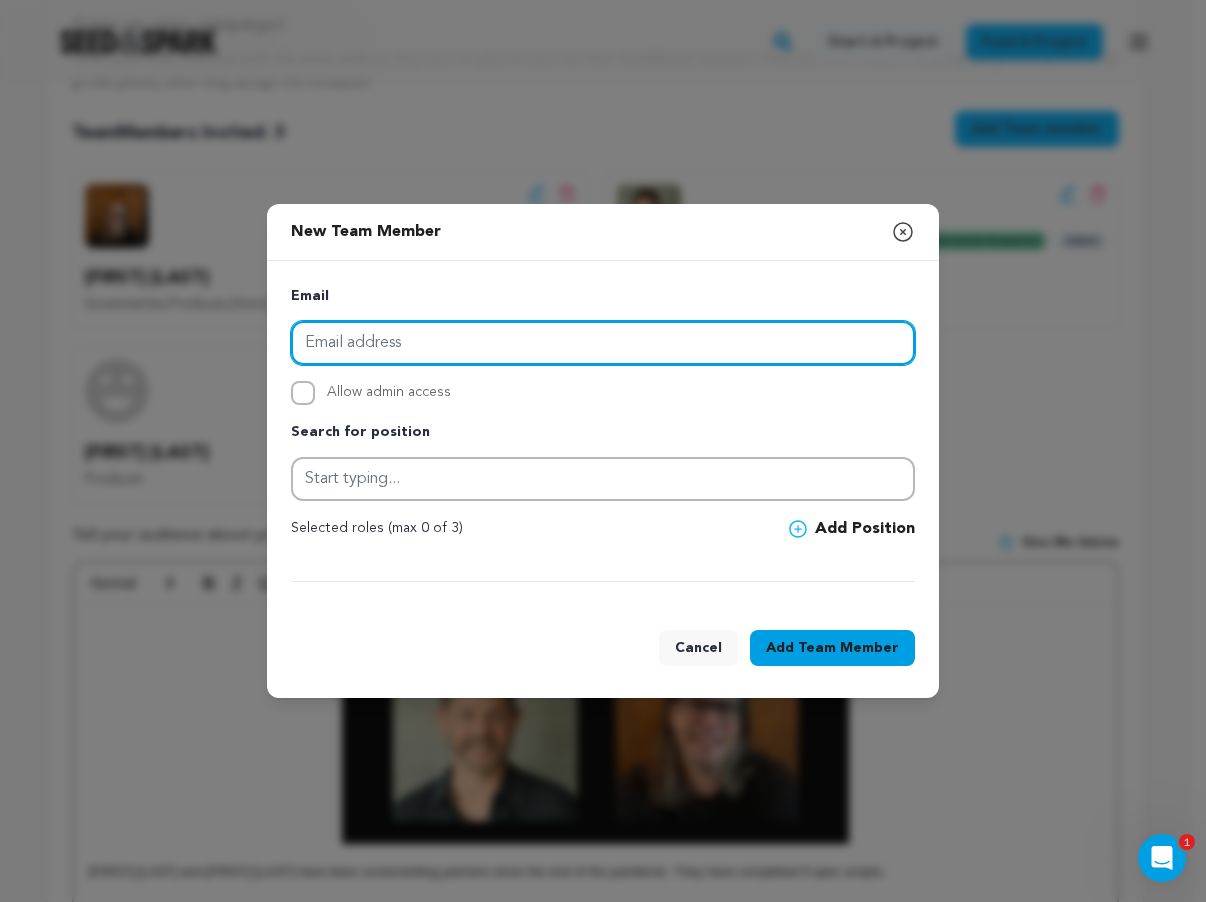 click at bounding box center (603, 343) 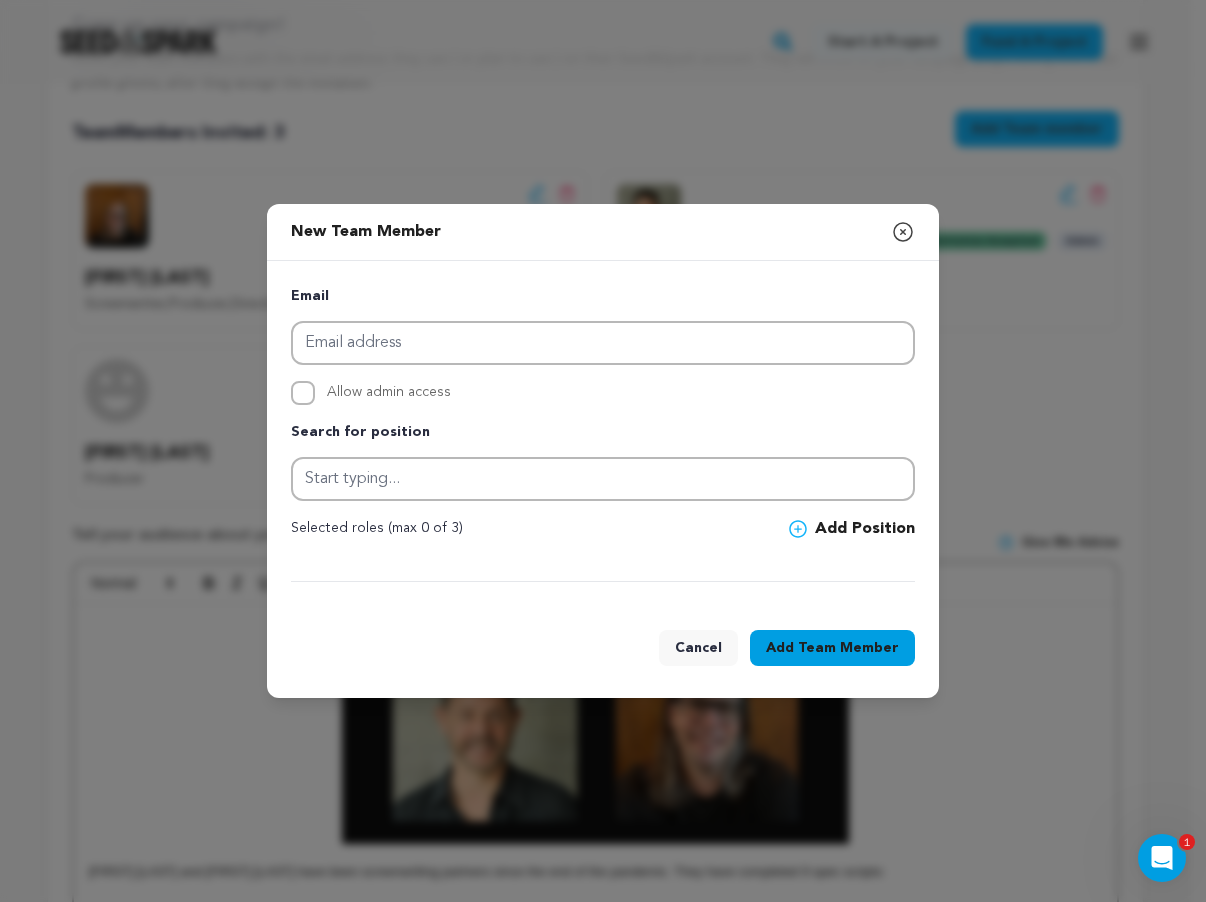 drag, startPoint x: 715, startPoint y: 656, endPoint x: 680, endPoint y: 607, distance: 60.216278 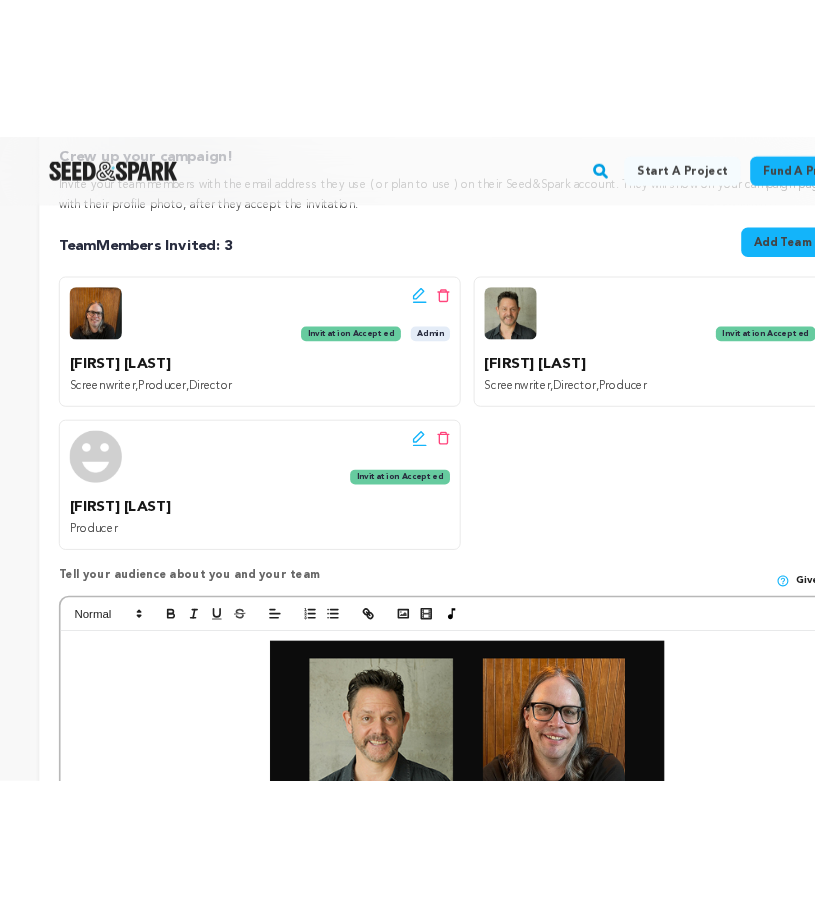 scroll, scrollTop: 489, scrollLeft: 0, axis: vertical 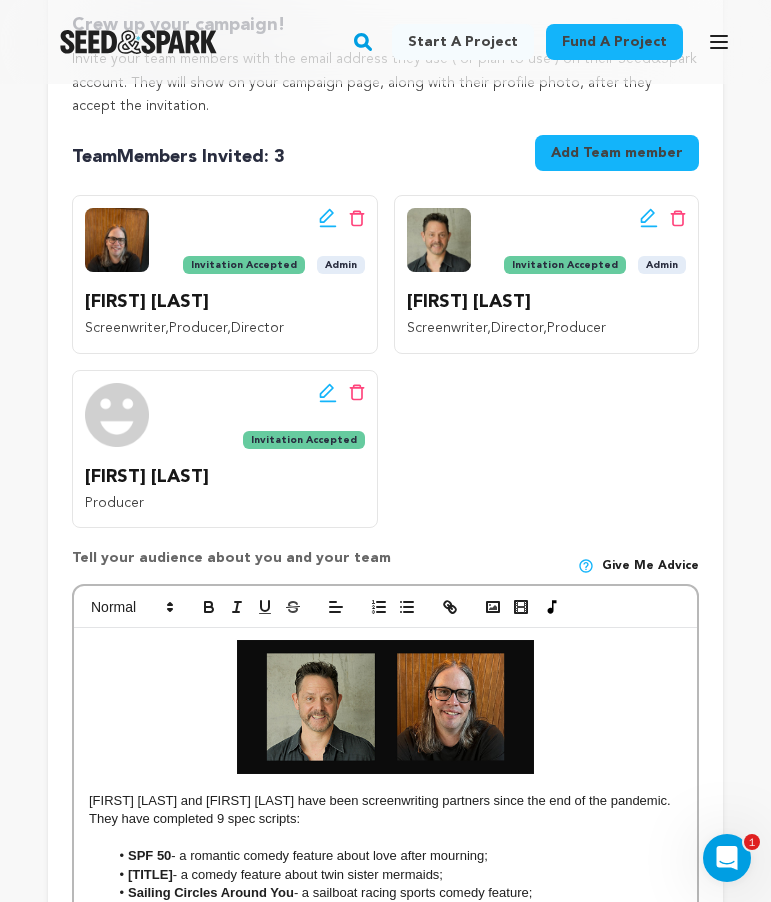 click on "Add Team member" at bounding box center [617, 153] 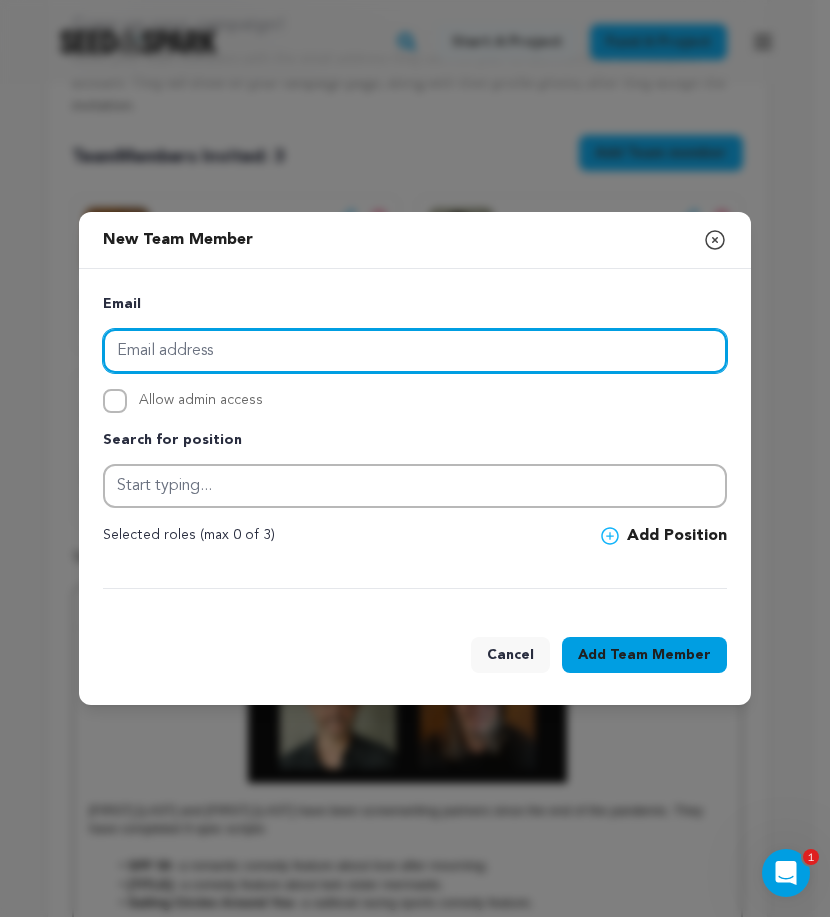 click at bounding box center [415, 351] 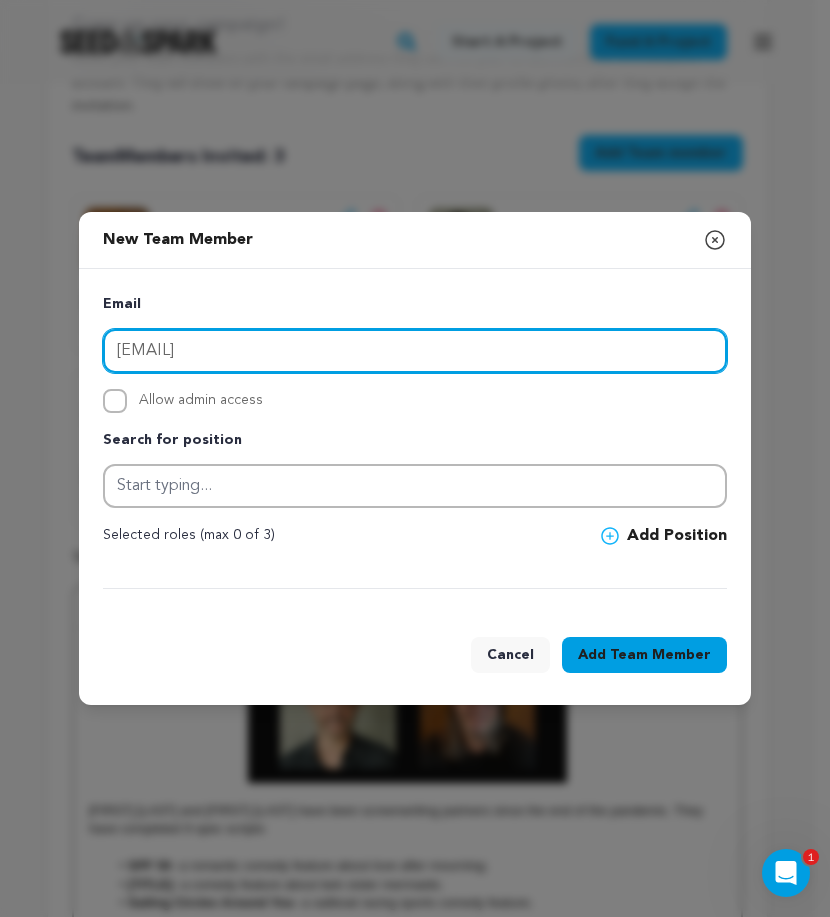 type on "[USERNAME]@[example.com]" 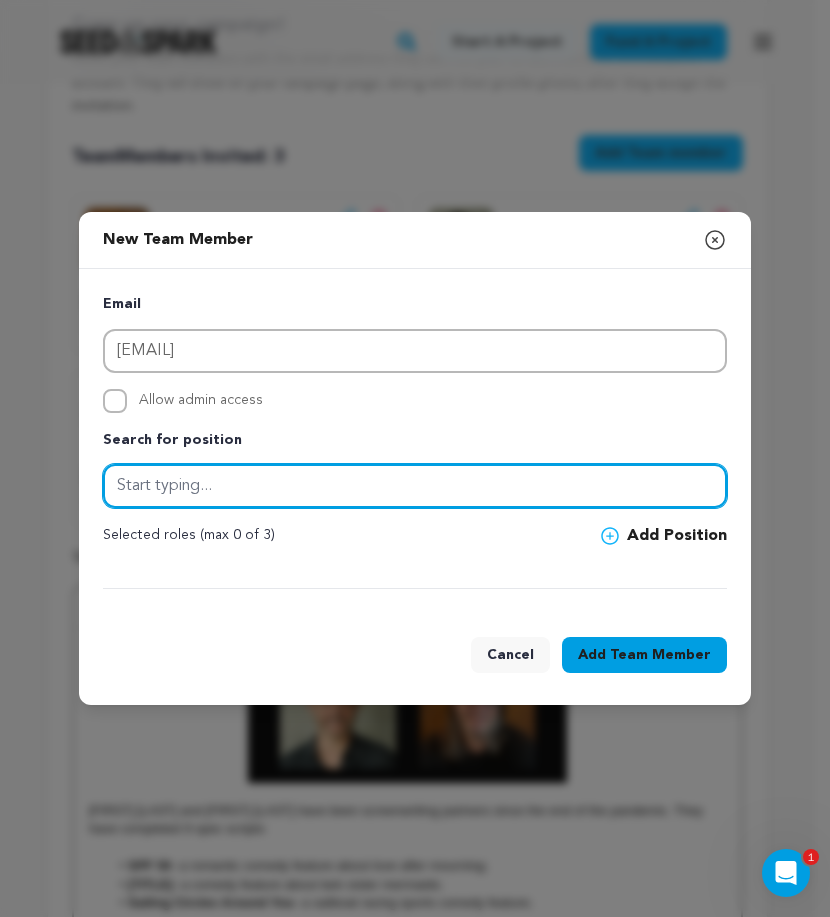 click at bounding box center (415, 486) 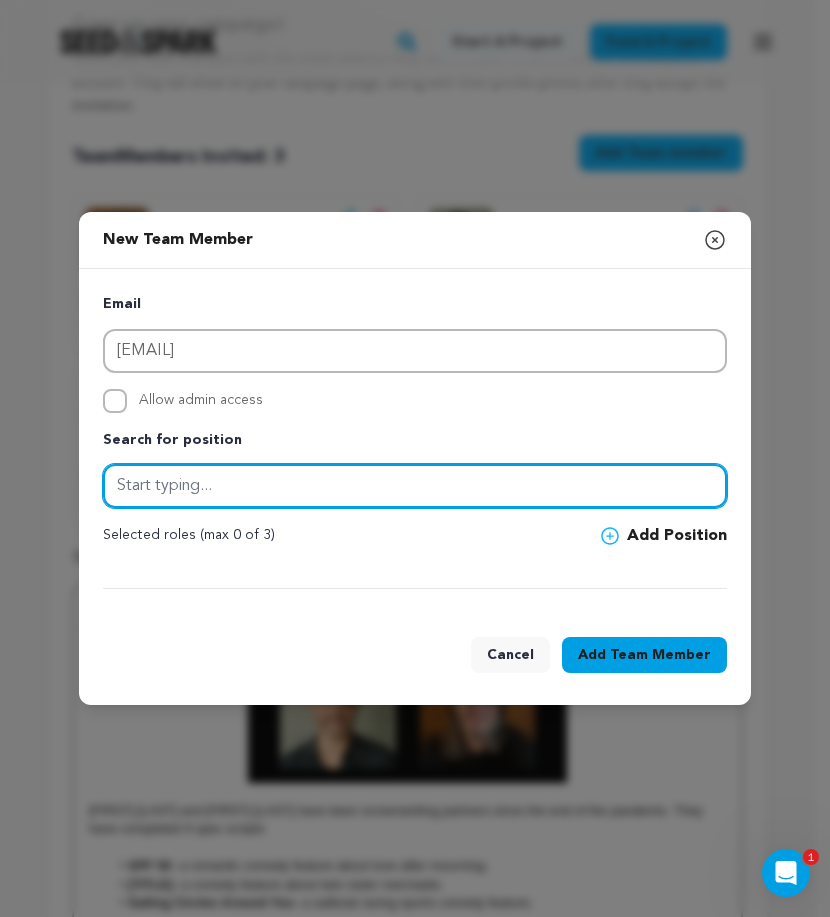 type on "1" 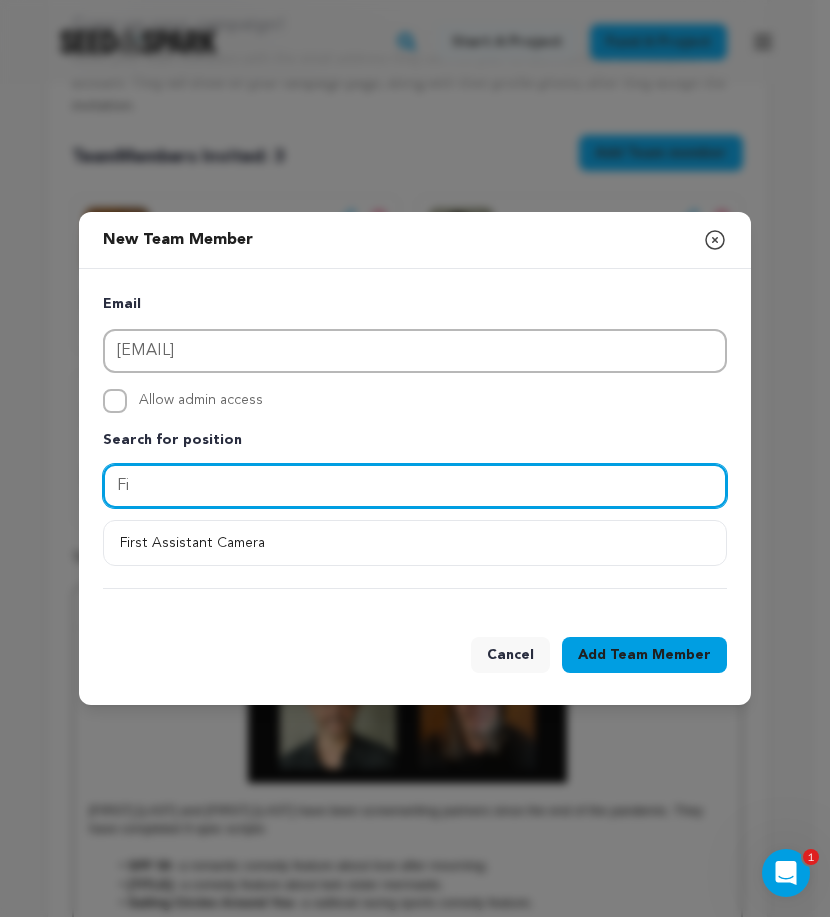 type on "F" 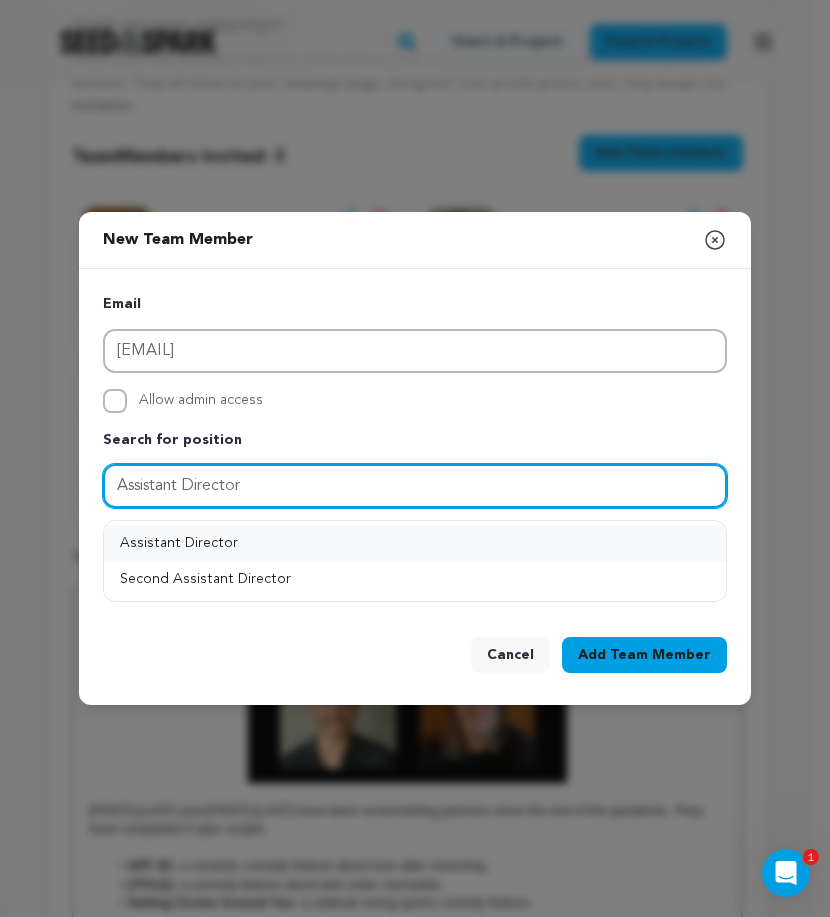 type on "Assistant Director" 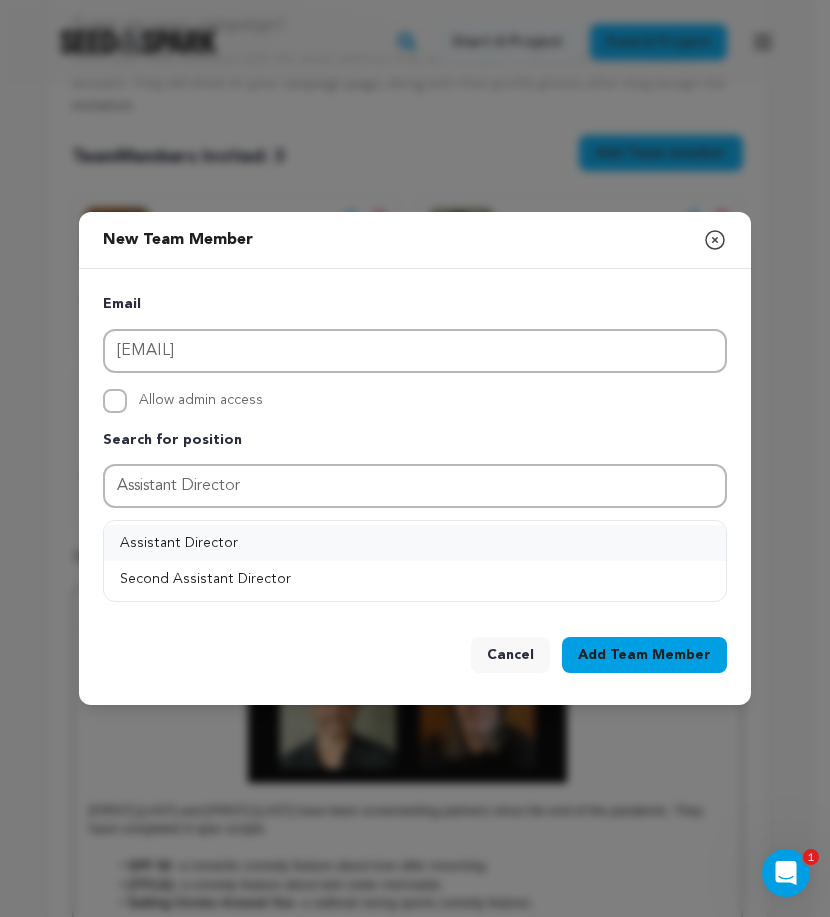 click on "Assistant Director" at bounding box center (415, 543) 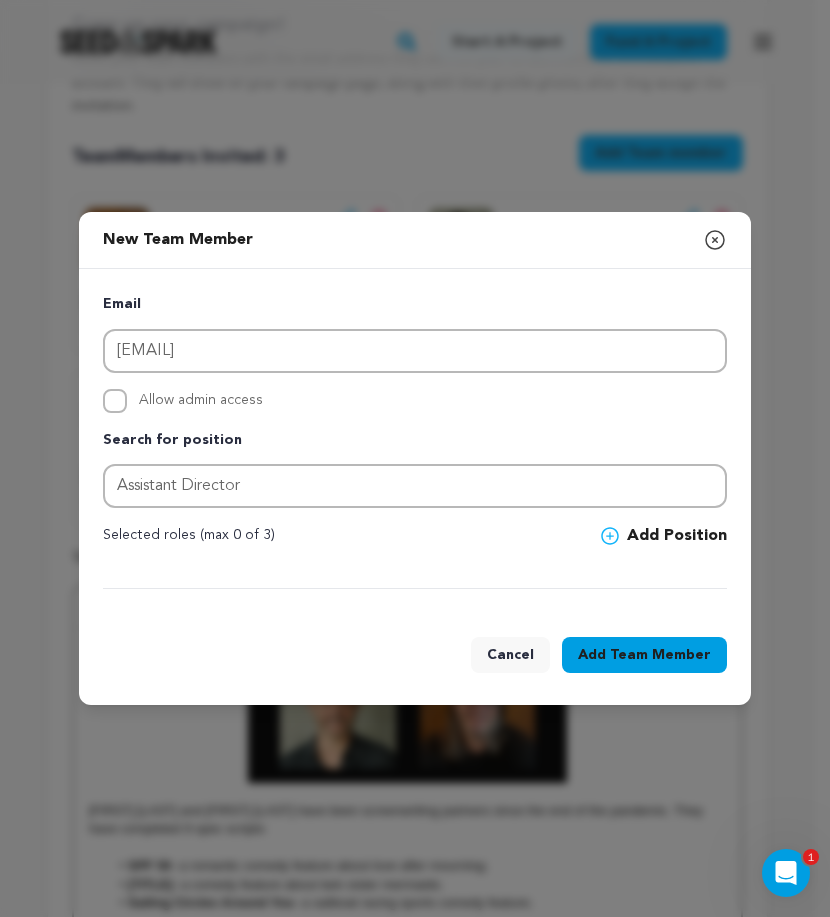 click on "Team Member" at bounding box center (660, 655) 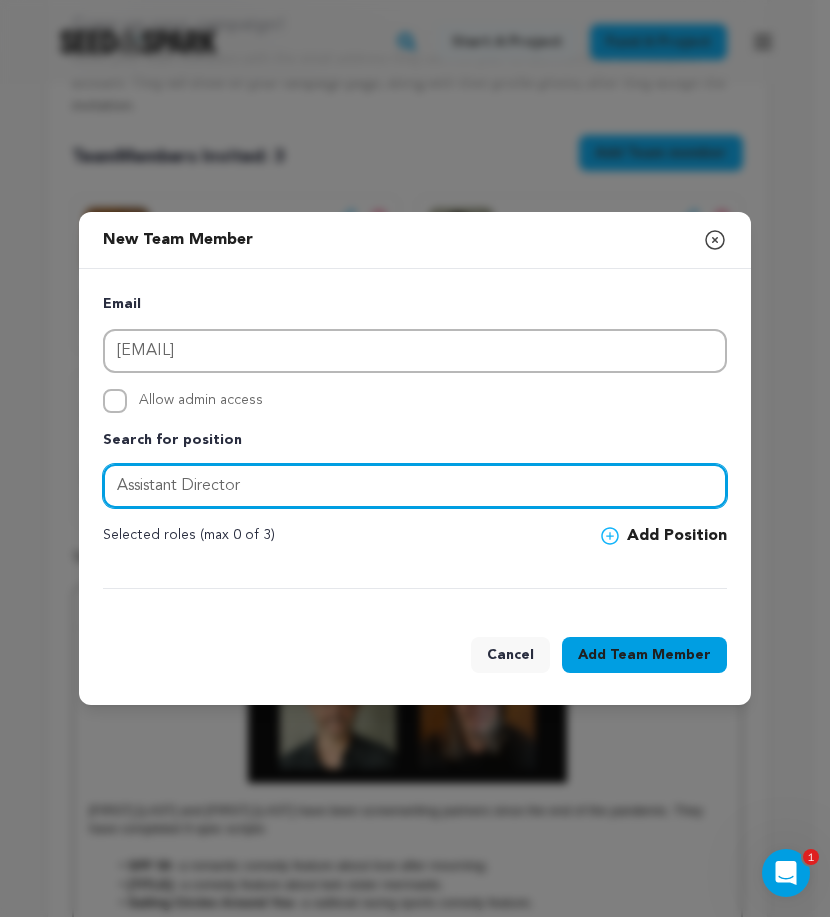 click on "Assistant Director" at bounding box center [415, 486] 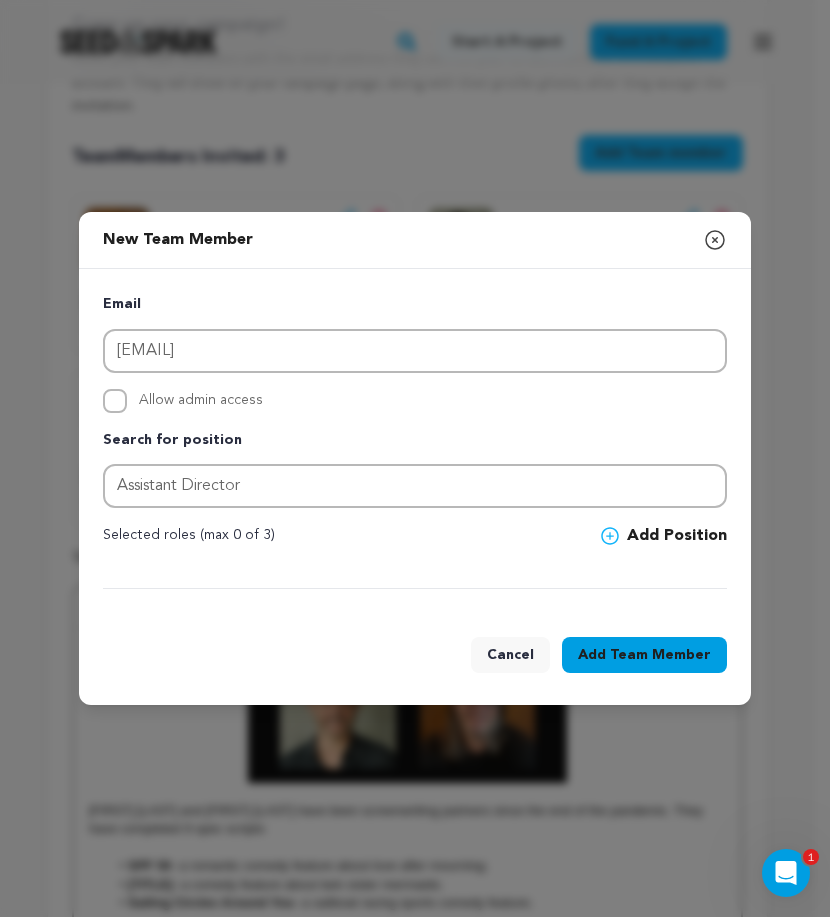 click on "Add Position" at bounding box center (664, 536) 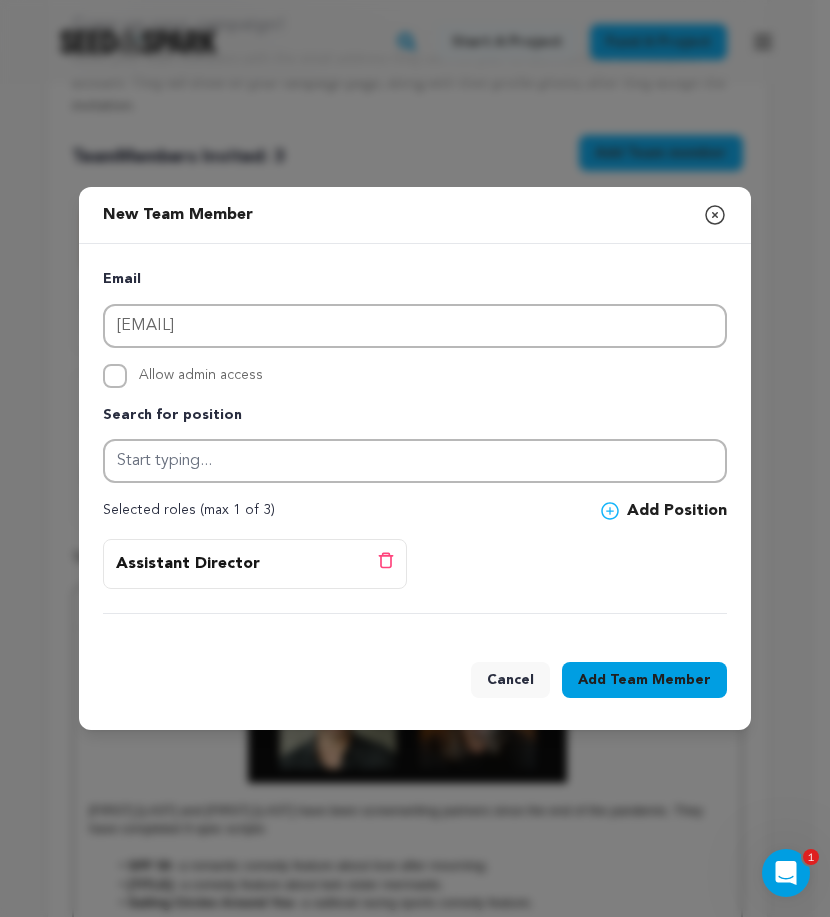 click on "Team Member" at bounding box center (660, 680) 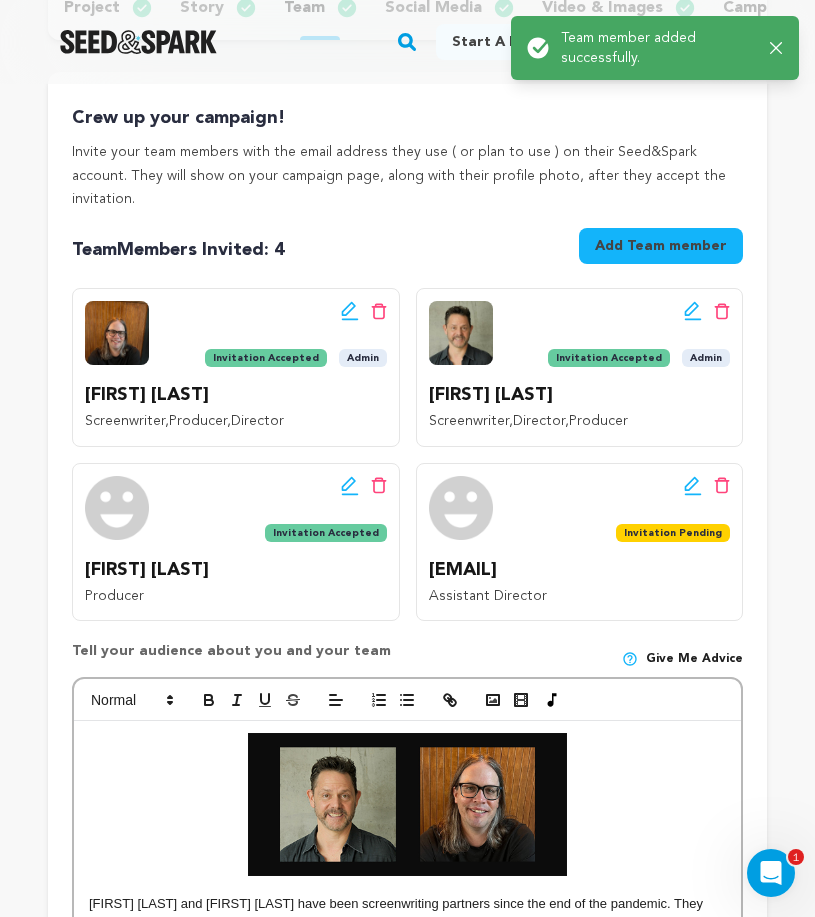 scroll, scrollTop: 466, scrollLeft: 0, axis: vertical 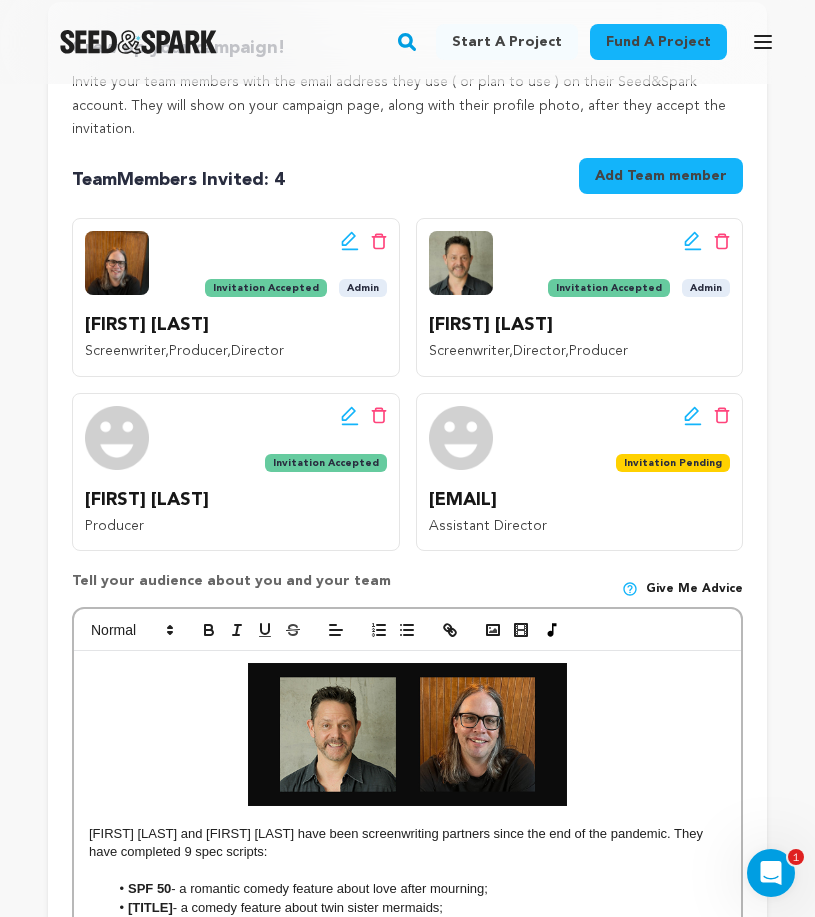 click on "[USERNAME]@[example.com]" at bounding box center [580, 500] 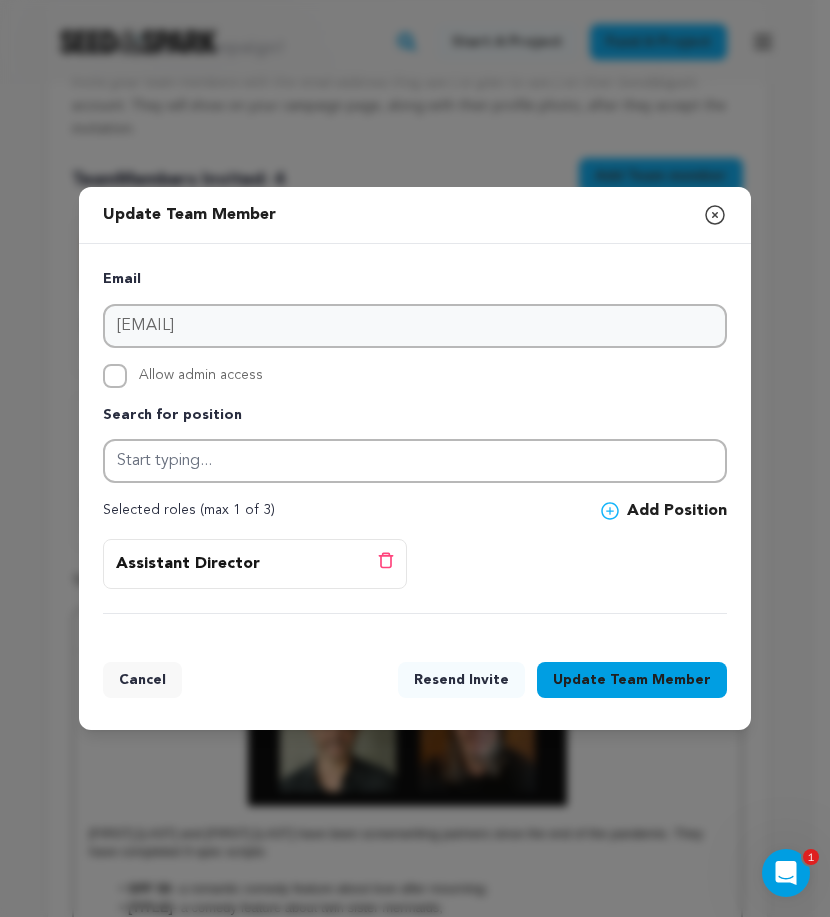 click 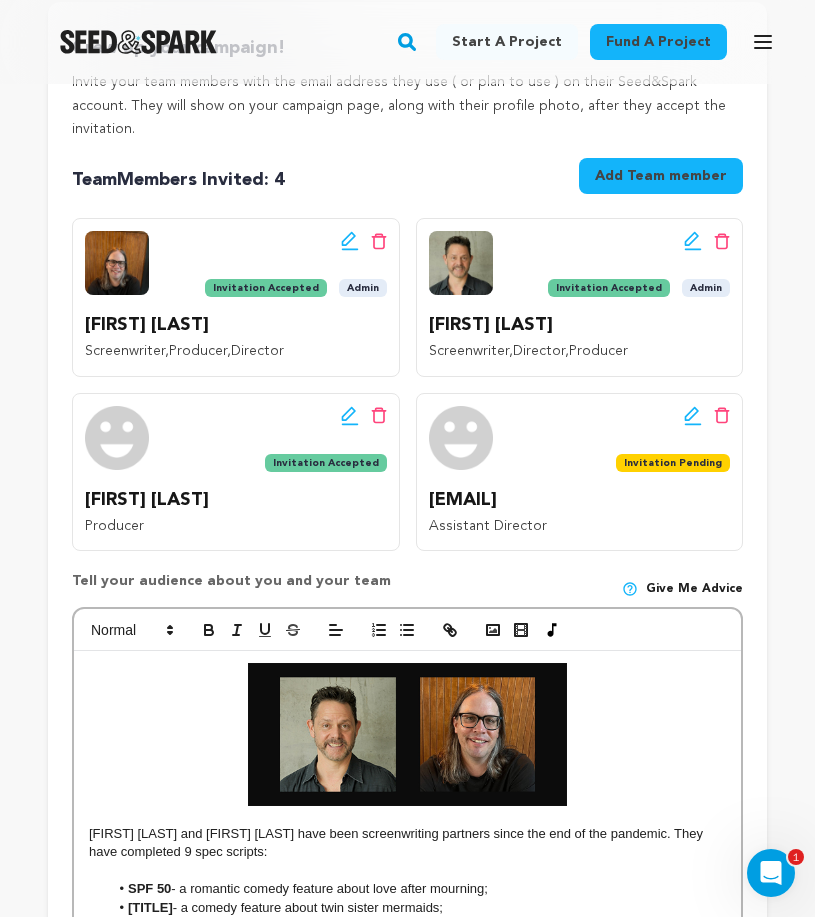 click on "Add Team member" at bounding box center (661, 176) 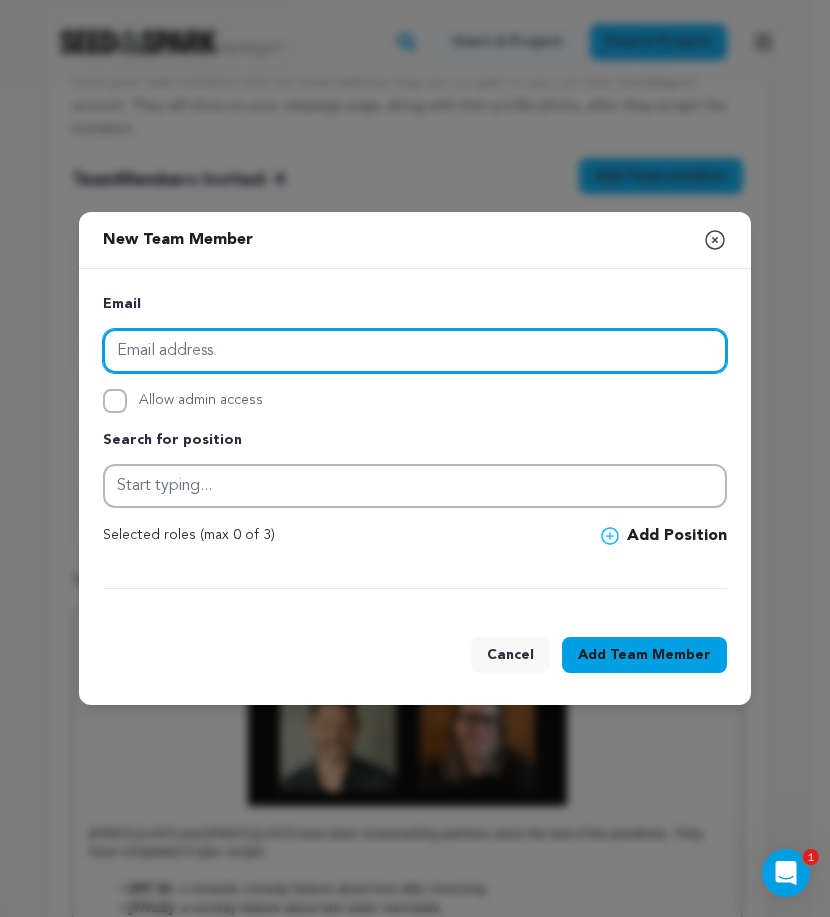 click at bounding box center (415, 351) 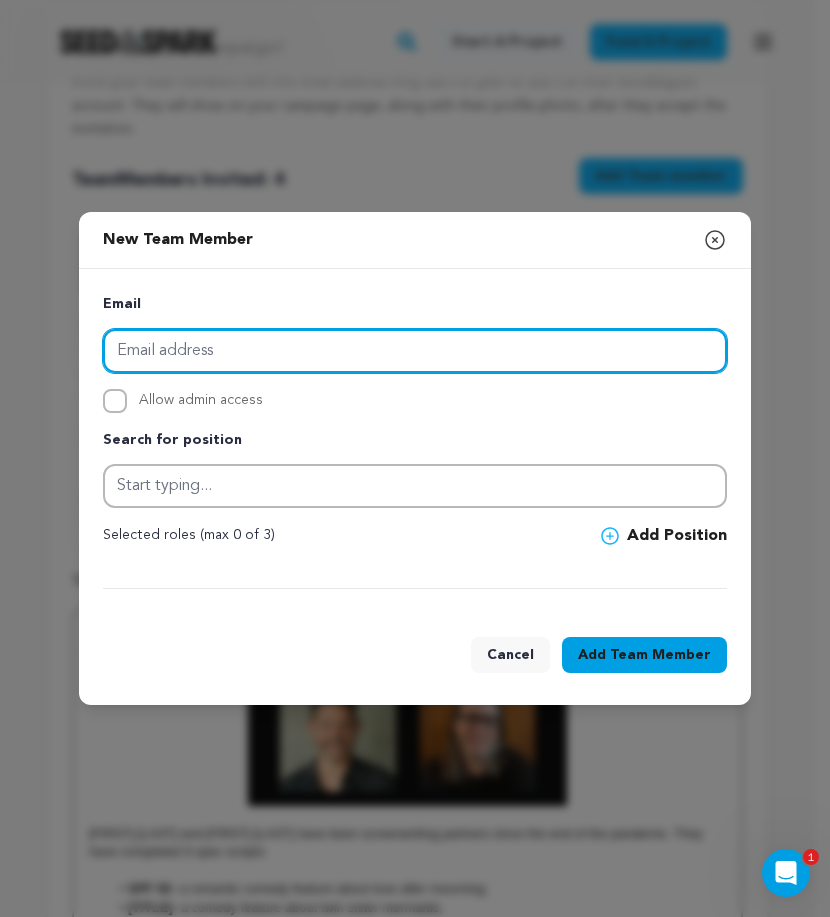 paste on "[USERNAME]@[example.com]" 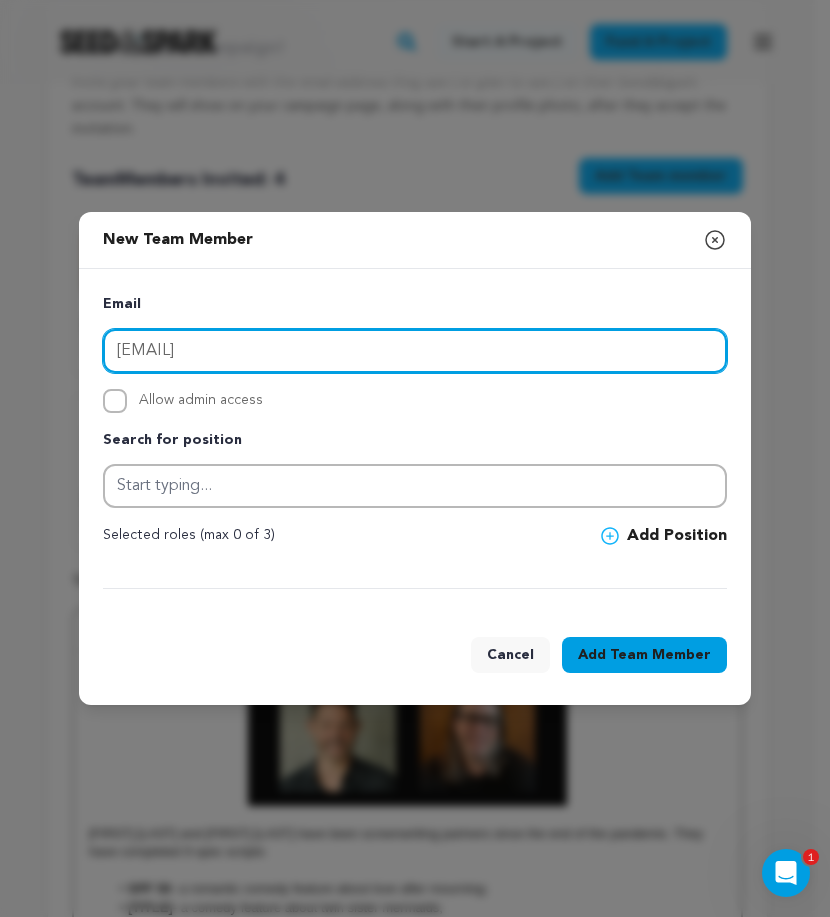 type on "[USERNAME]@[example.com]" 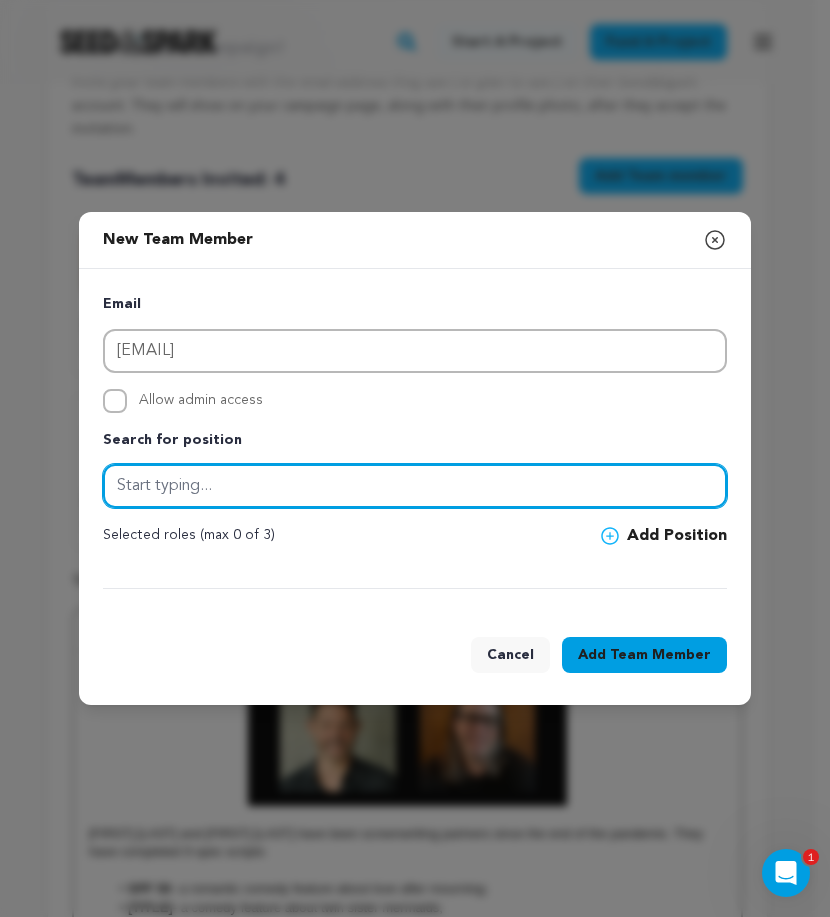 click at bounding box center (415, 486) 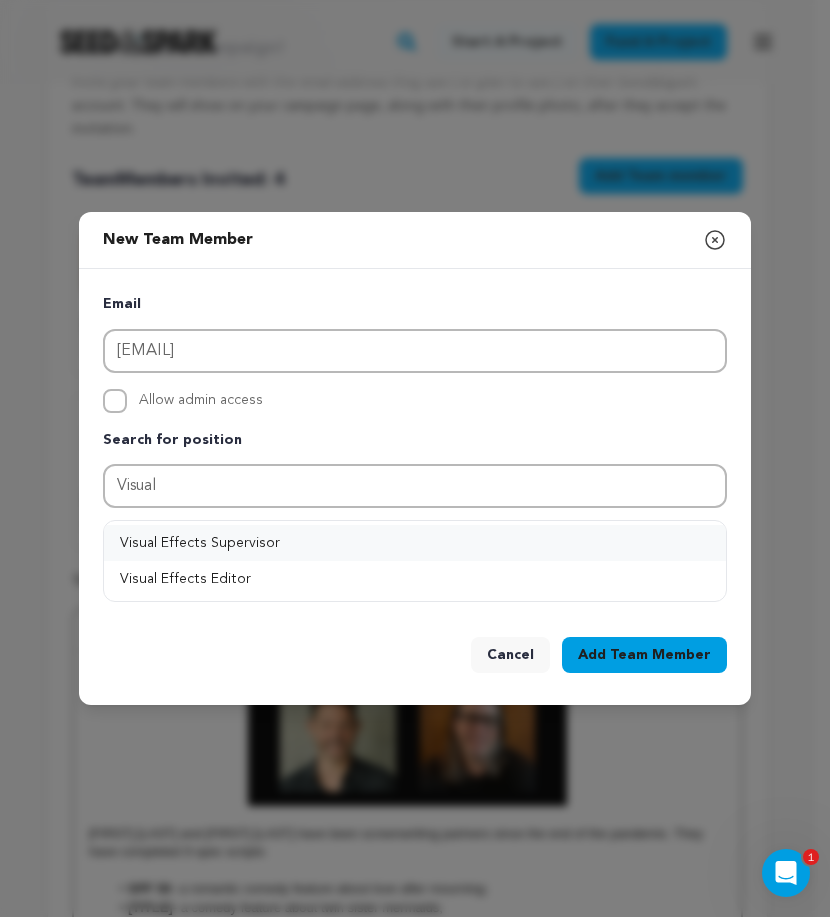 click on "Visual Effects Supervisor" at bounding box center (415, 543) 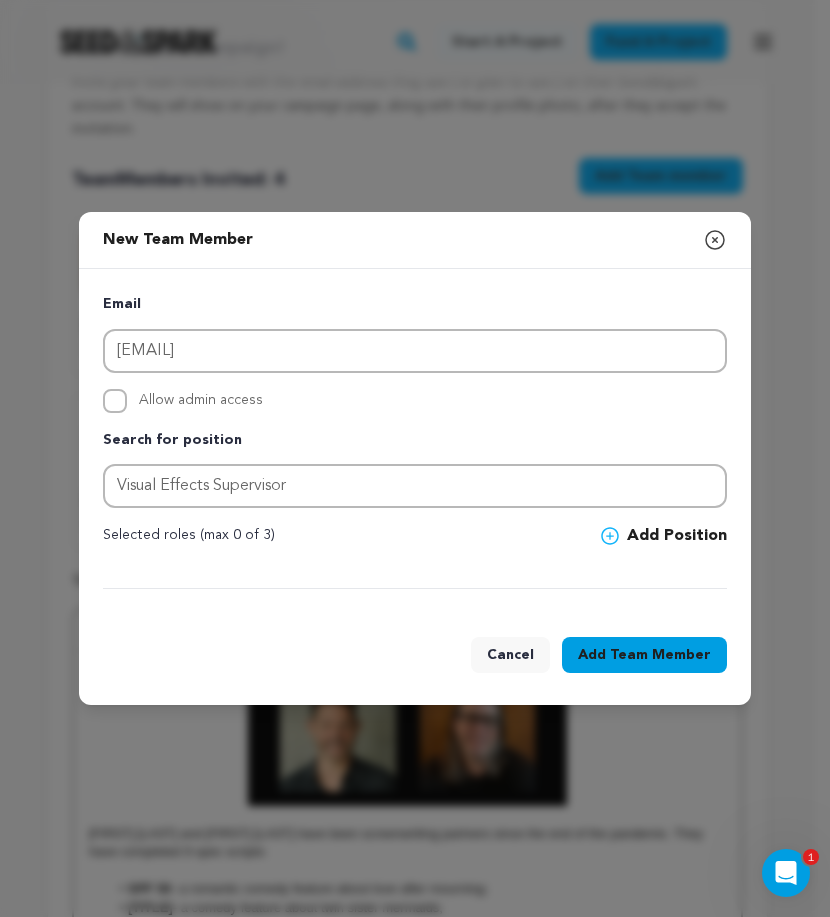 click on "Add Position" at bounding box center [664, 536] 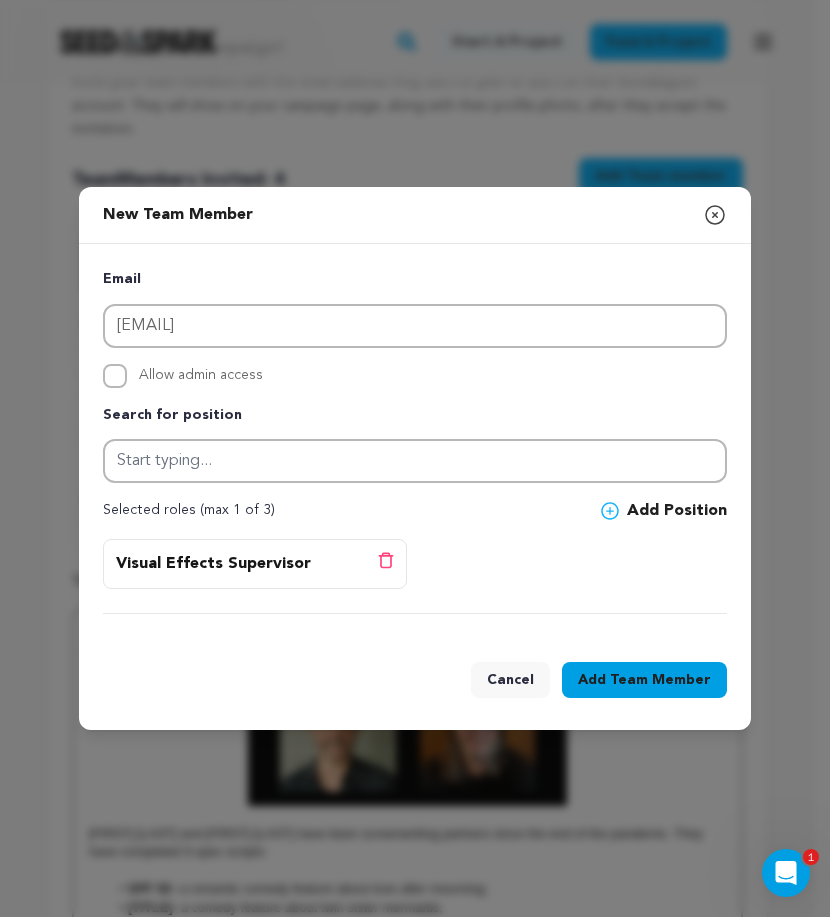 drag, startPoint x: 647, startPoint y: 678, endPoint x: 518, endPoint y: 637, distance: 135.35878 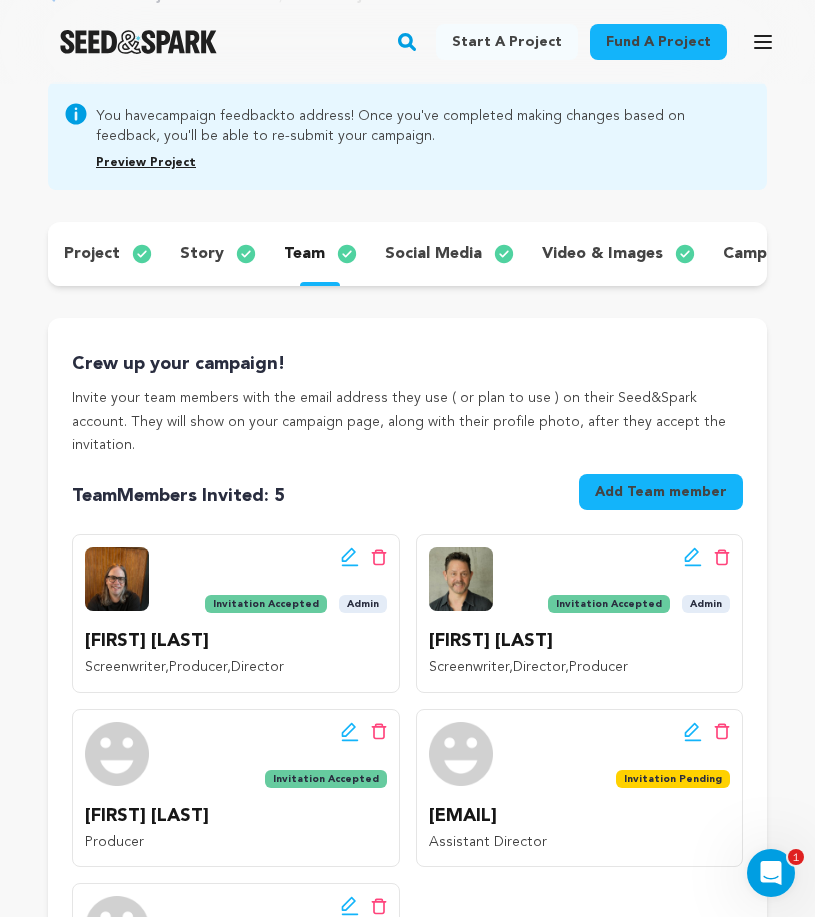 scroll, scrollTop: 154, scrollLeft: 0, axis: vertical 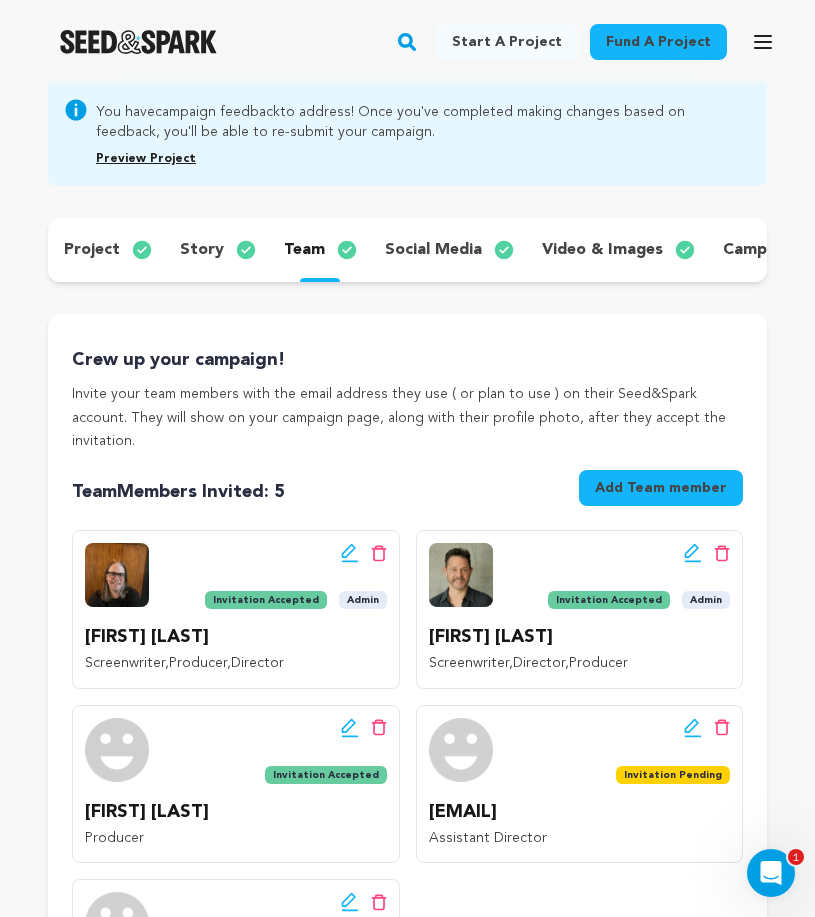 click on "Add Team member" at bounding box center (661, 488) 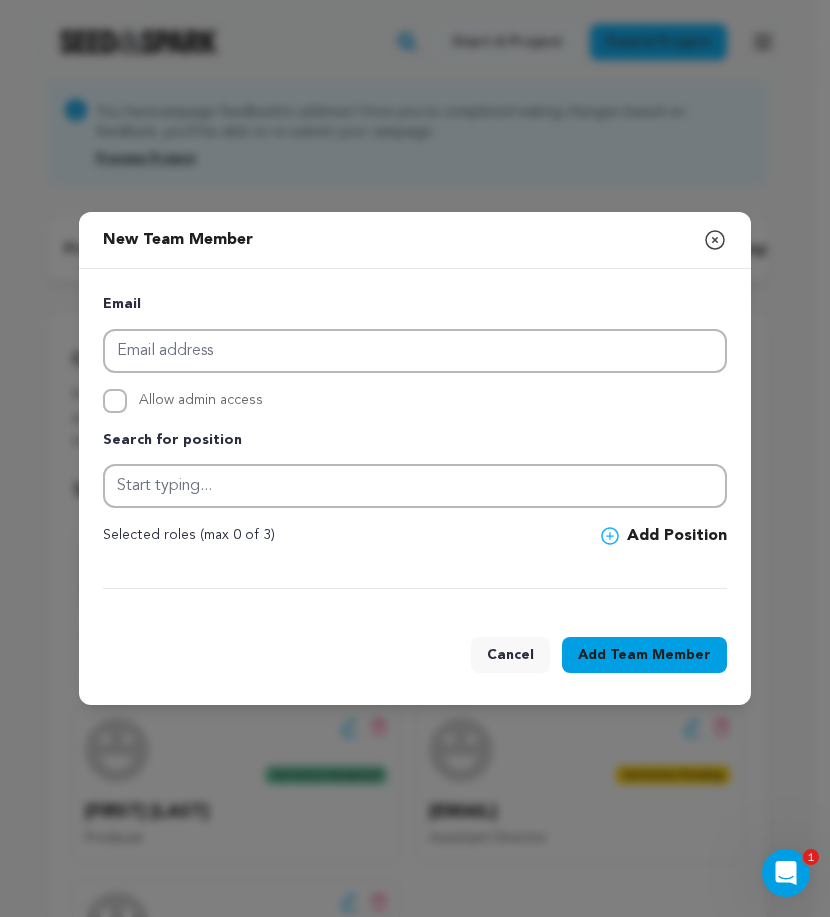 type 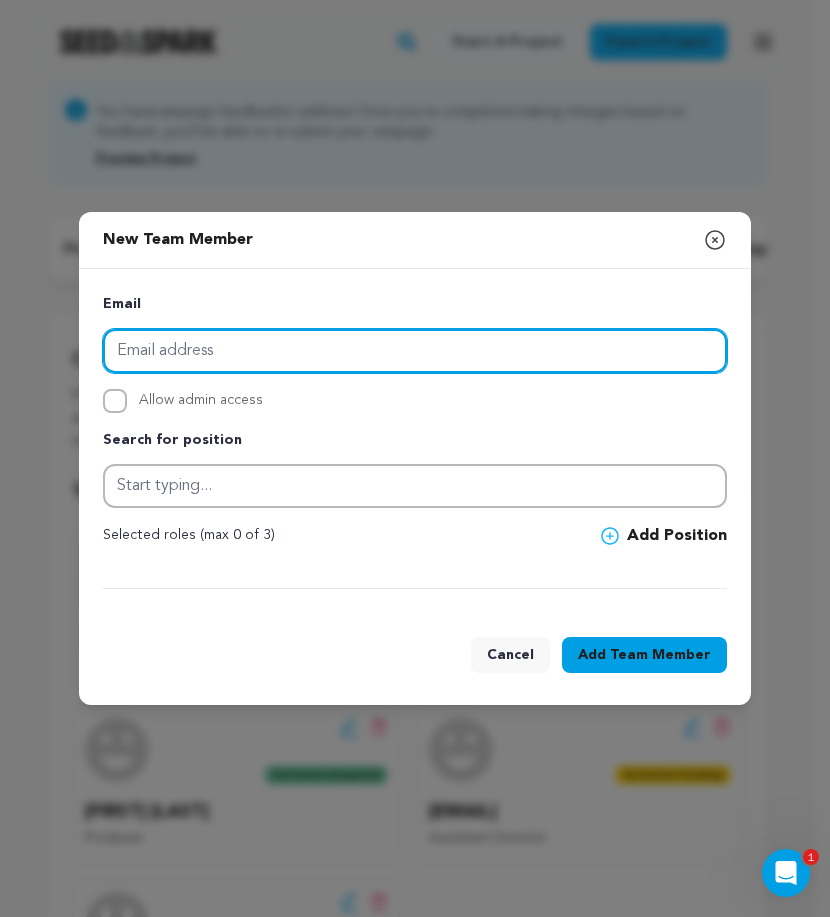 click at bounding box center [415, 351] 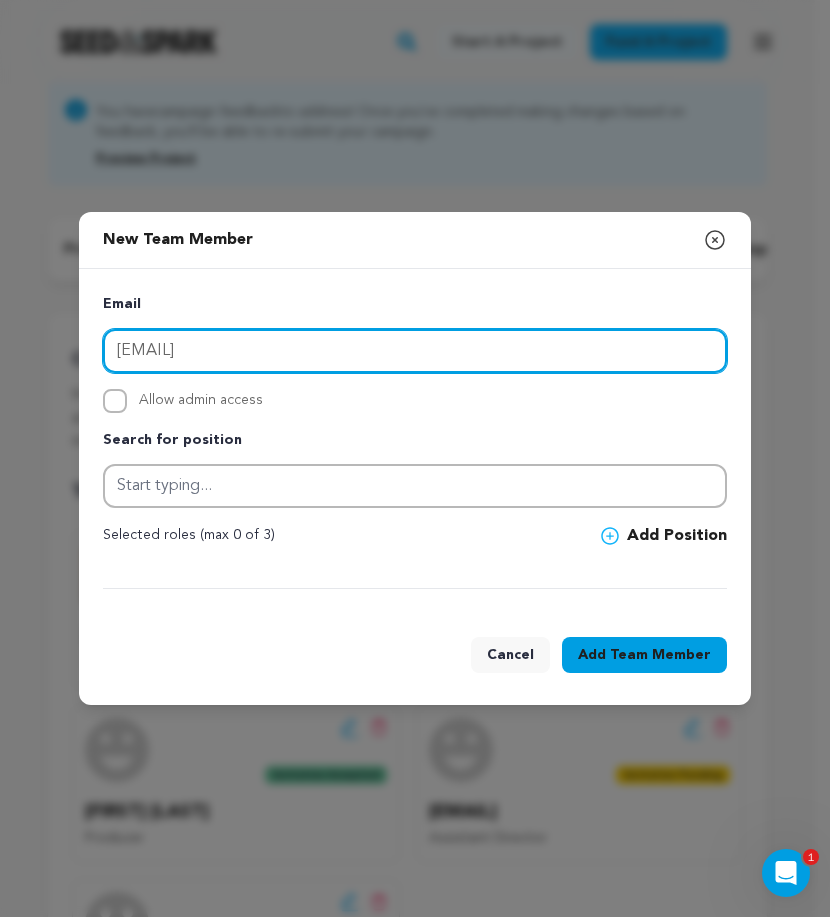 type on "jennifertung503@gmail.com" 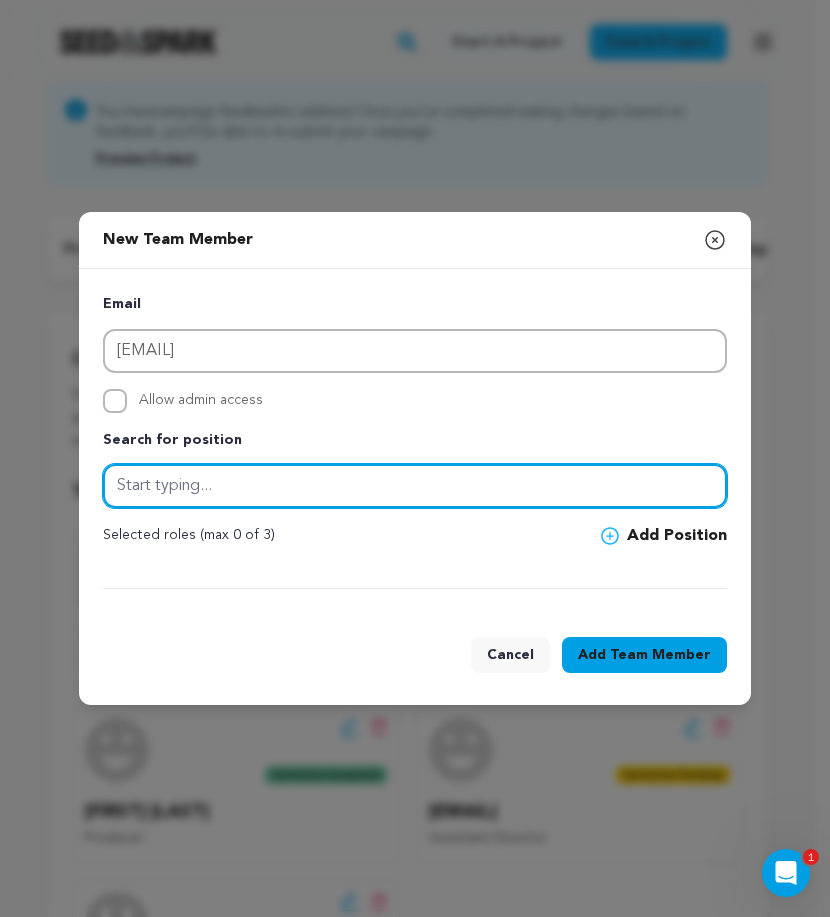 click at bounding box center (415, 486) 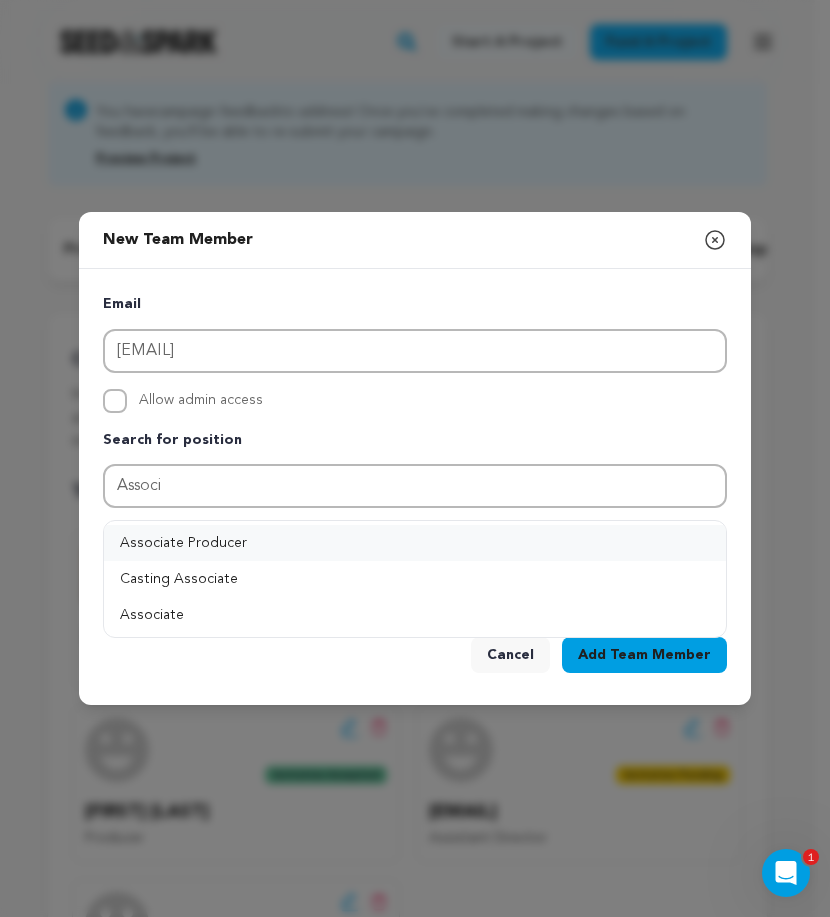 click on "Associate Producer" at bounding box center (415, 543) 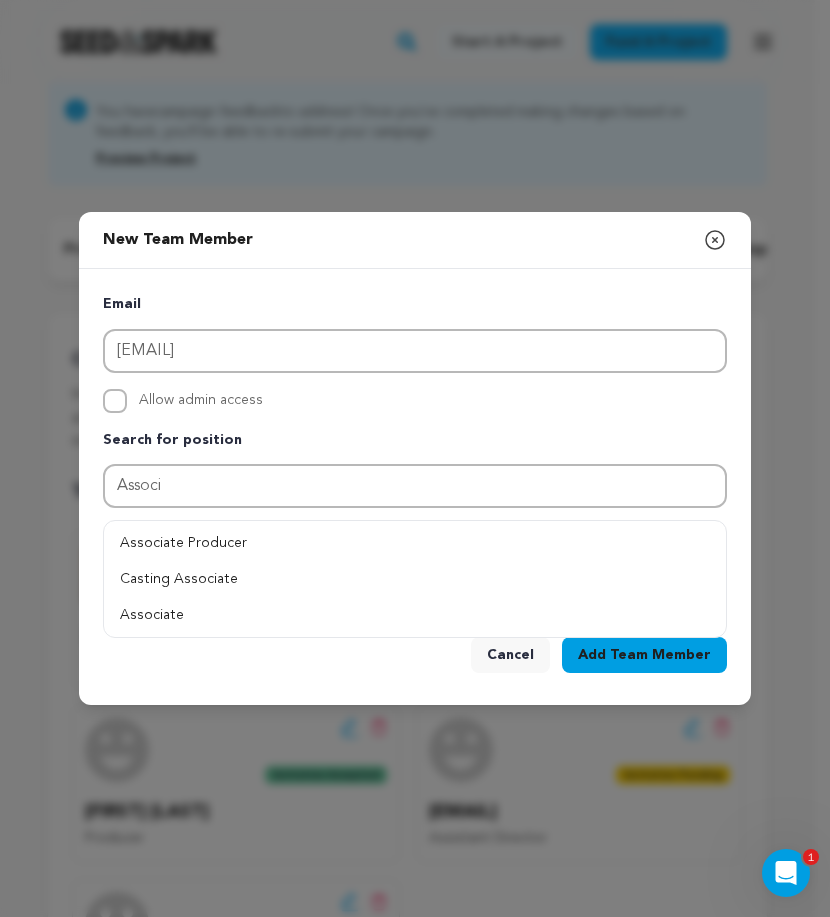 type on "Associate Producer" 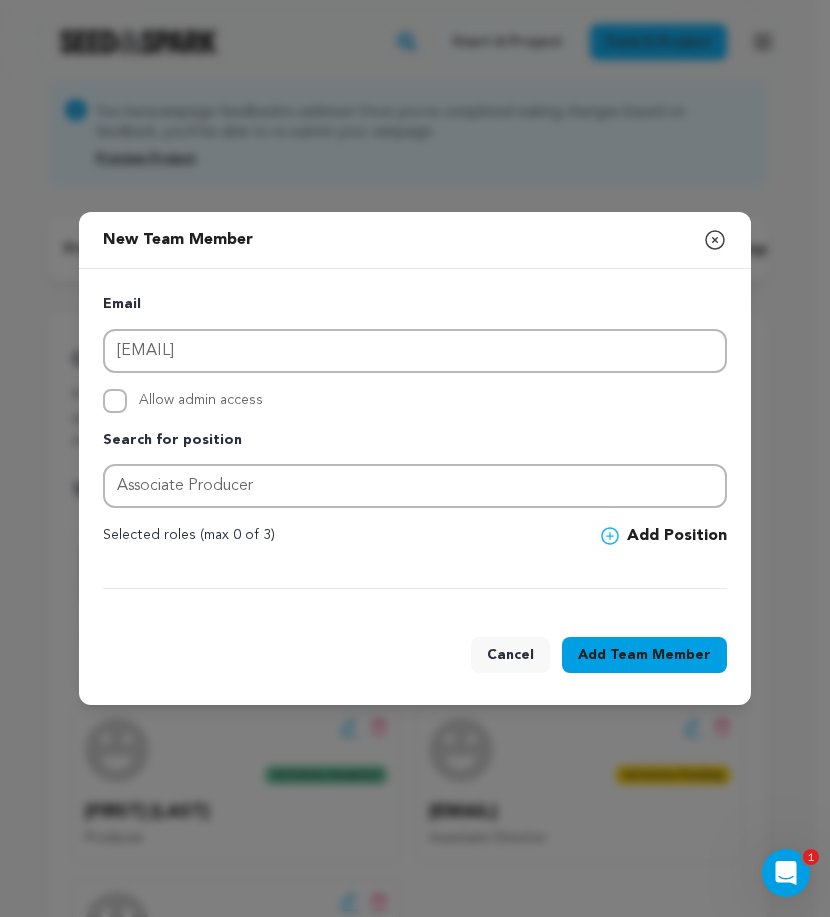 click on "Add Position" at bounding box center [664, 536] 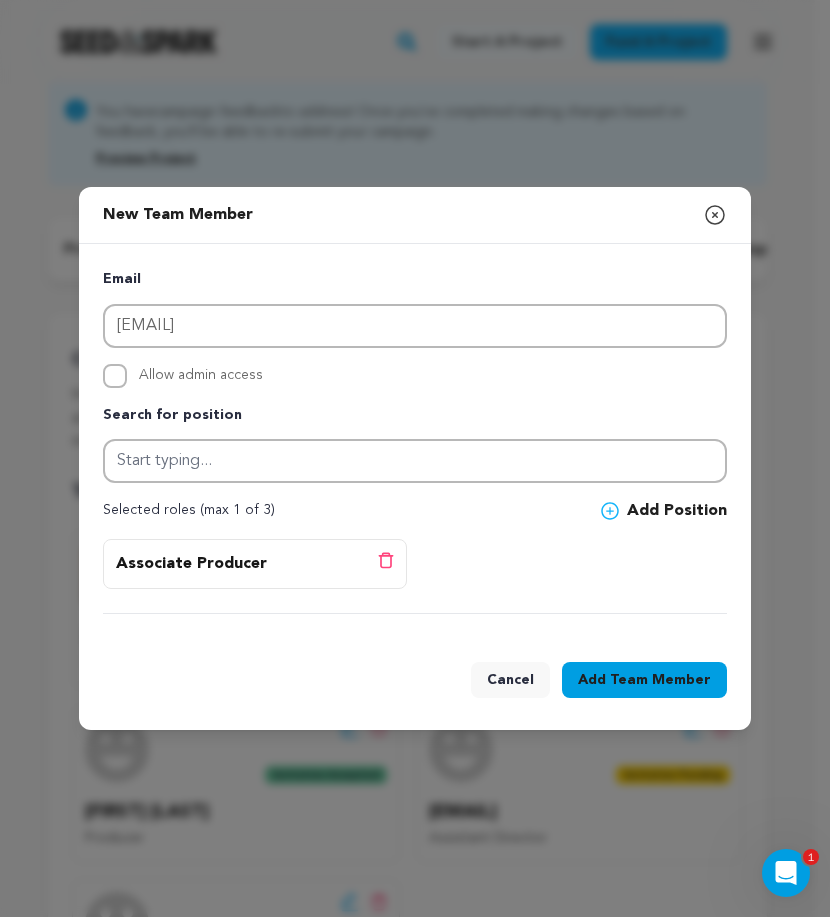drag, startPoint x: 656, startPoint y: 677, endPoint x: 577, endPoint y: 614, distance: 101.04455 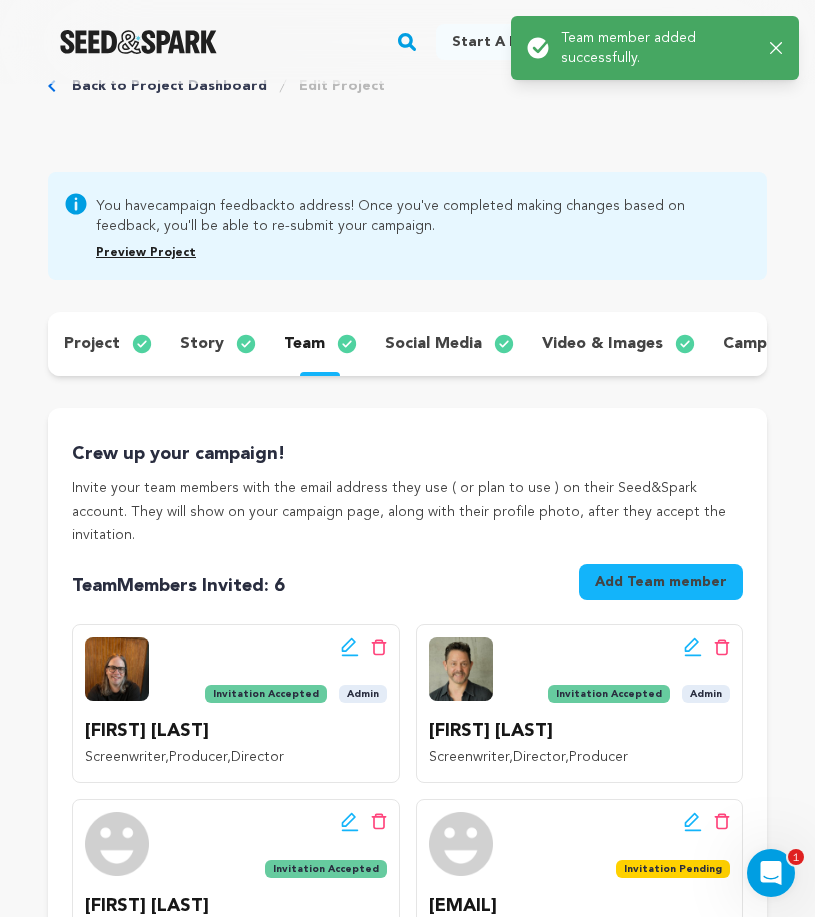 scroll, scrollTop: 0, scrollLeft: 0, axis: both 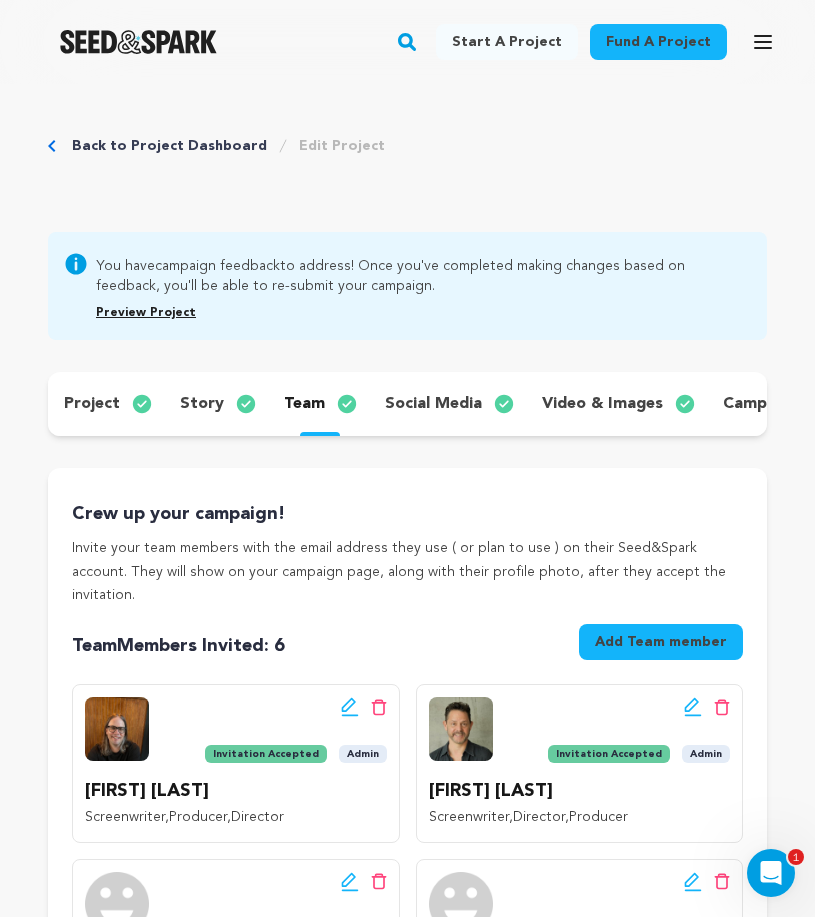 click on "Add Team member" at bounding box center [661, 642] 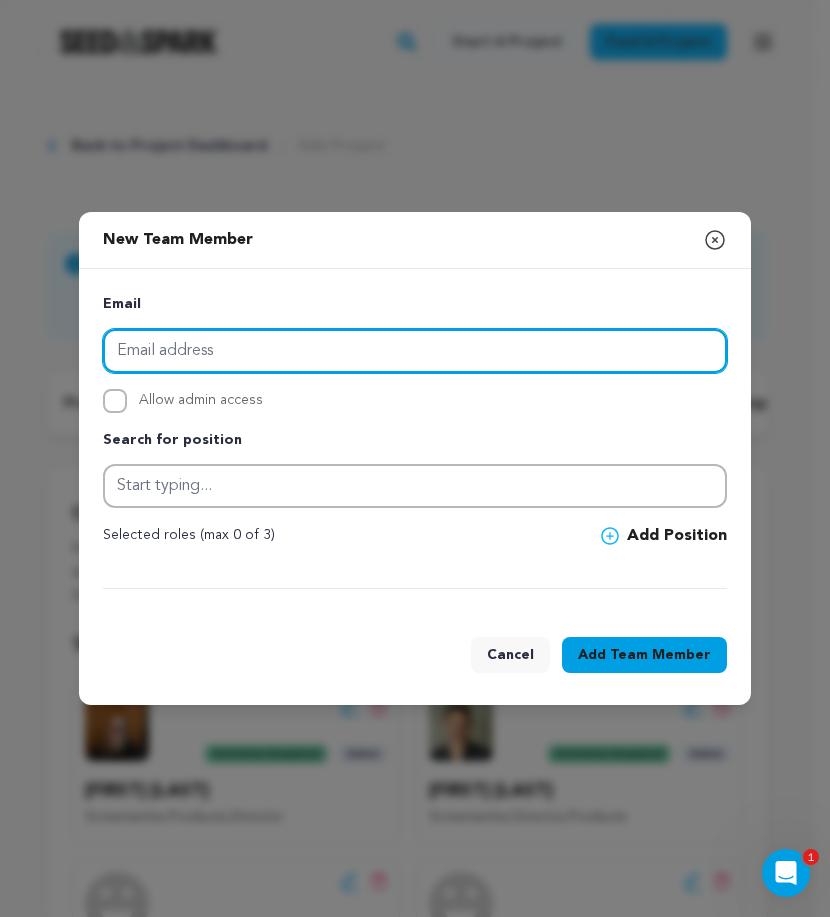 click at bounding box center (415, 351) 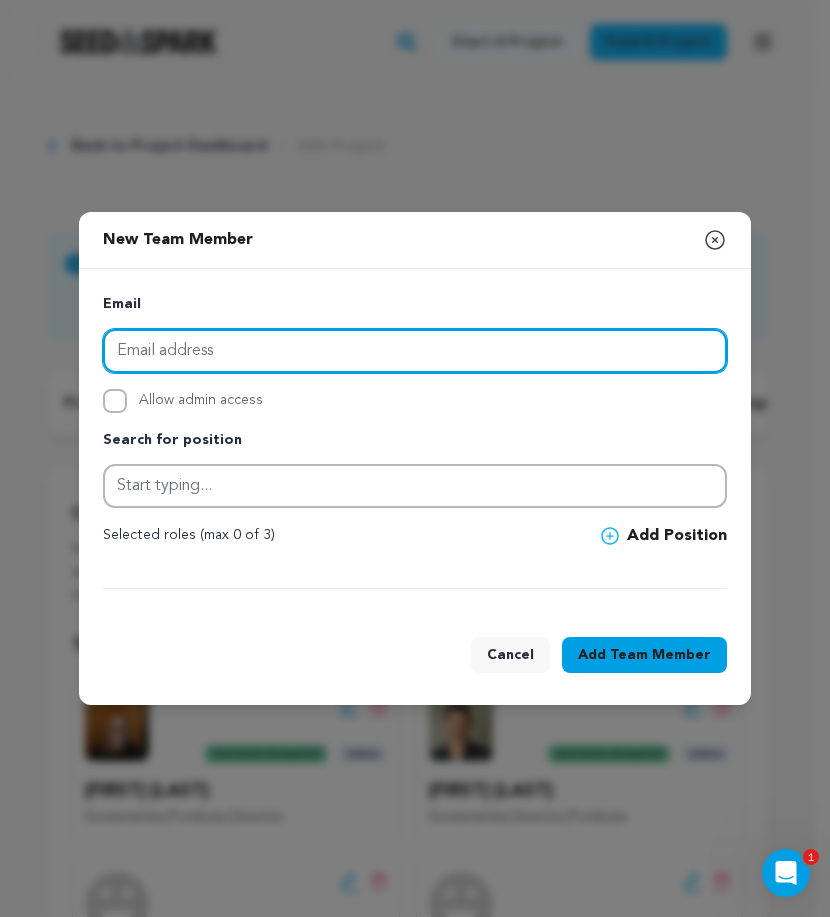 paste on "[USERNAME]@[example.com]" 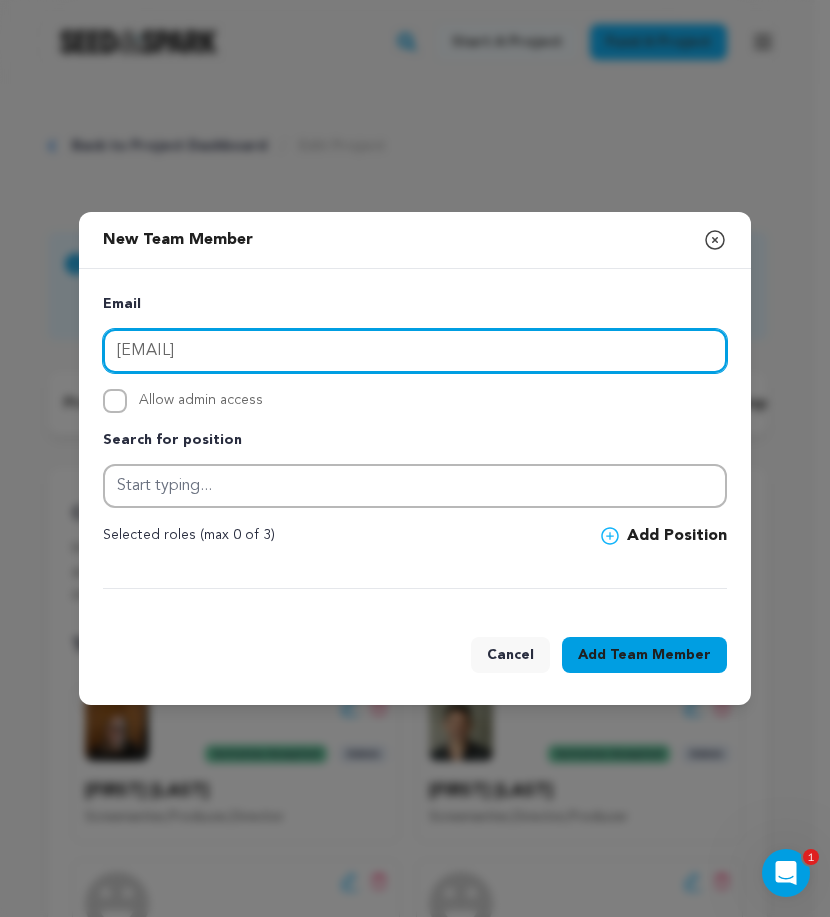 type on "[USERNAME]@[example.com]" 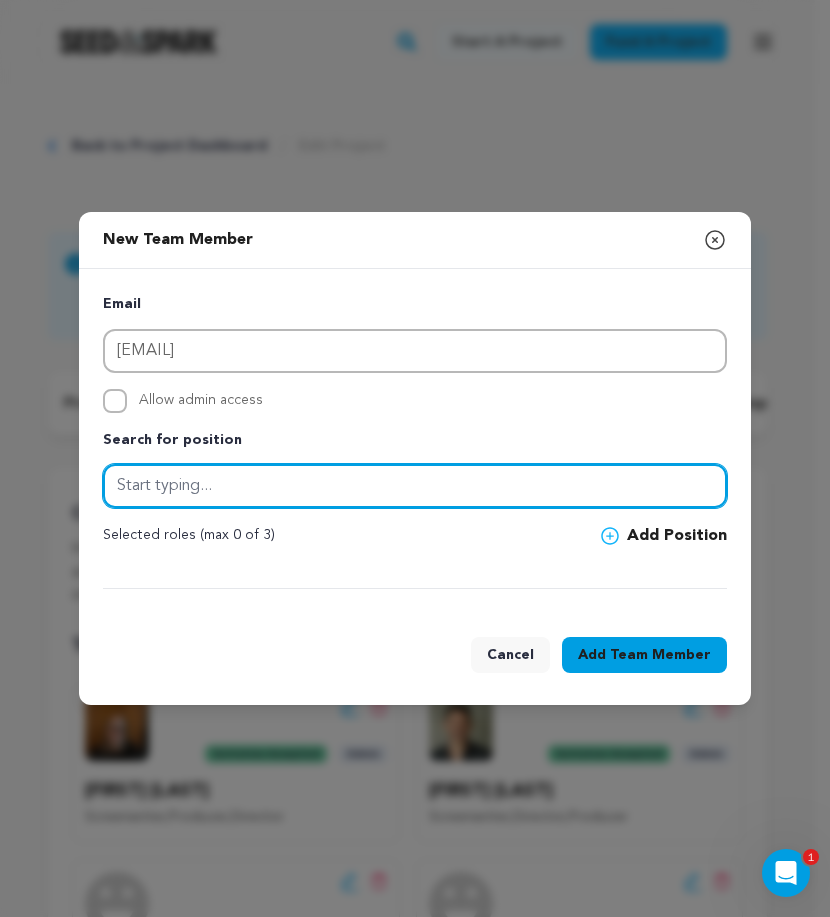 click at bounding box center [415, 486] 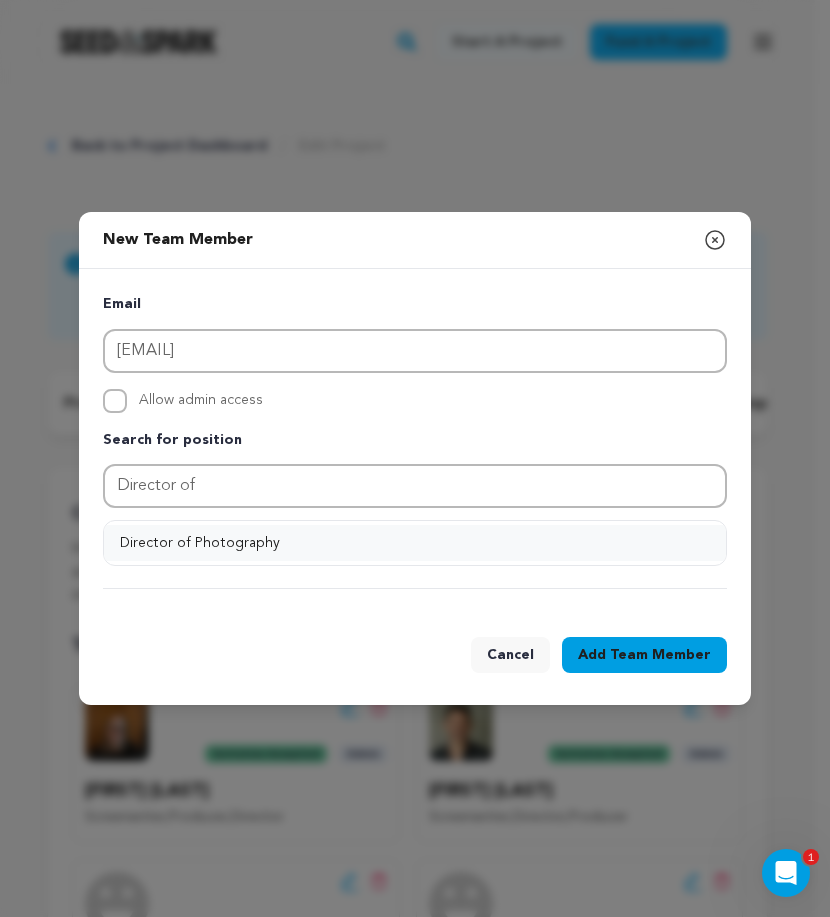 click on "Director of Photography" at bounding box center [415, 543] 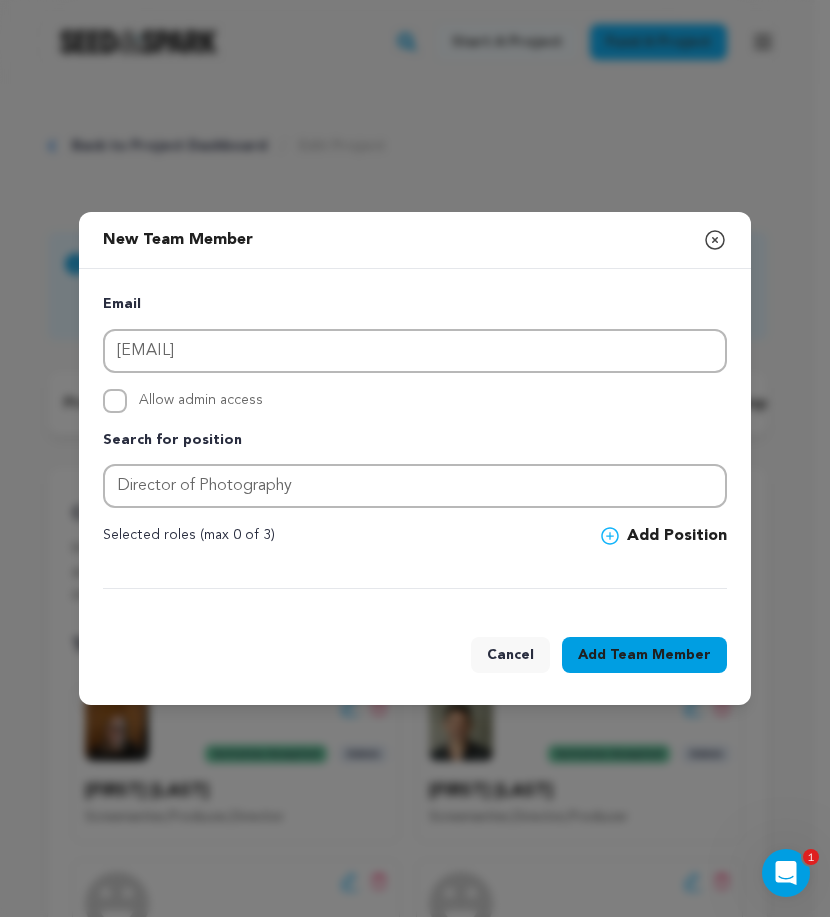 click 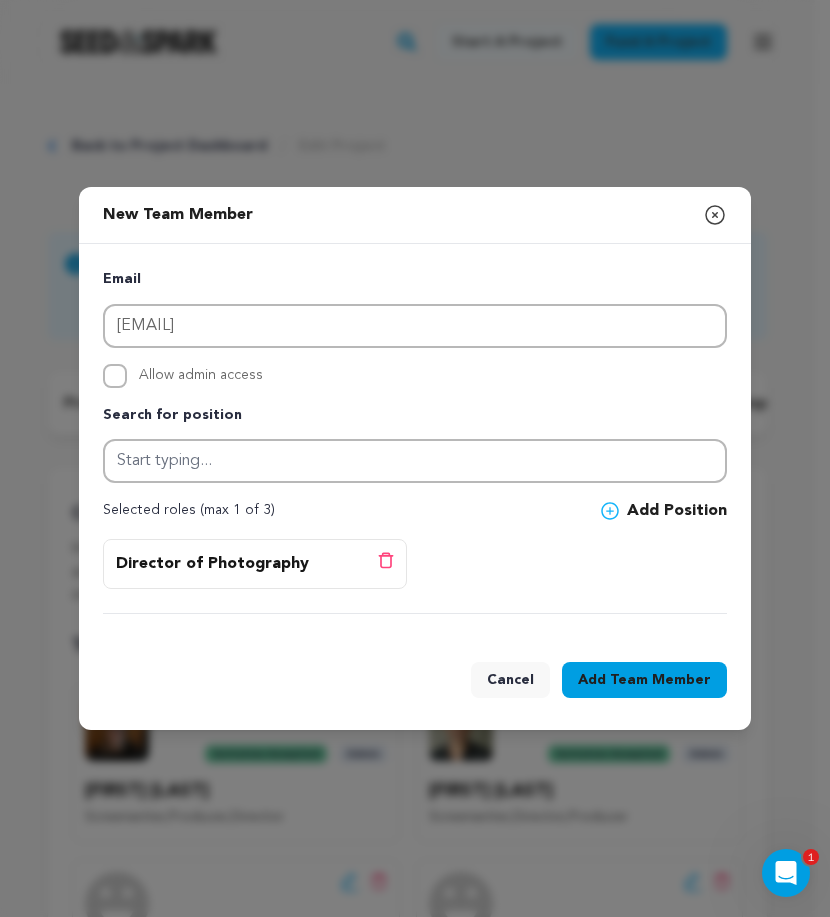 click on "Add  Team Member" at bounding box center [644, 680] 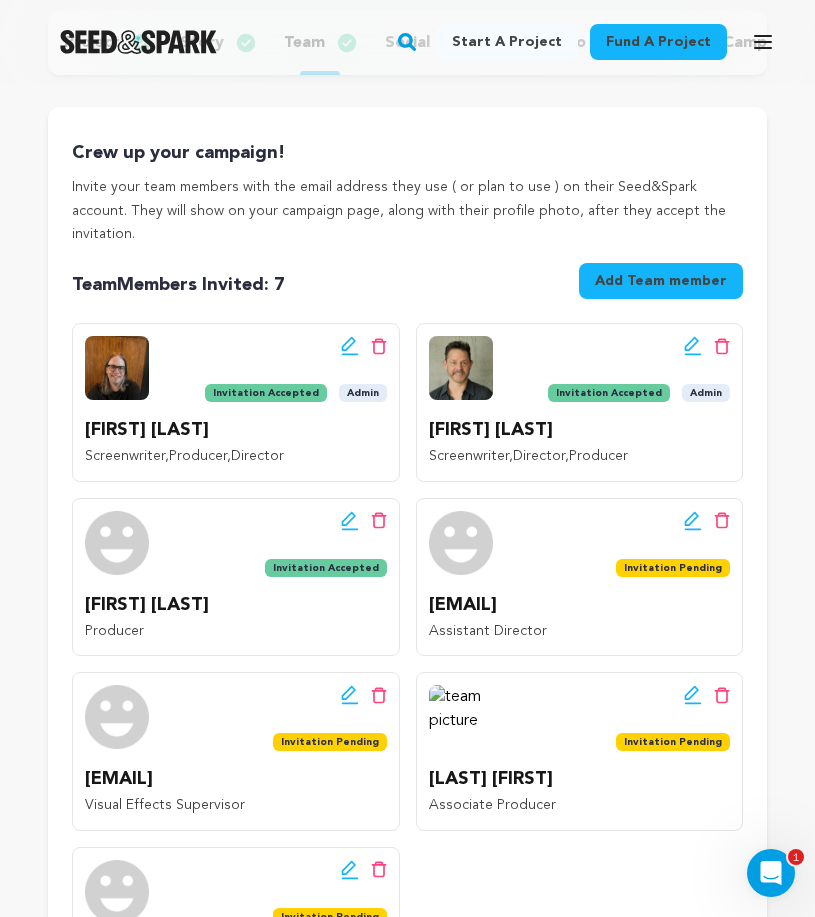 scroll, scrollTop: 350, scrollLeft: 0, axis: vertical 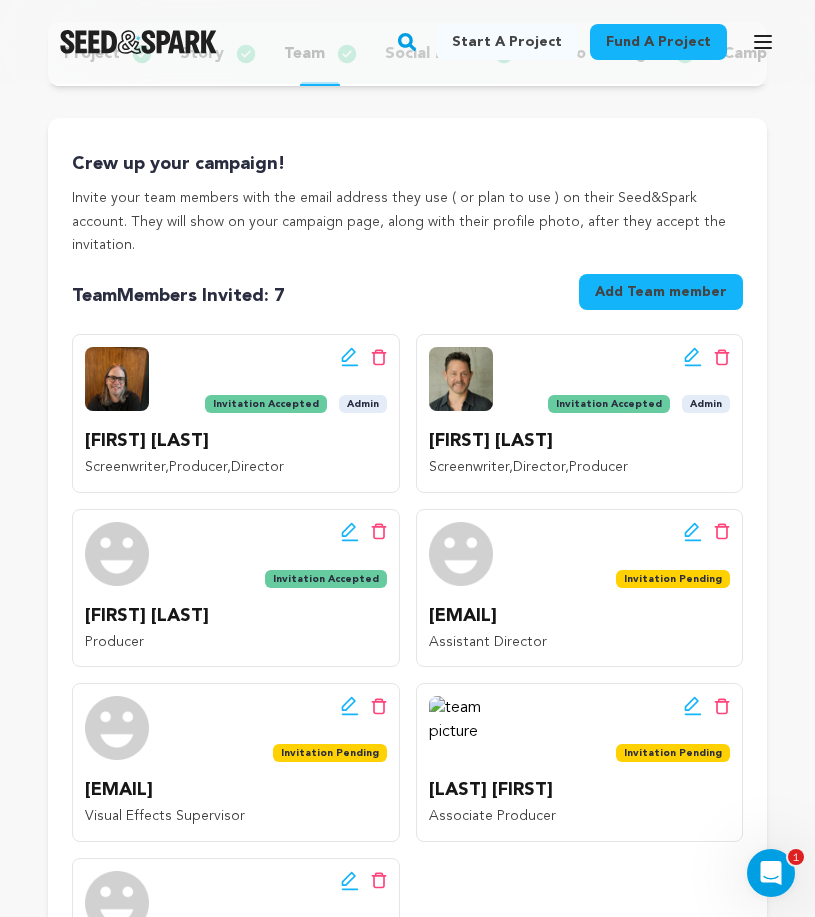 click on "Add Team member" at bounding box center (661, 292) 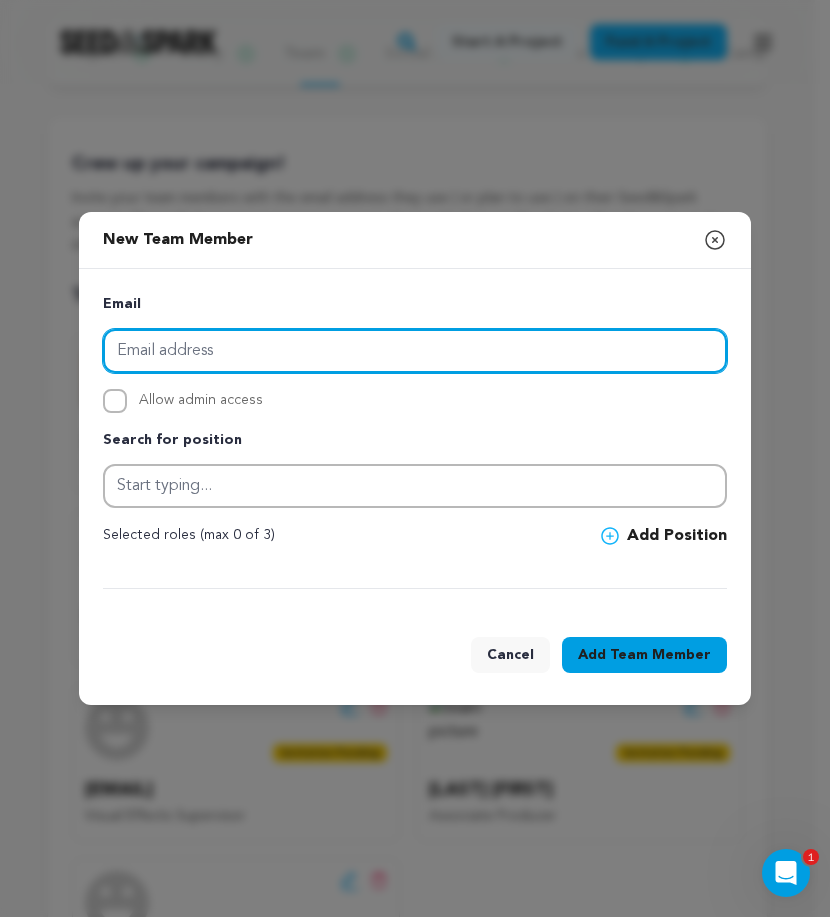 click at bounding box center (415, 351) 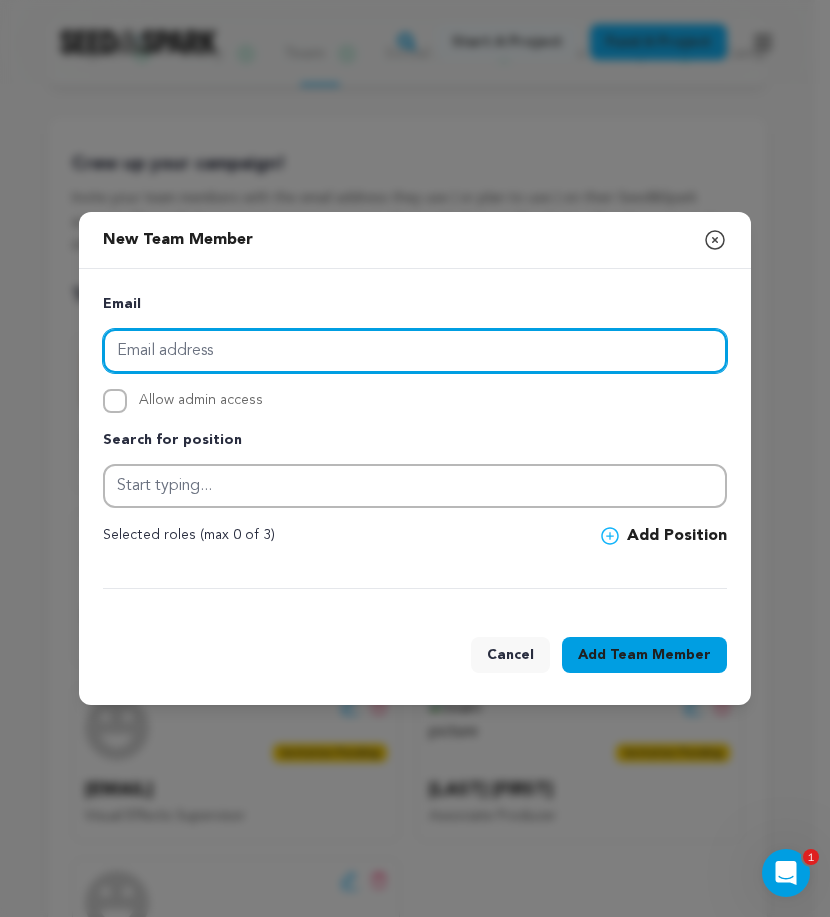 paste on "[USERNAME]@[example.com]" 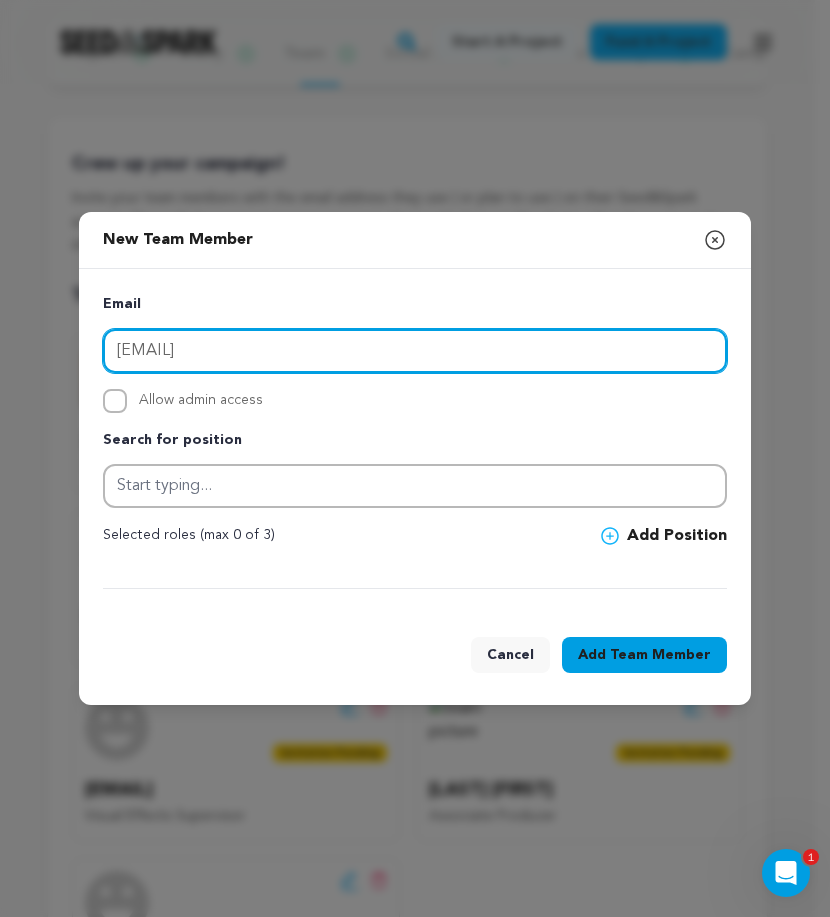 type on "[USERNAME]@[example.com]" 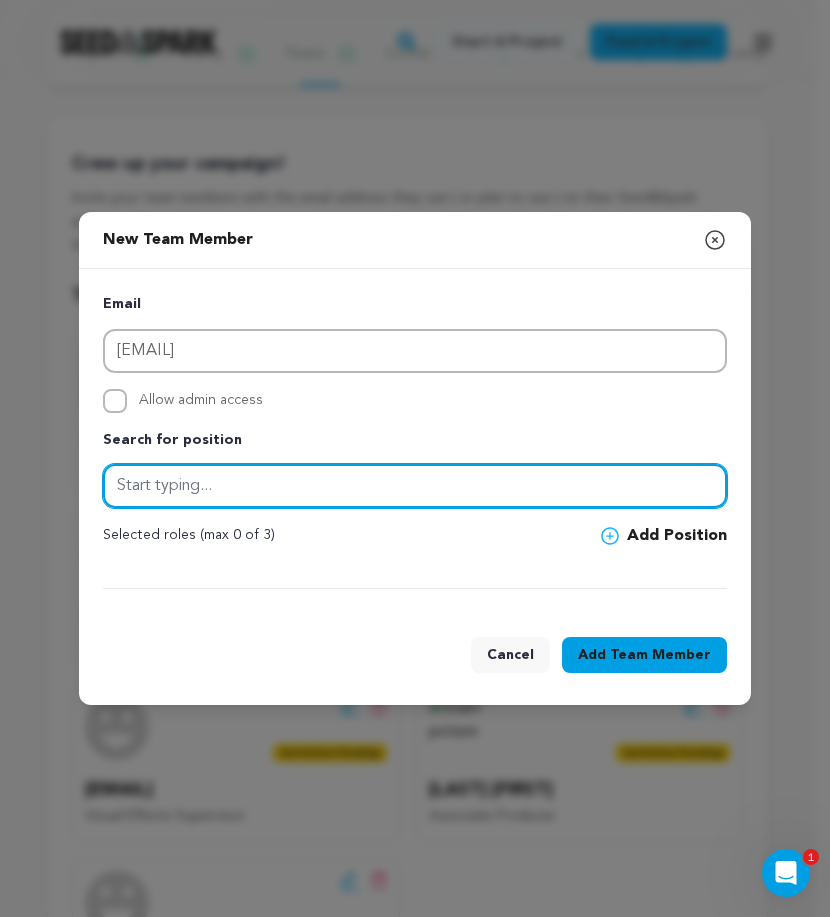click at bounding box center [415, 486] 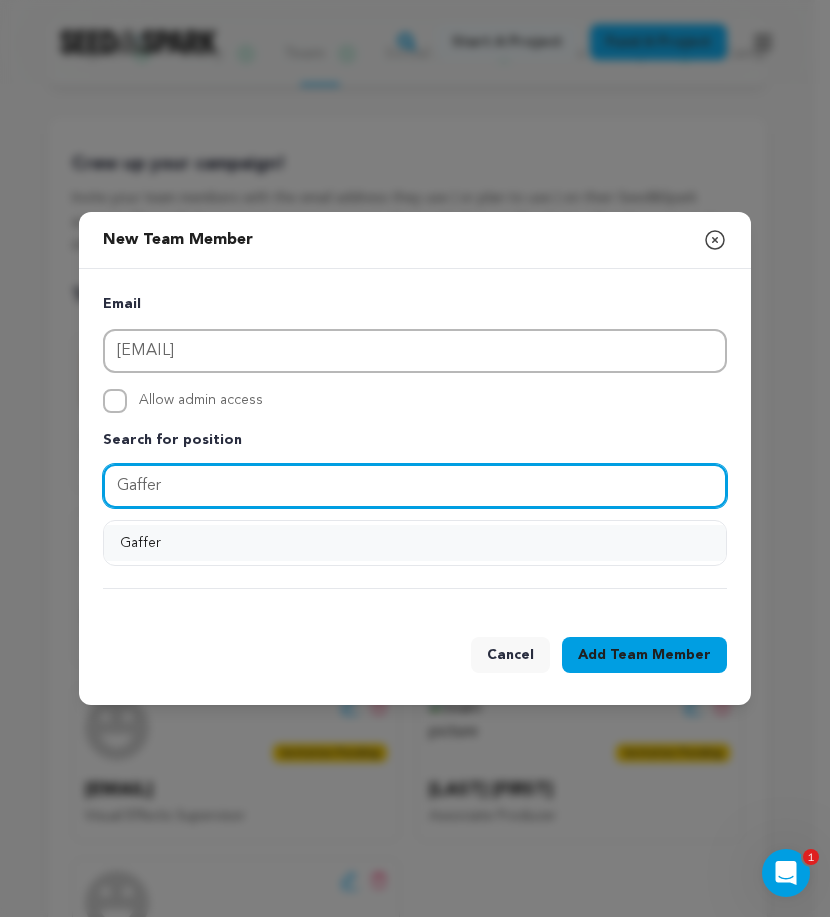 type on "Gaffer" 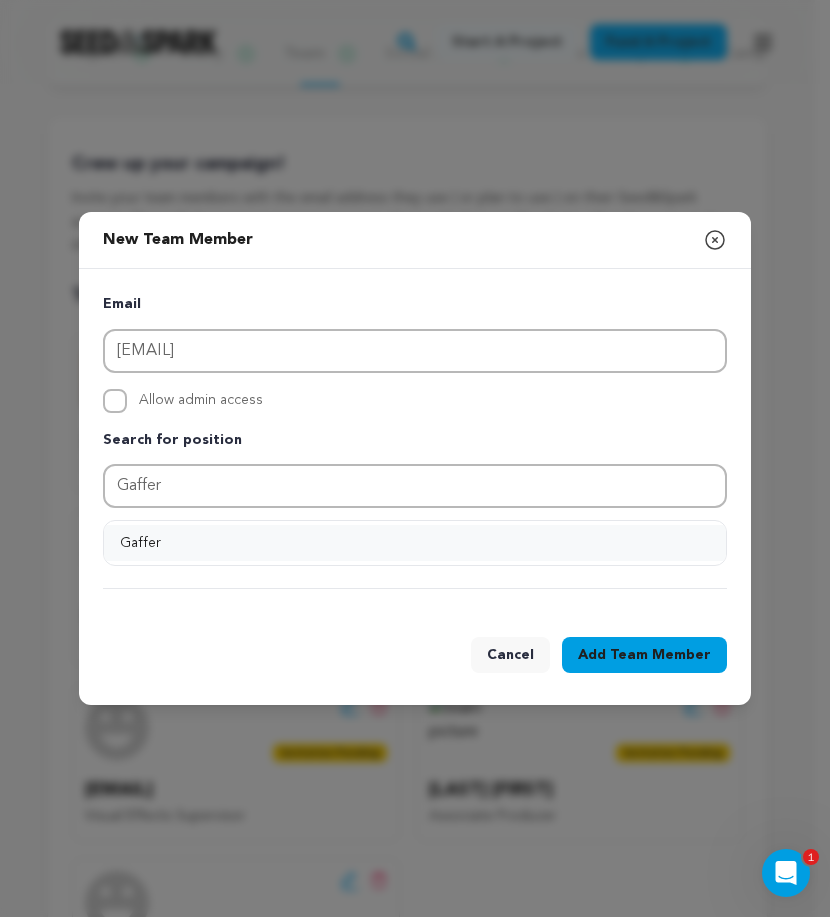 click on "Gaffer" at bounding box center (415, 543) 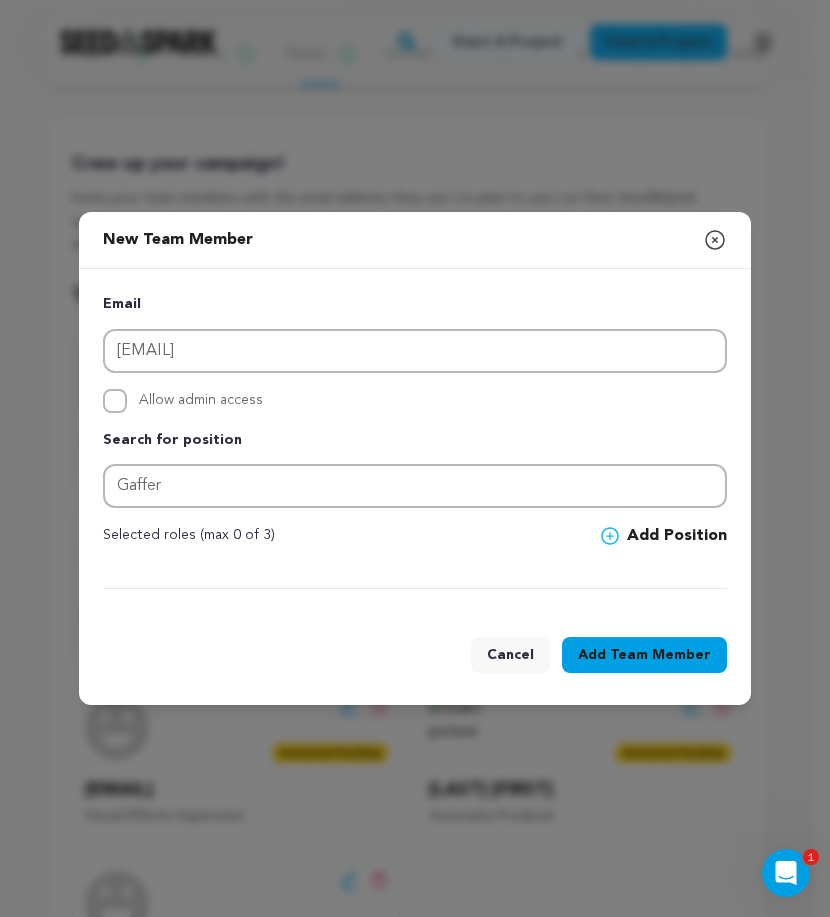 click on "Add Position" at bounding box center [664, 536] 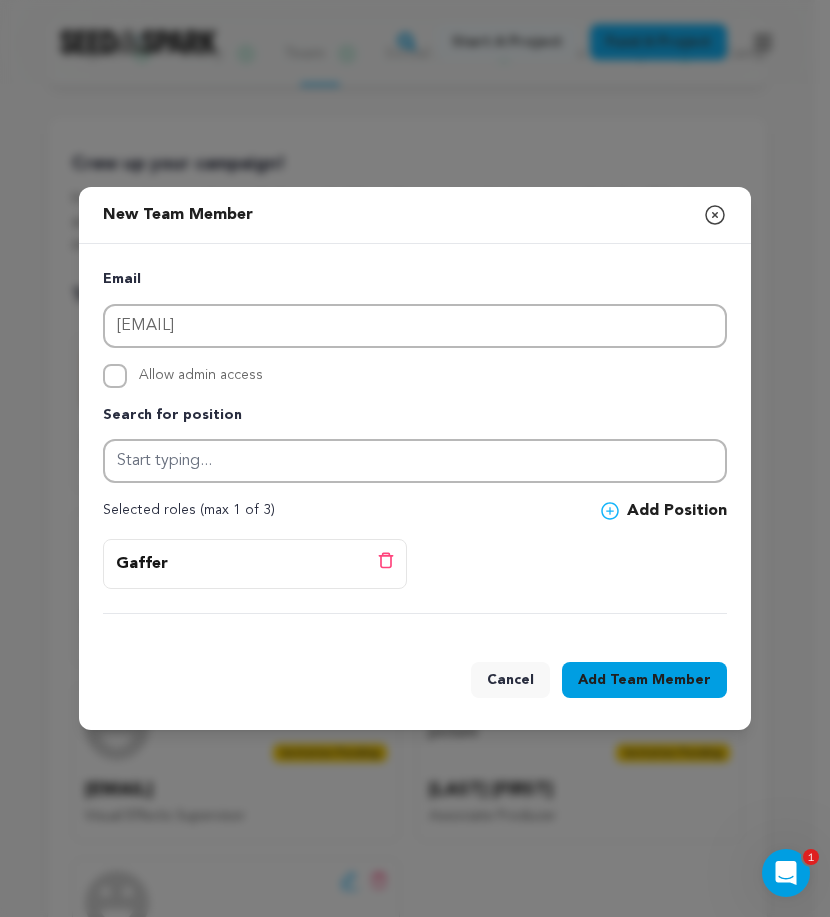 click on "Team Member" at bounding box center [660, 680] 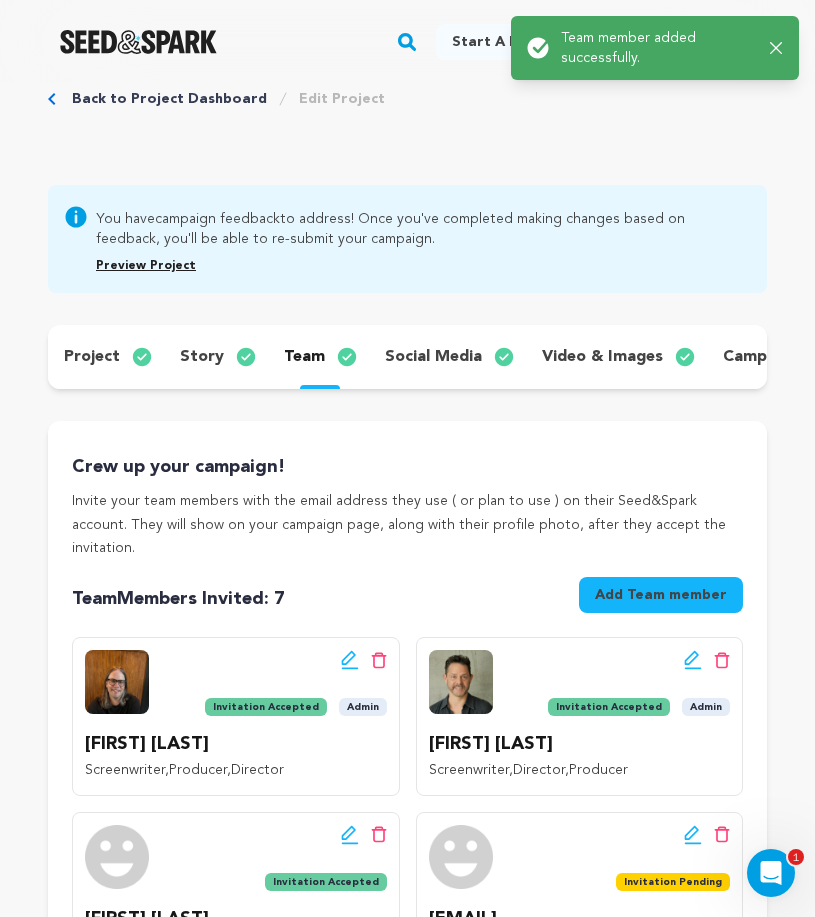 scroll, scrollTop: 0, scrollLeft: 0, axis: both 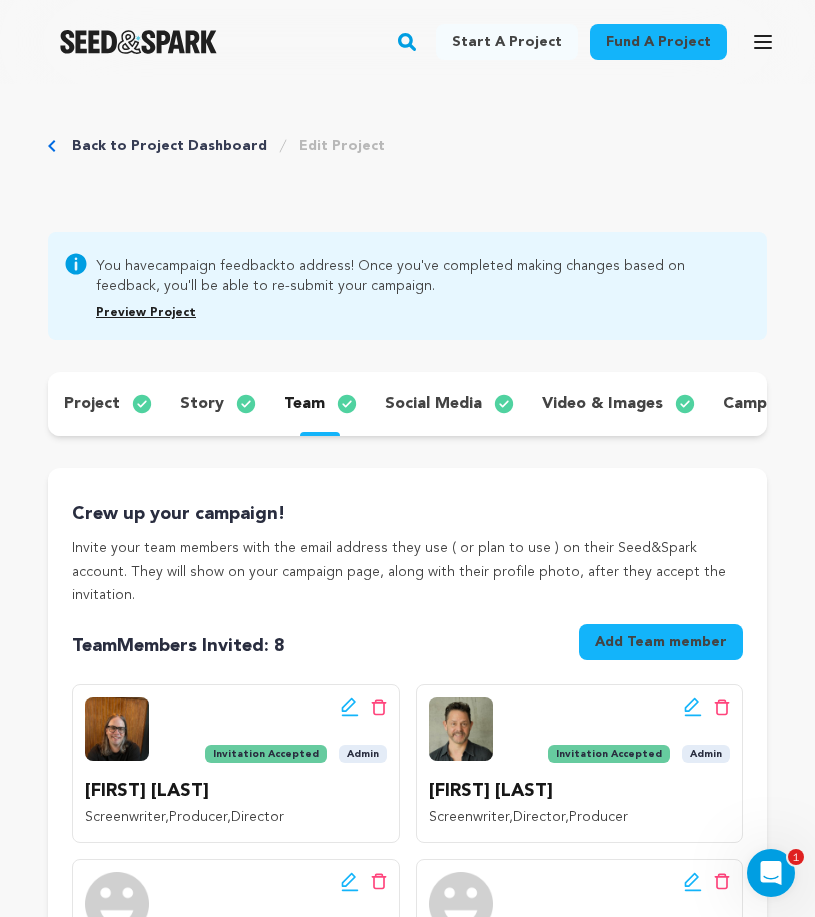 click on "Add Team member" at bounding box center (661, 642) 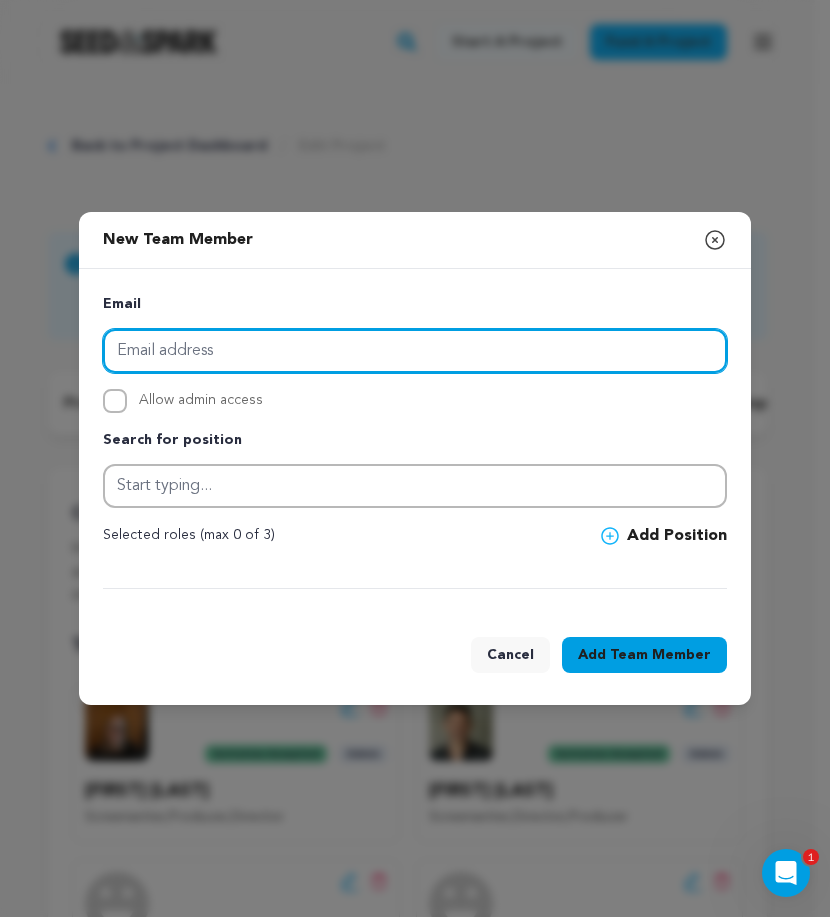 click at bounding box center [415, 351] 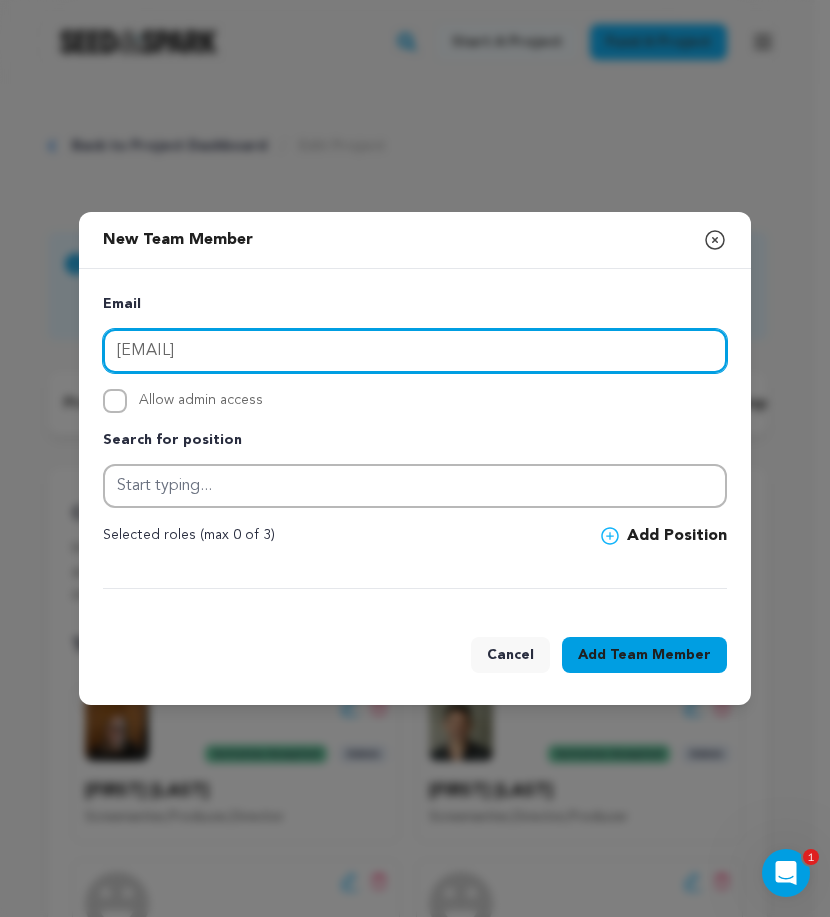 type on "[USERNAME]@[example.com]" 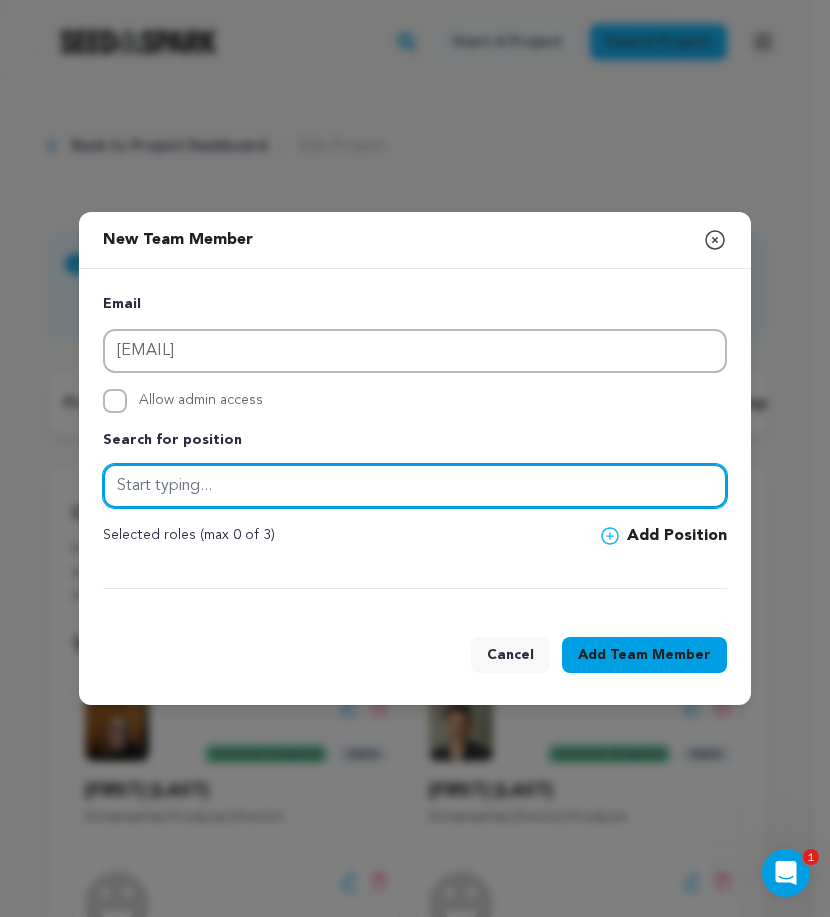 click at bounding box center [415, 486] 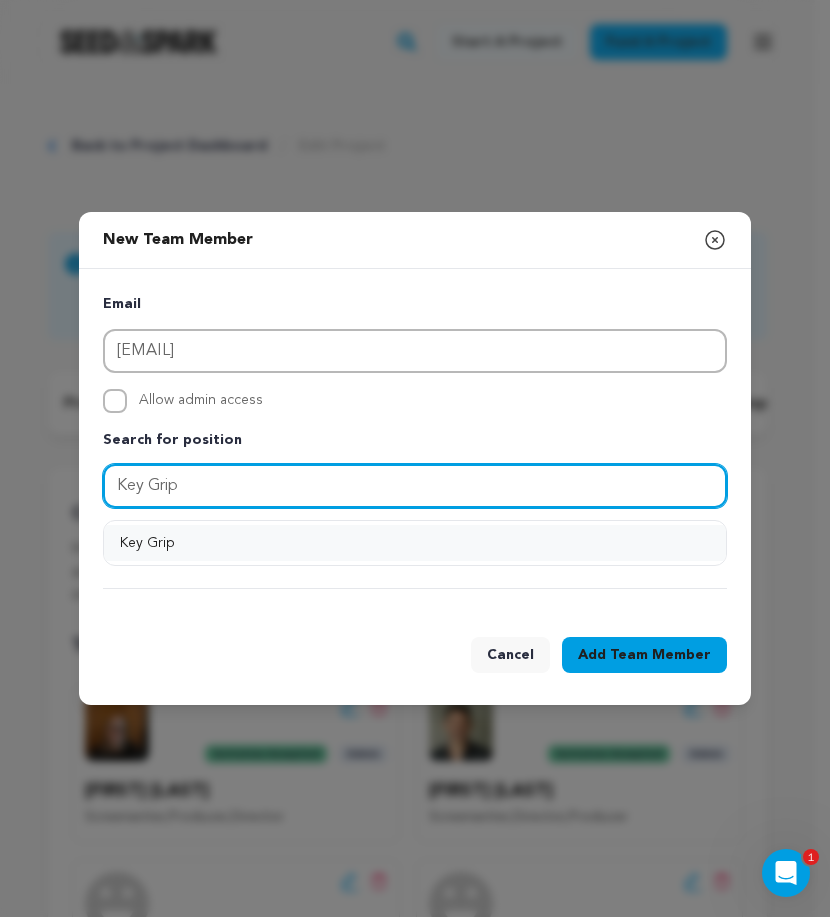 type on "Key Grip" 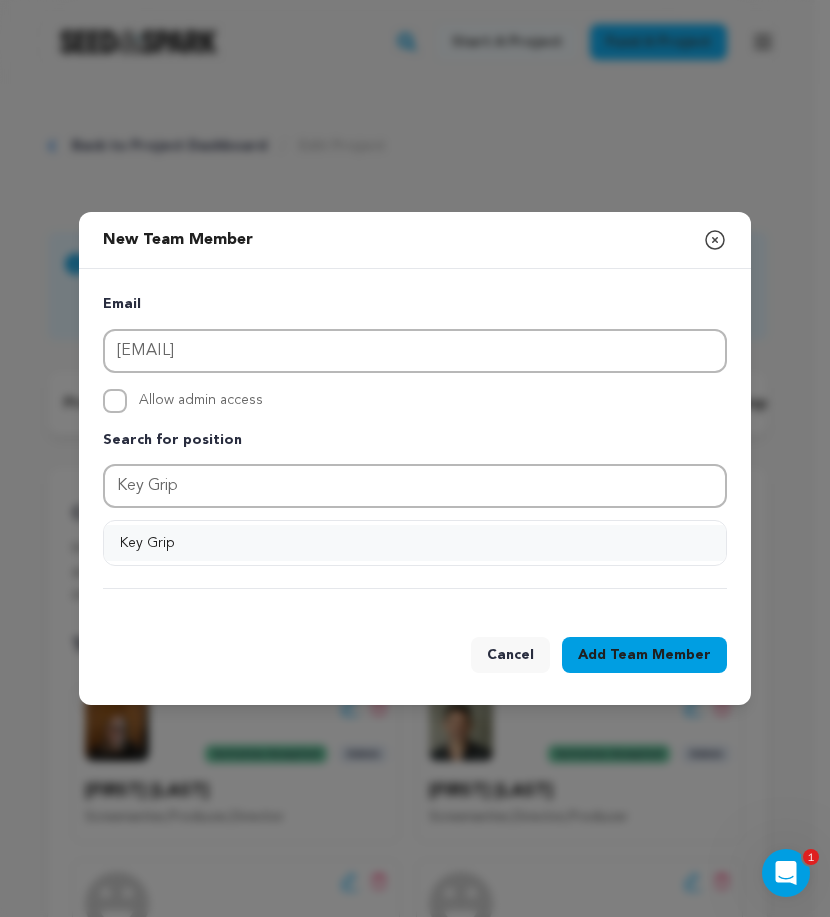 drag, startPoint x: 207, startPoint y: 540, endPoint x: 422, endPoint y: 545, distance: 215.05814 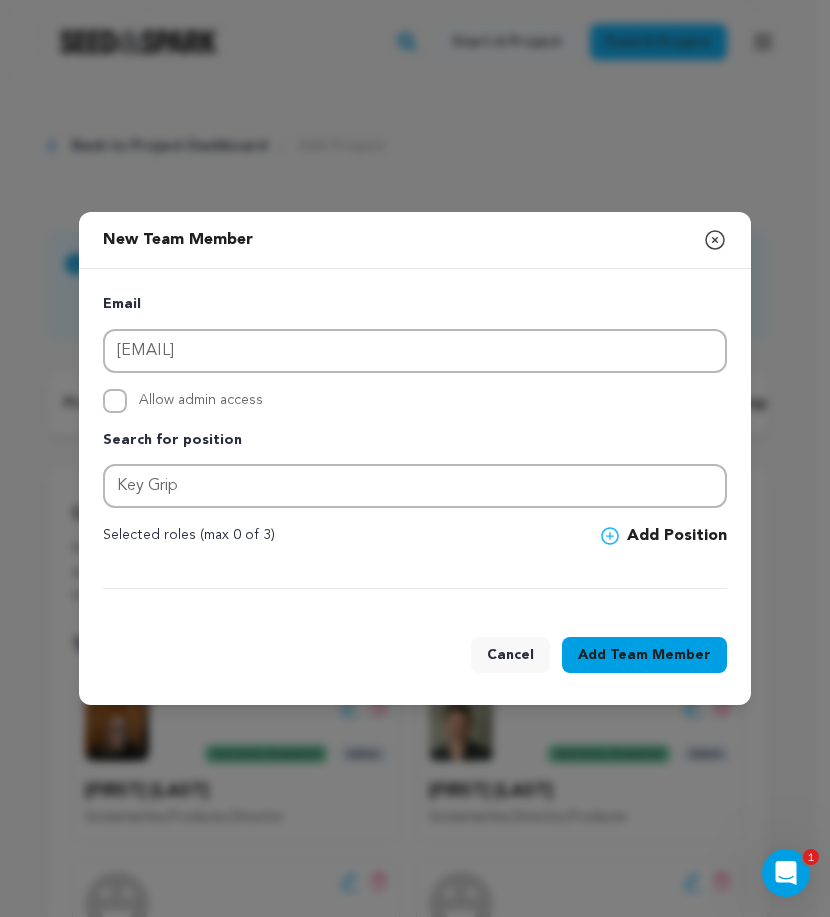 click on "Add Position" at bounding box center [664, 536] 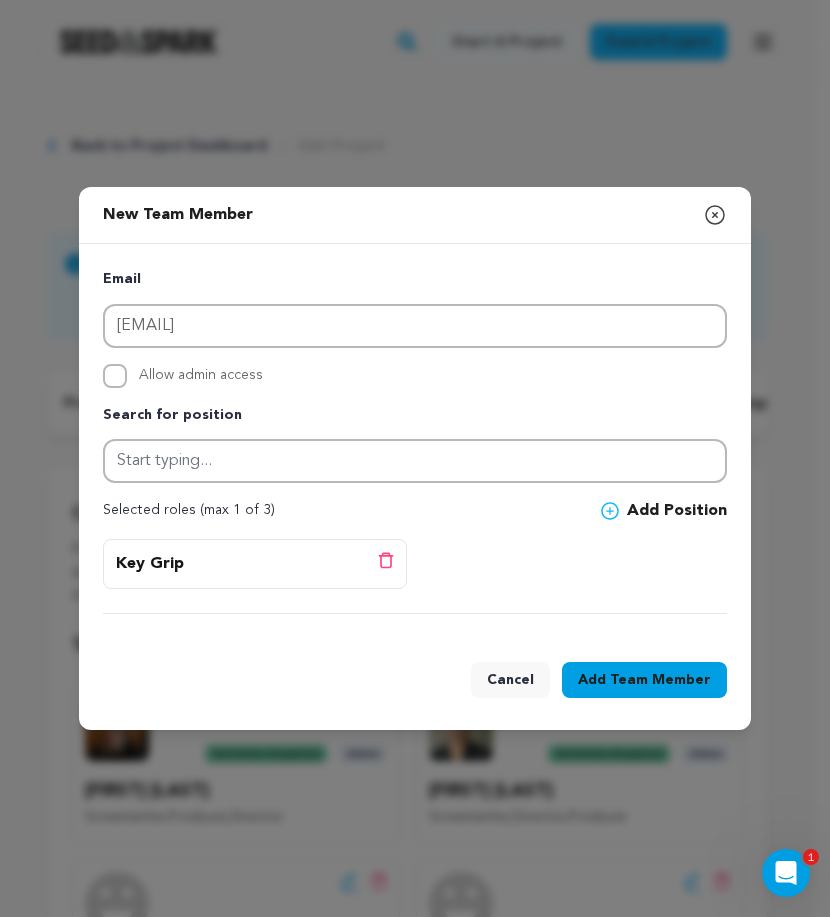click on "Add  Team Member" at bounding box center (644, 680) 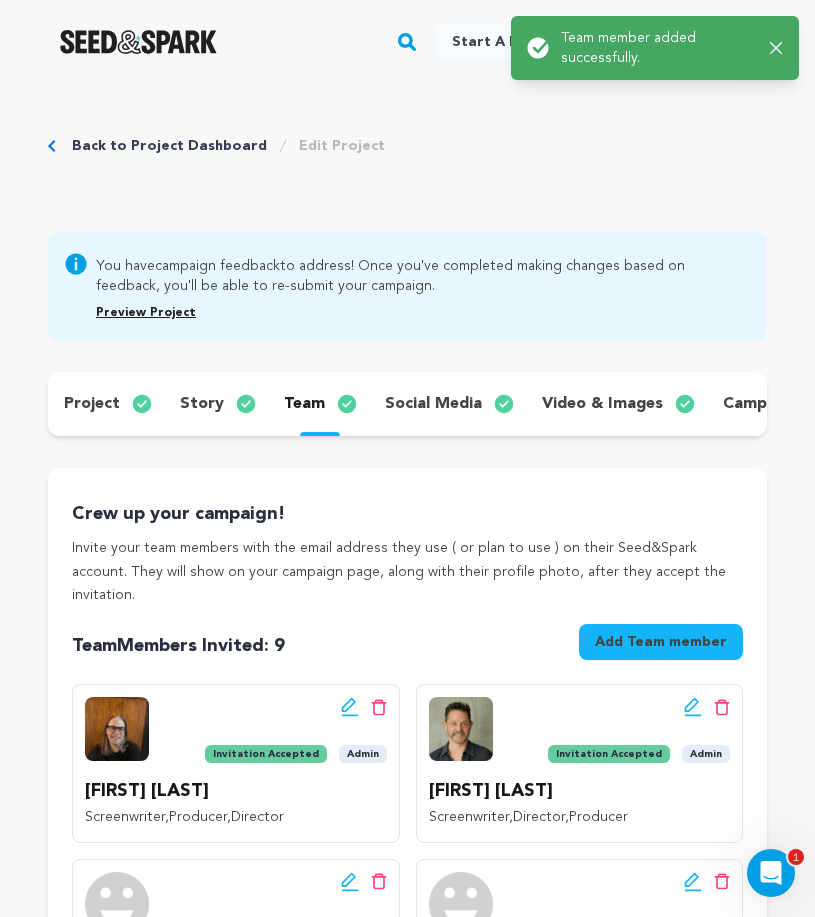 click on "Add Team member" at bounding box center (661, 642) 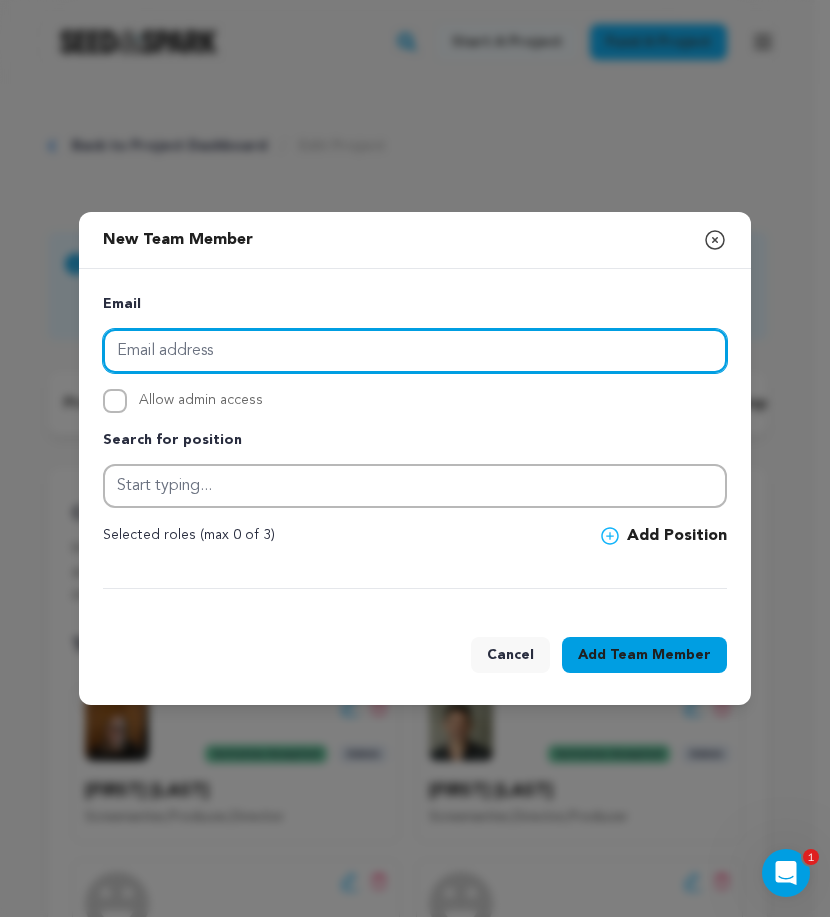 click at bounding box center [415, 351] 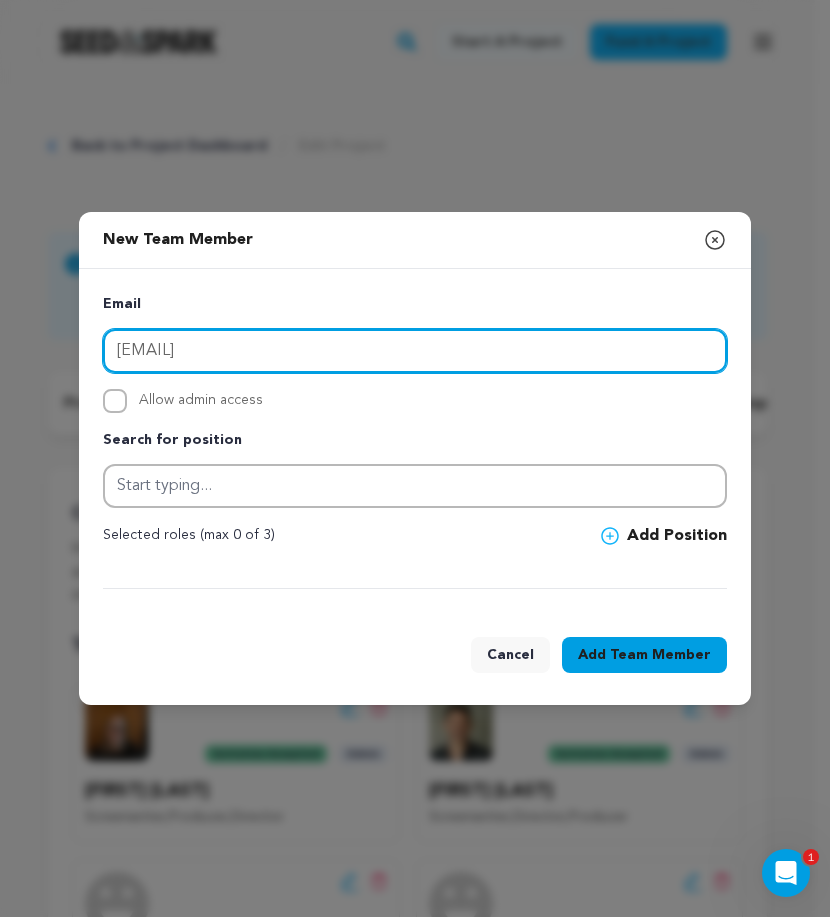 type on "[USERNAME]@[example.com]" 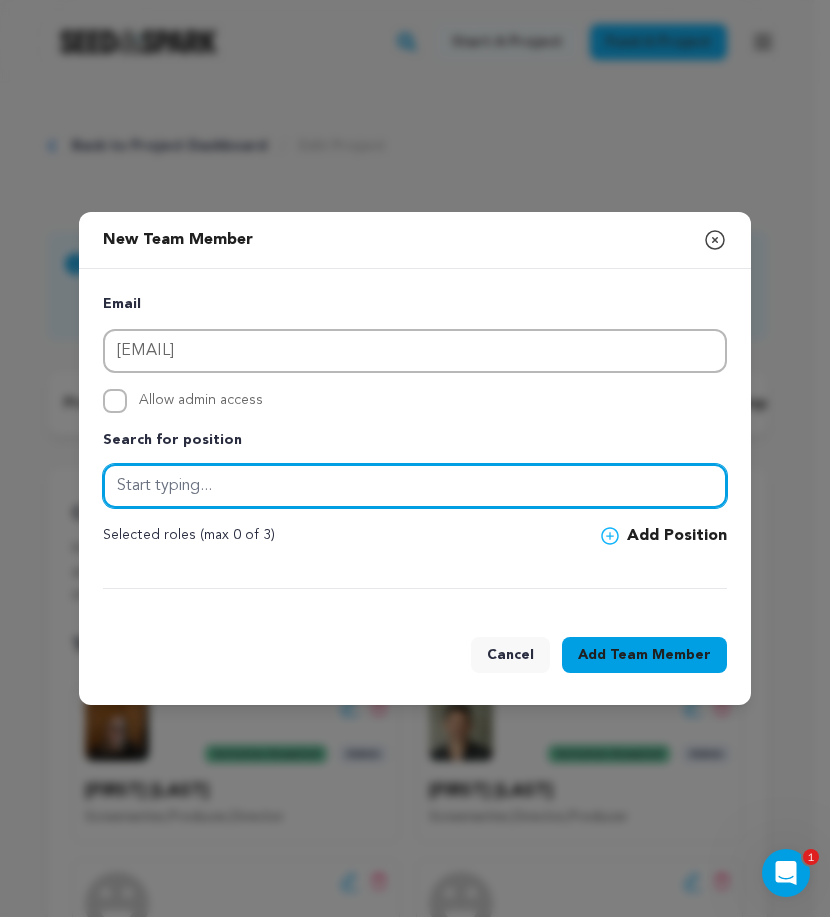 click at bounding box center [415, 486] 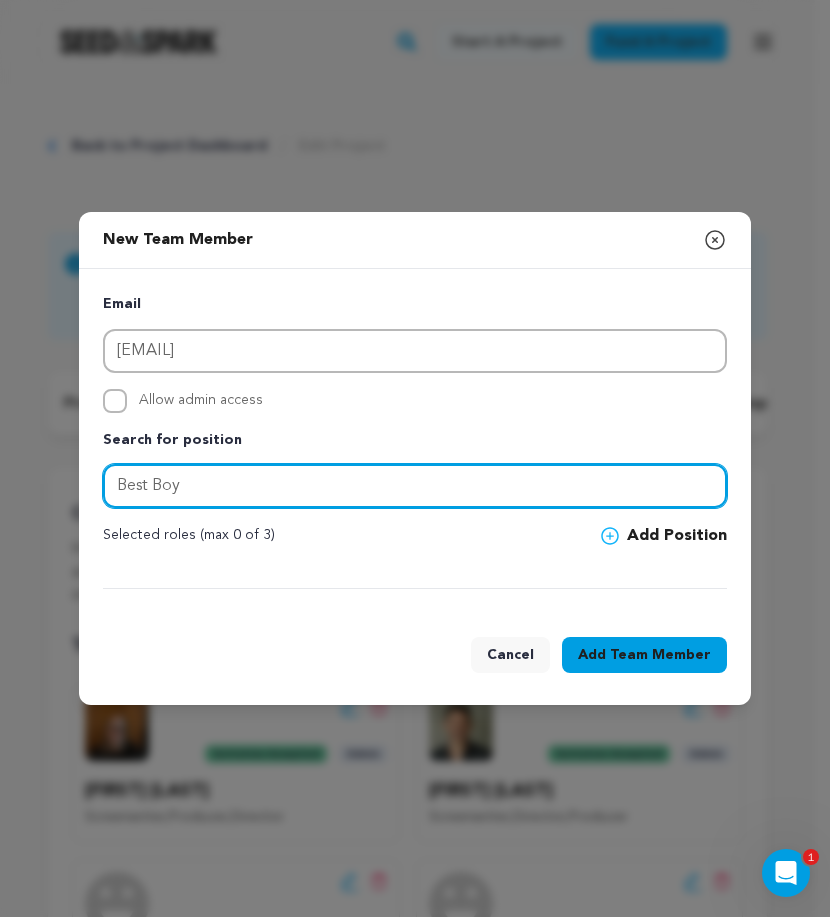 type on "Best Boy" 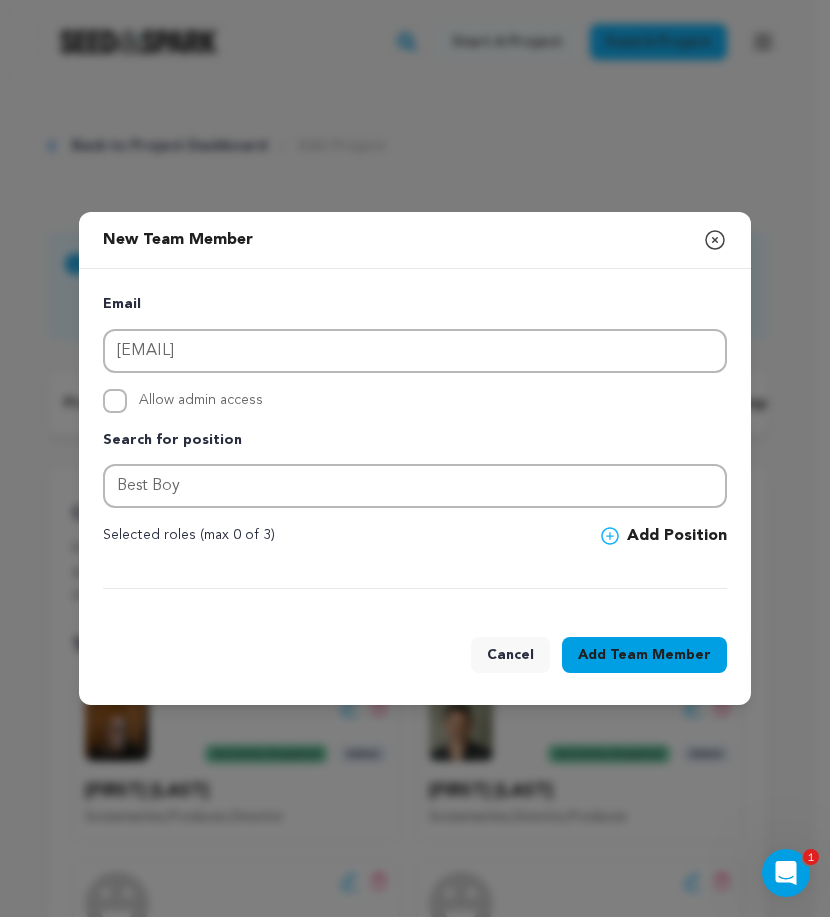 click on "Add Position" at bounding box center [664, 536] 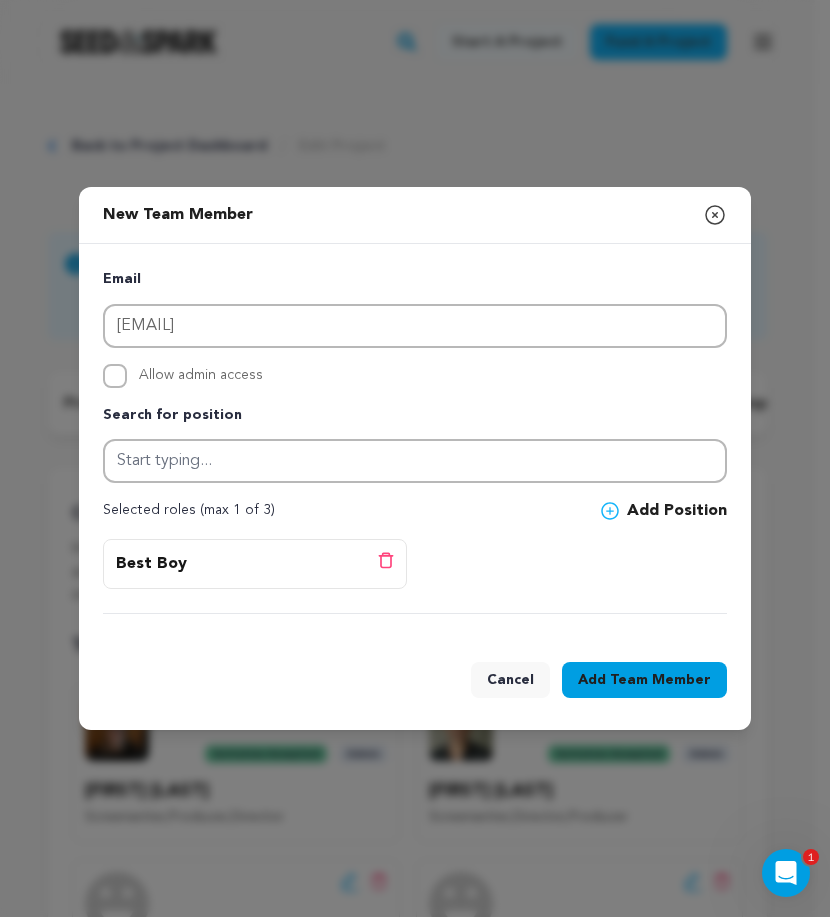 click on "Best Boy
Delete position" at bounding box center (255, 564) 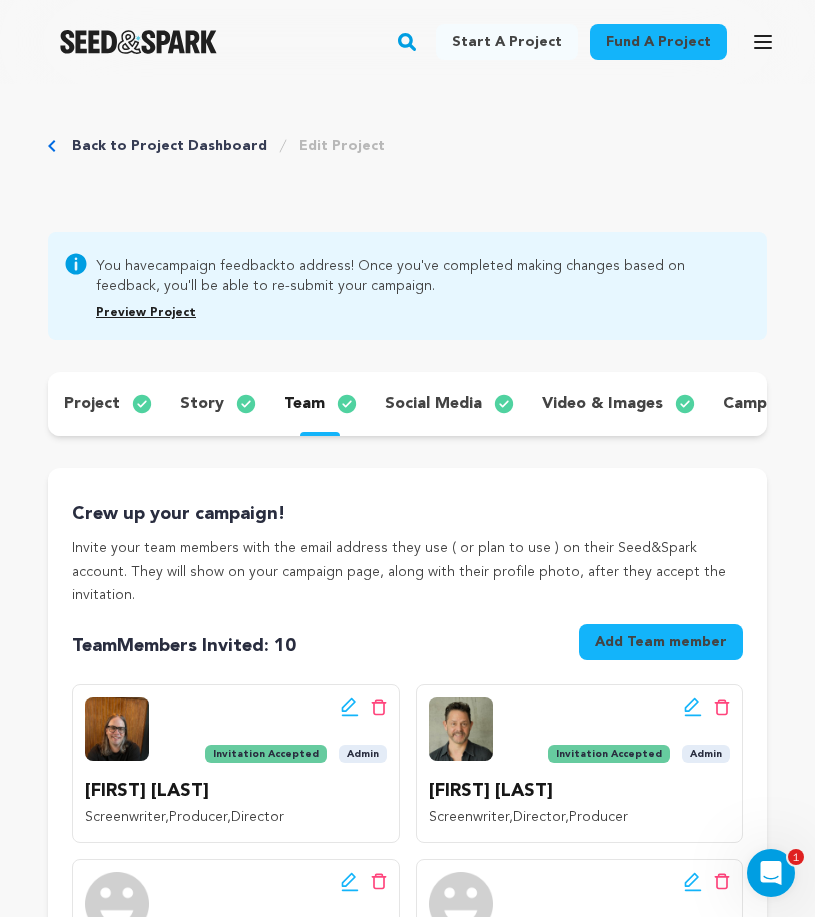 click on "Add Team member" at bounding box center (661, 642) 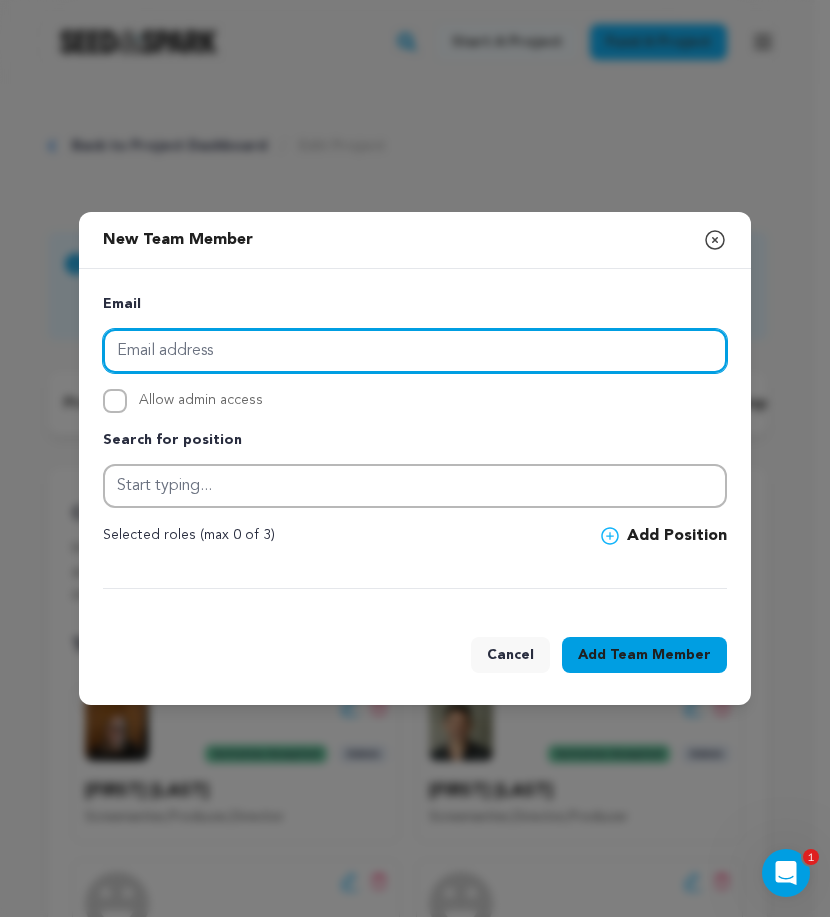 click at bounding box center (415, 351) 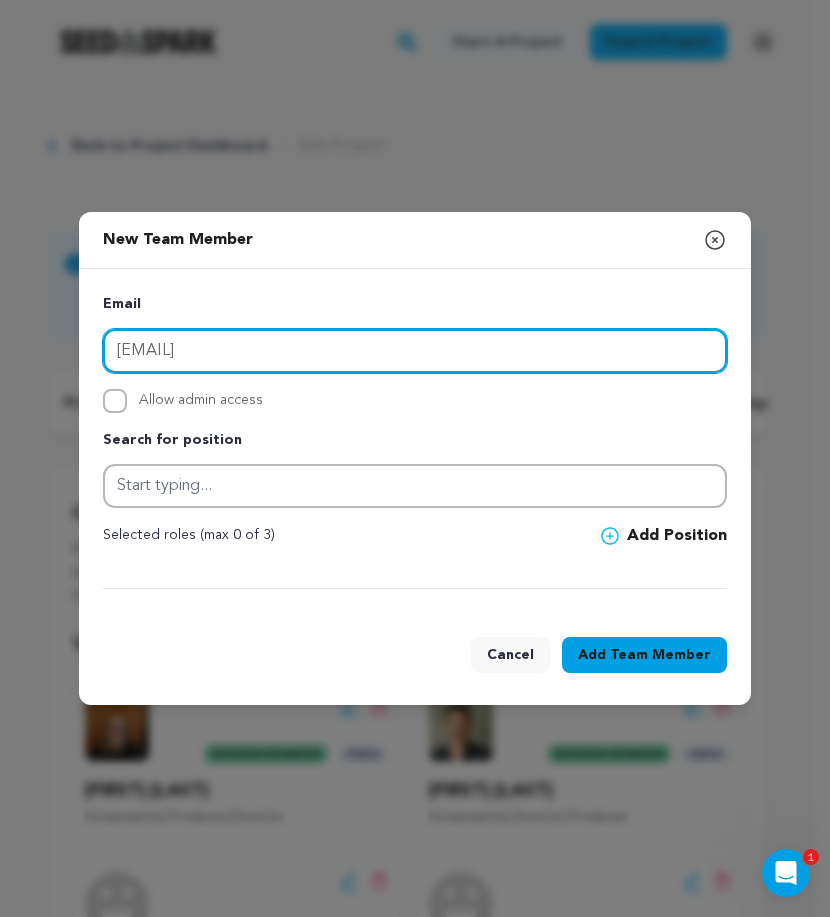 type on "[USERNAME]@[example.com]" 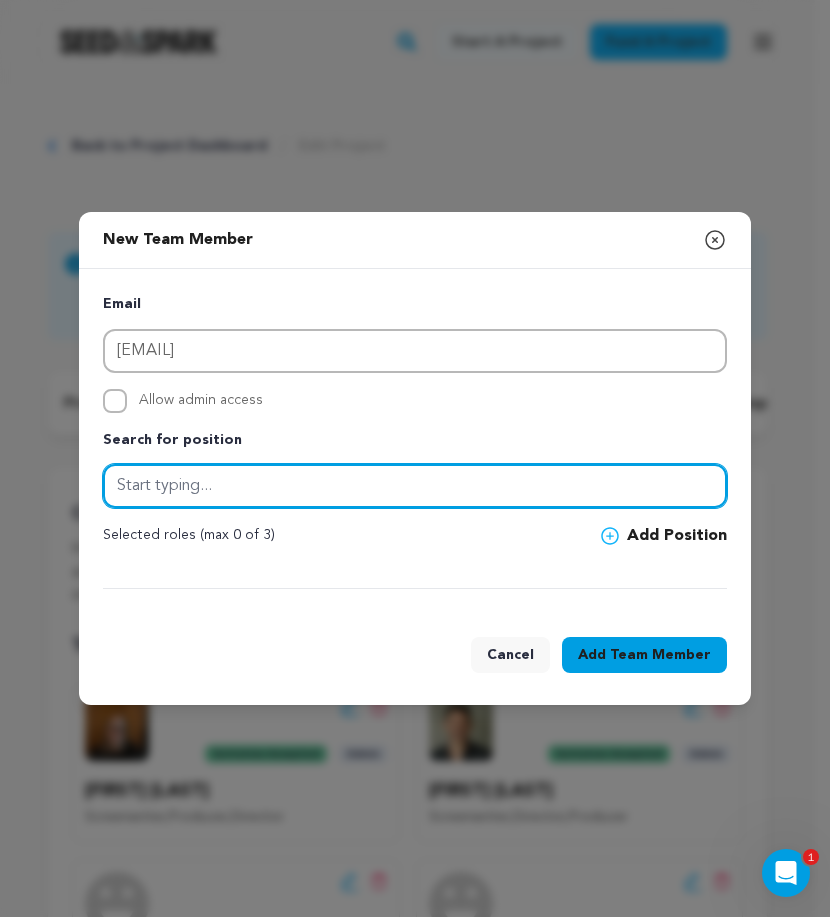 click at bounding box center (415, 486) 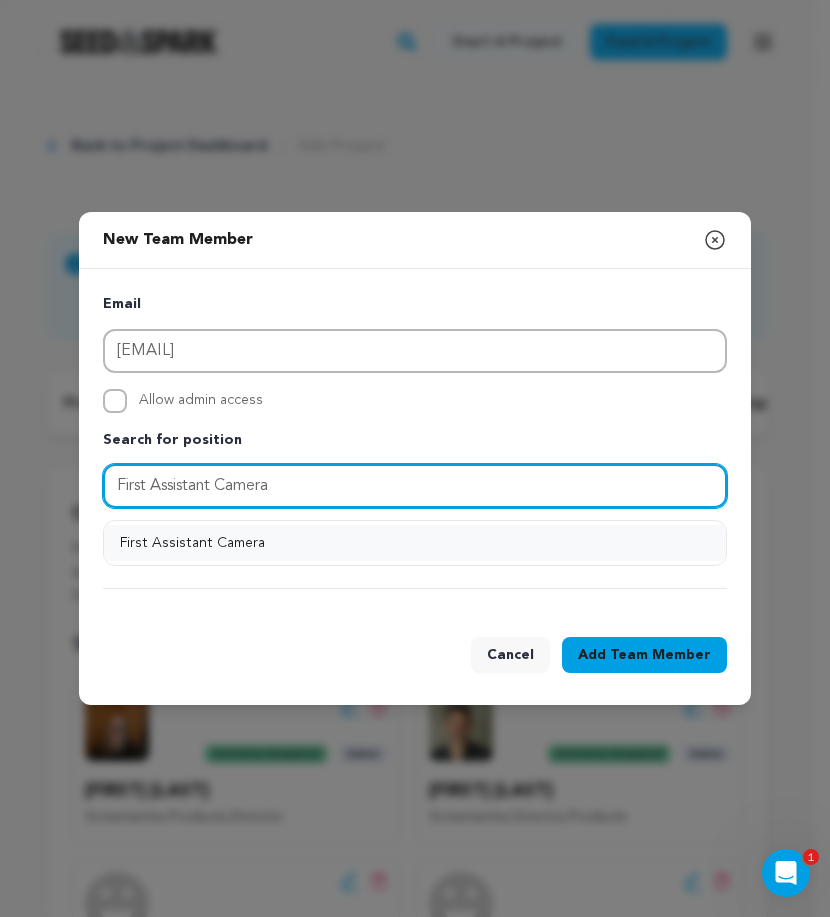 type on "First Assistant Camera" 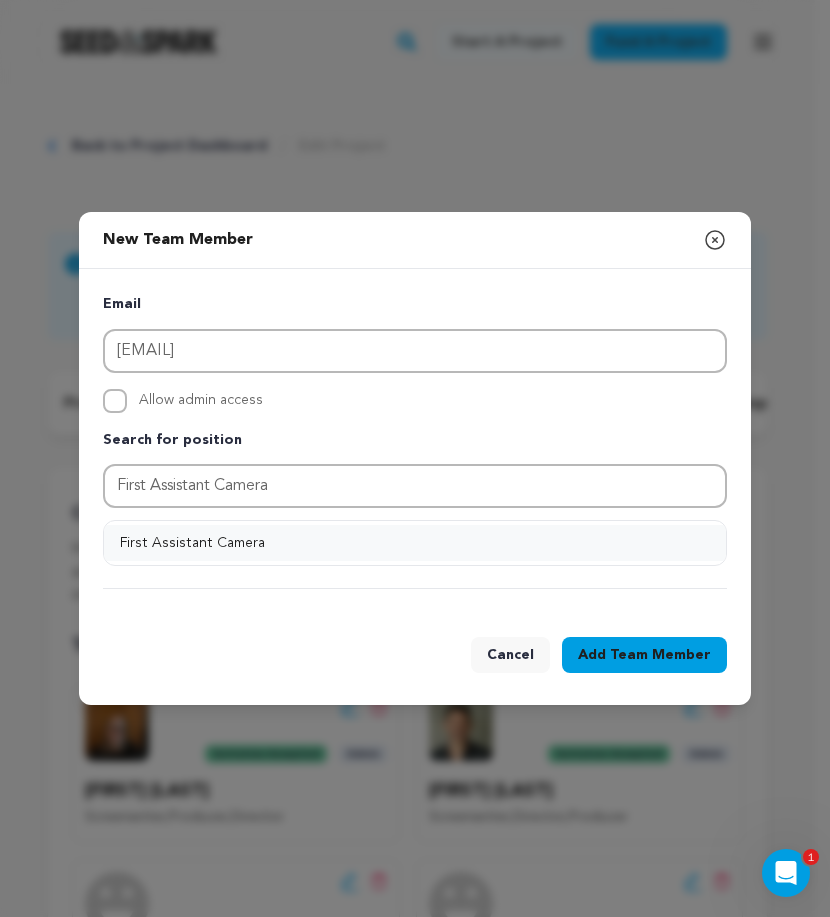 click on "First Assistant Camera" at bounding box center (415, 543) 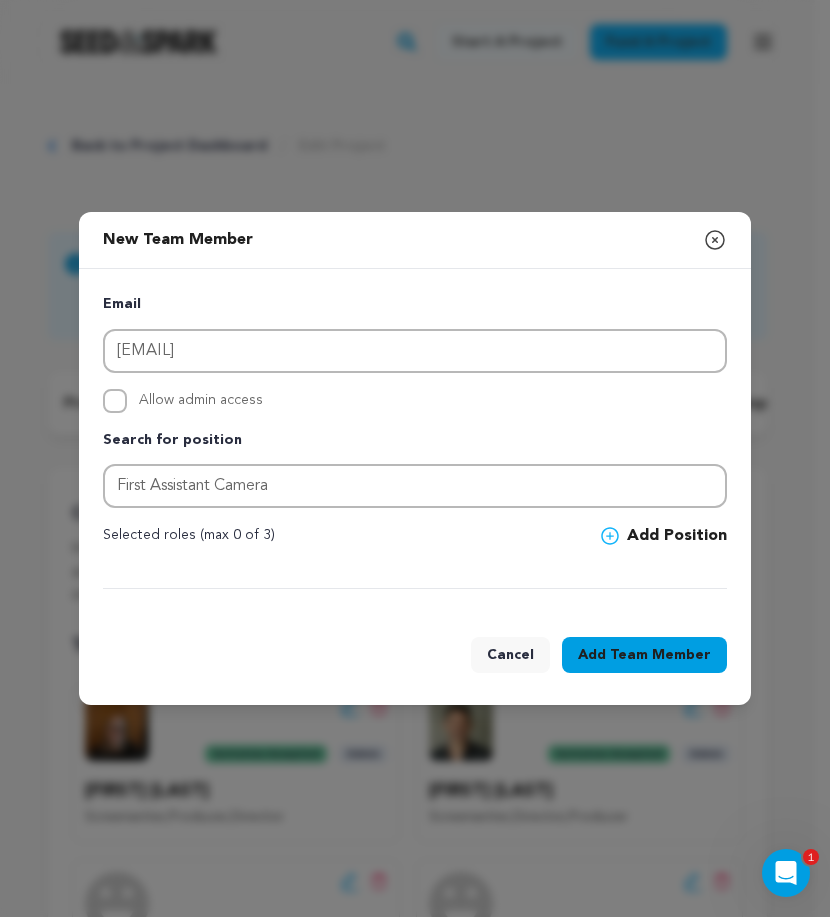click on "Add Position" at bounding box center (664, 536) 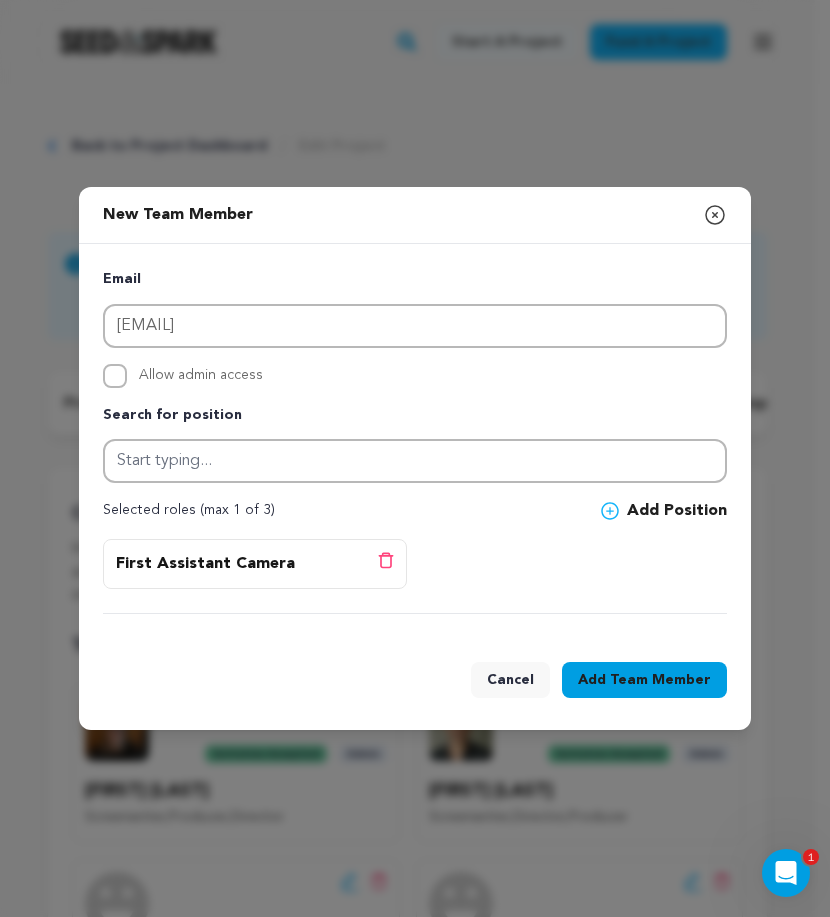 click on "Team Member" at bounding box center (660, 680) 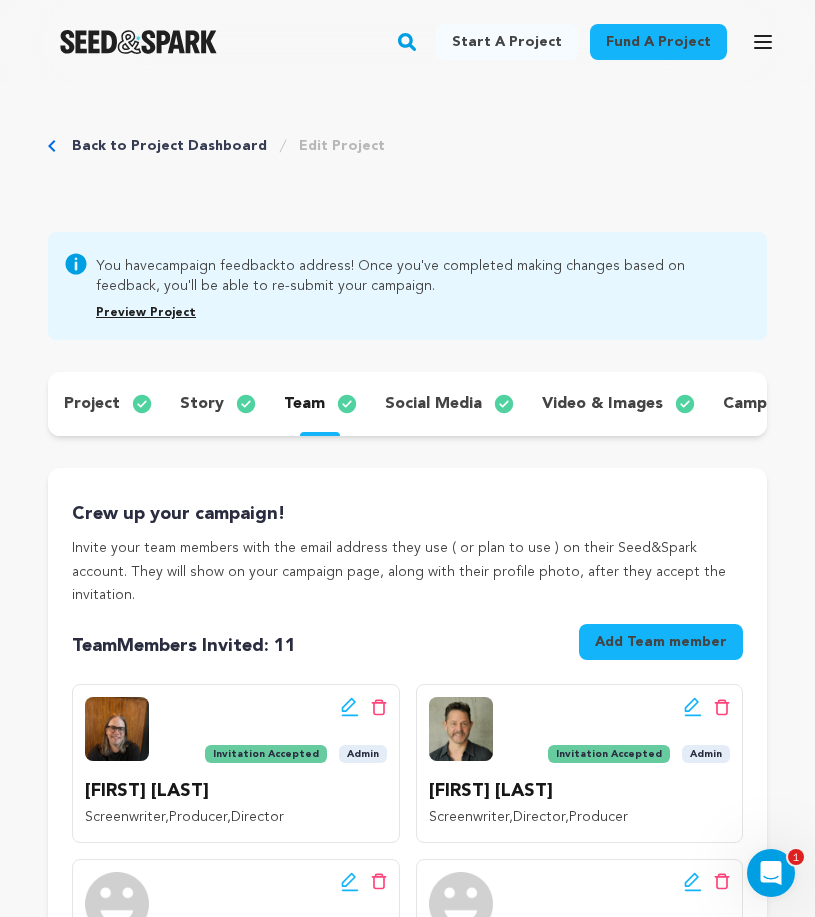 click on "Add Team member" at bounding box center (661, 642) 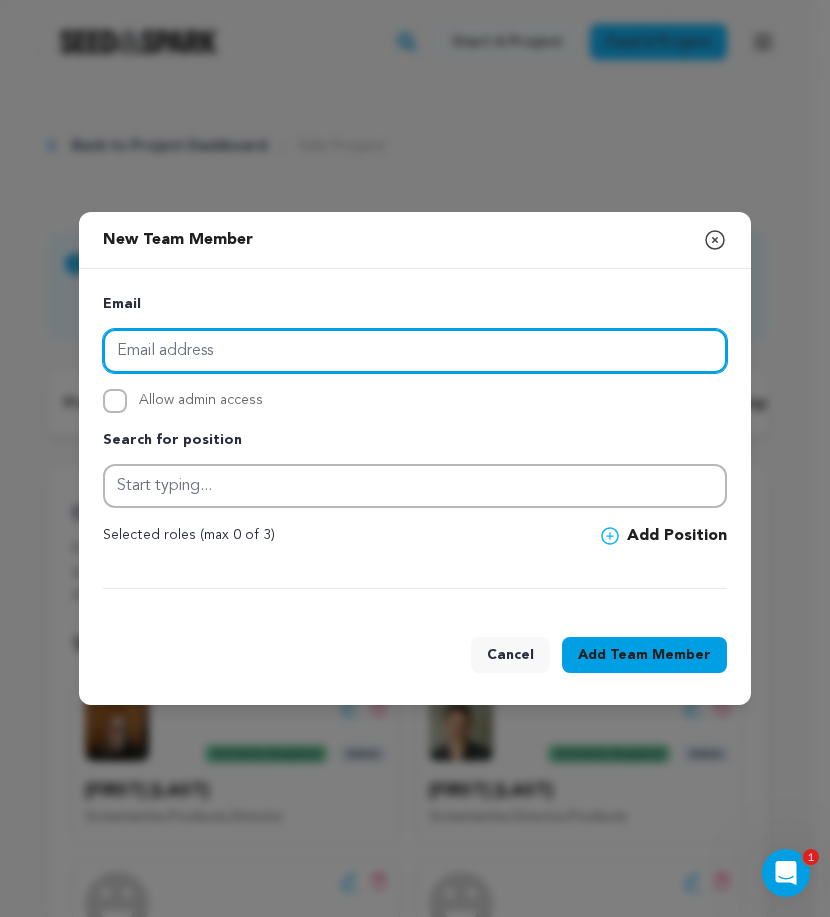 click at bounding box center (415, 351) 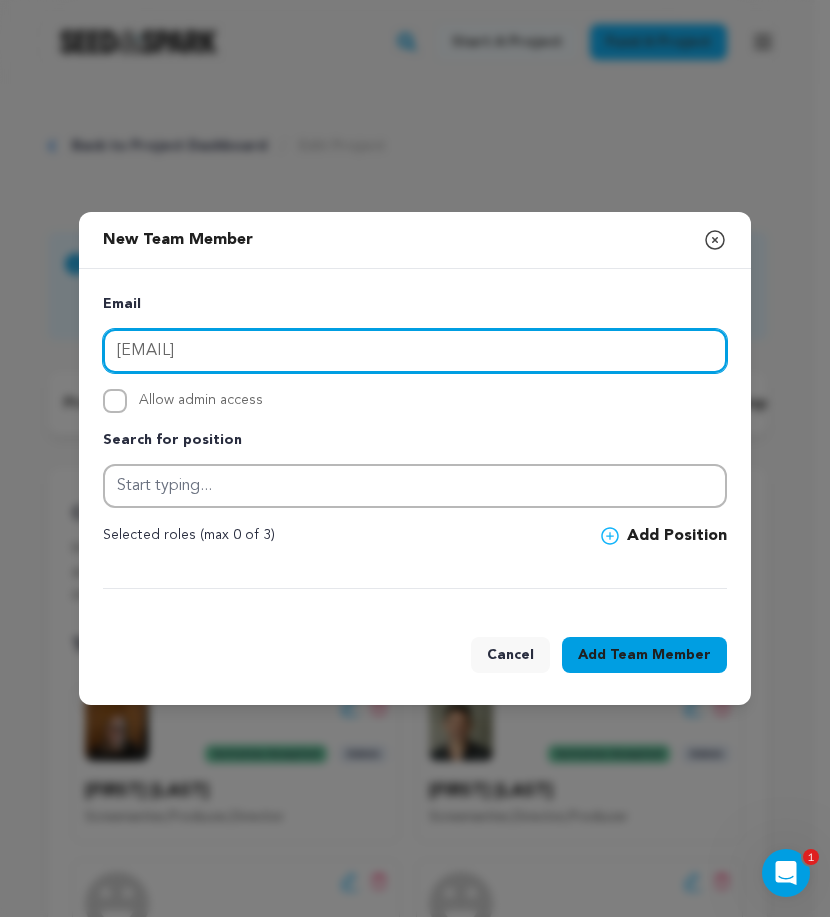 type on "[USERNAME]@[example.com]" 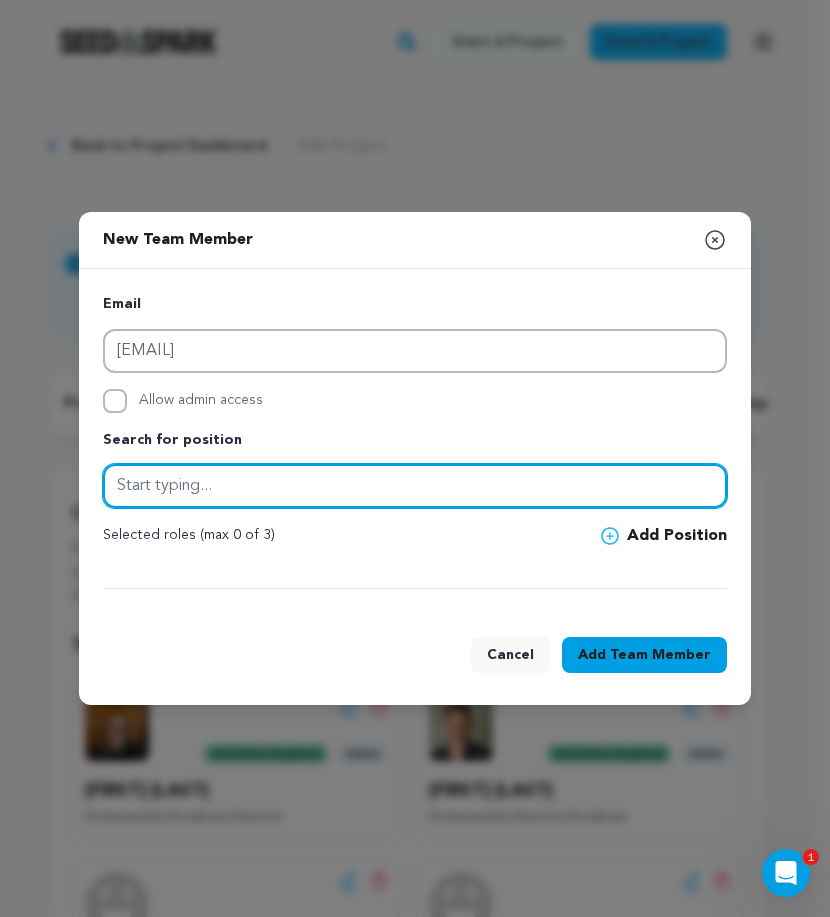 click at bounding box center [415, 486] 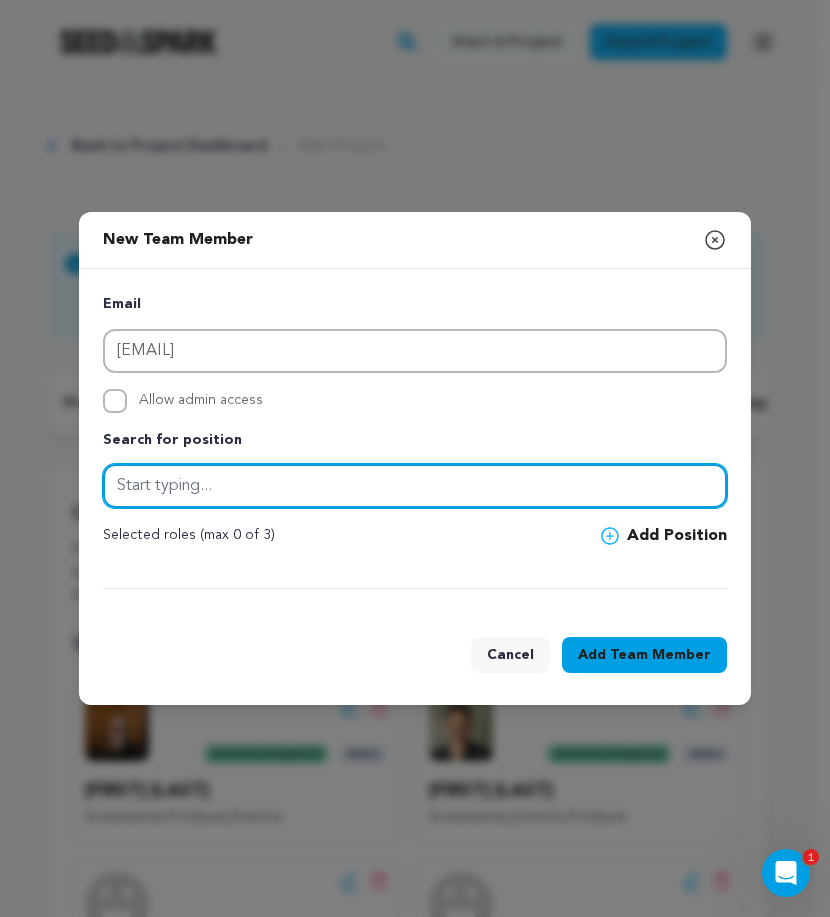 type on "F" 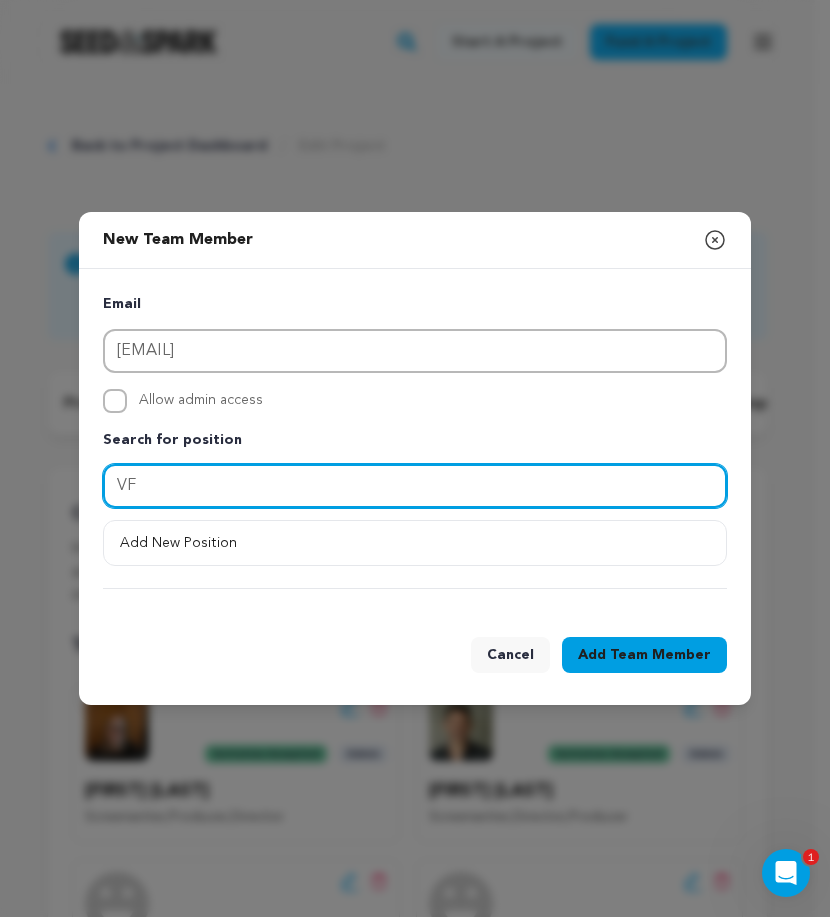 type on "V" 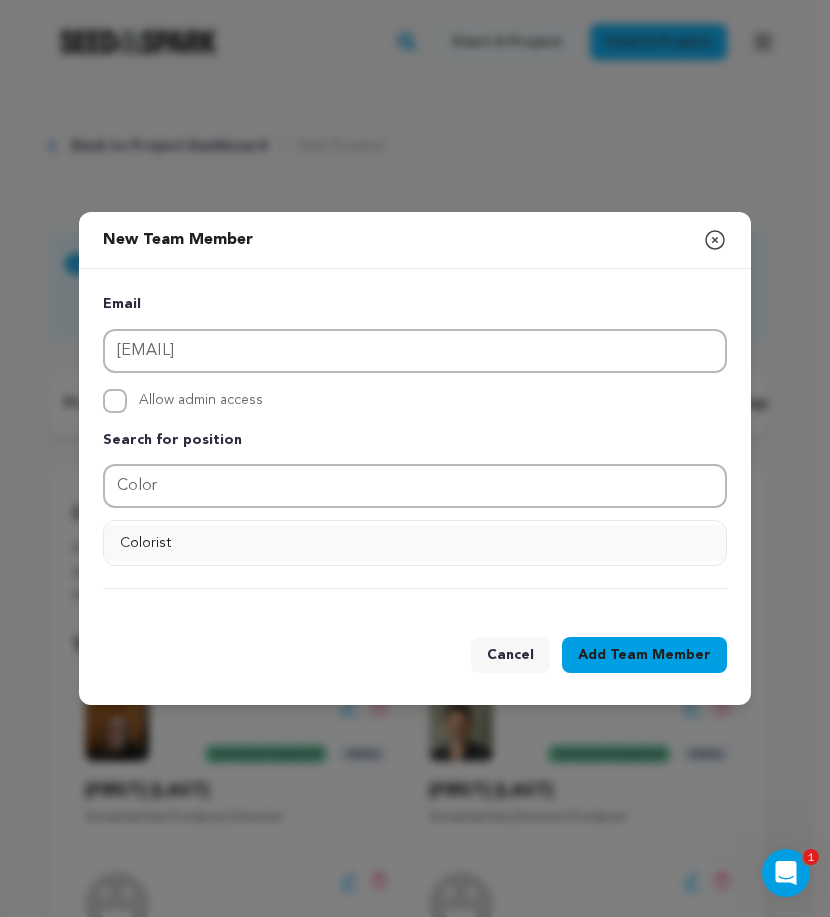 click on "Colorist" at bounding box center [415, 543] 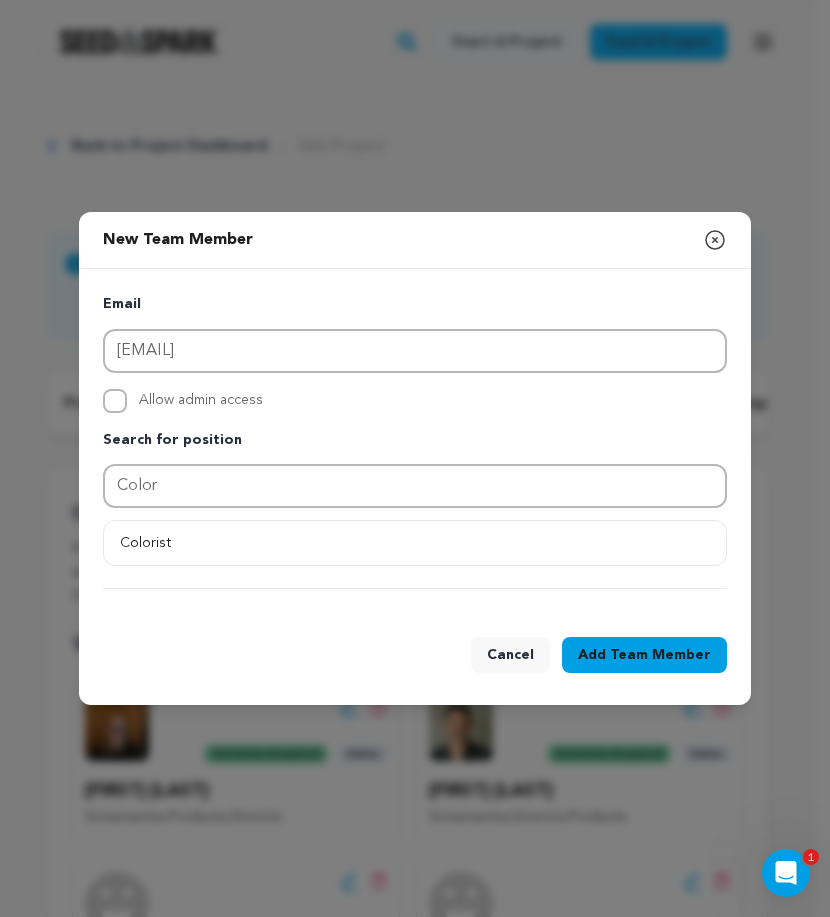 type on "Colorist" 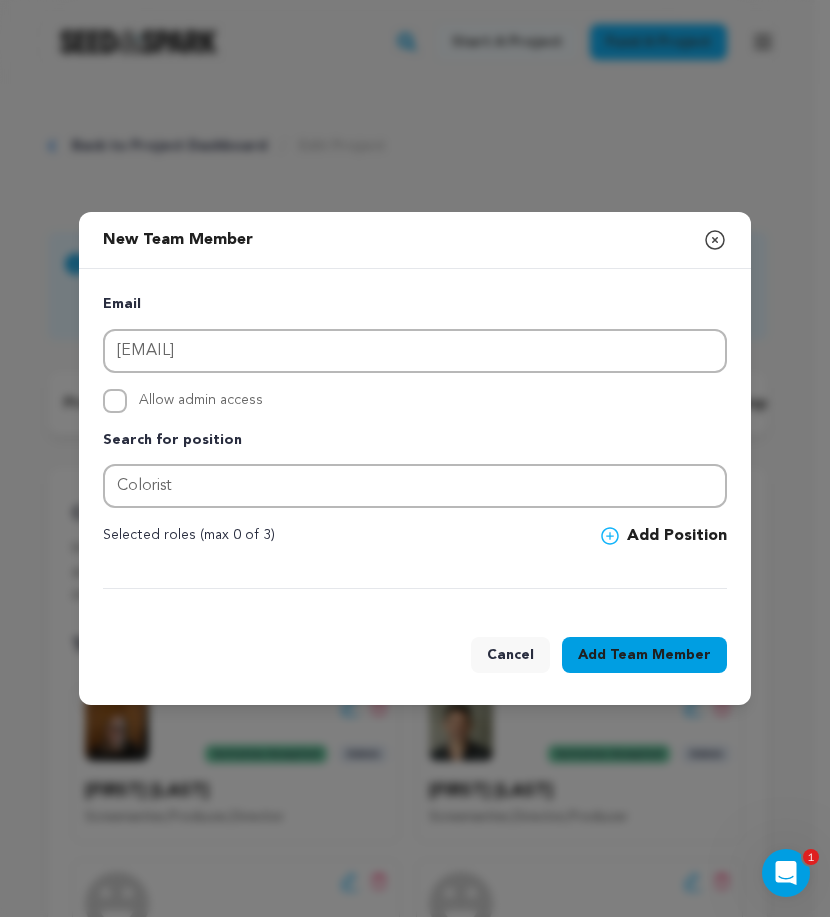 click on "Email
simon.gkc@gmail.com
Allow admin access
Search for position
Colorist
Selected roles (max 0 of 3)" at bounding box center (415, 441) 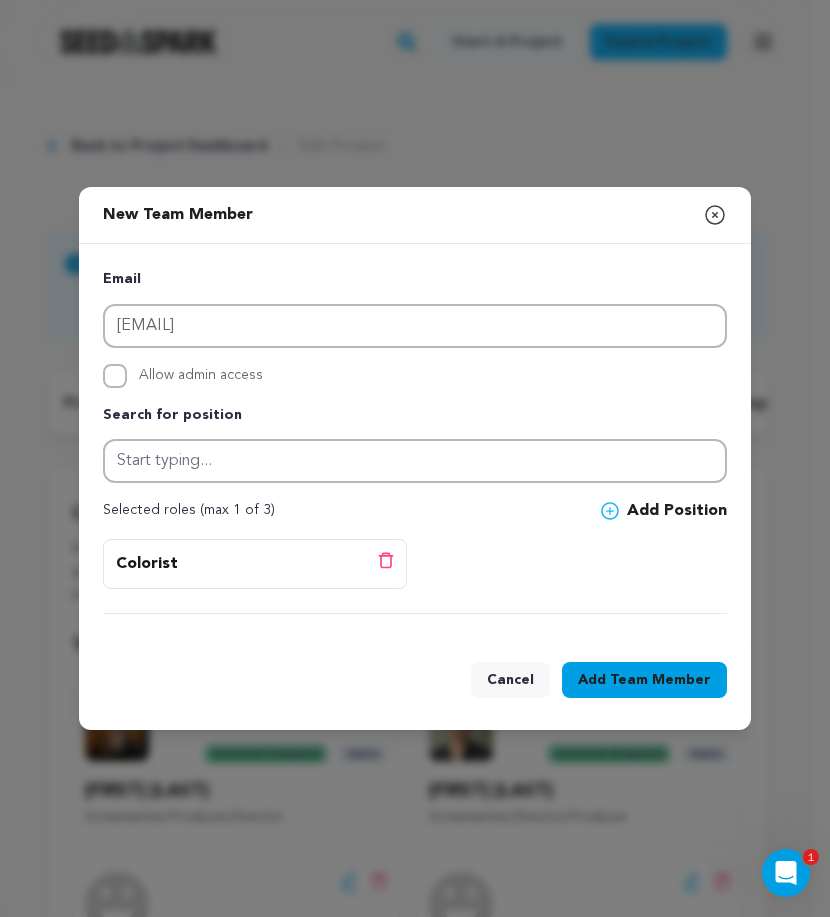 click on "Team Member" at bounding box center (660, 680) 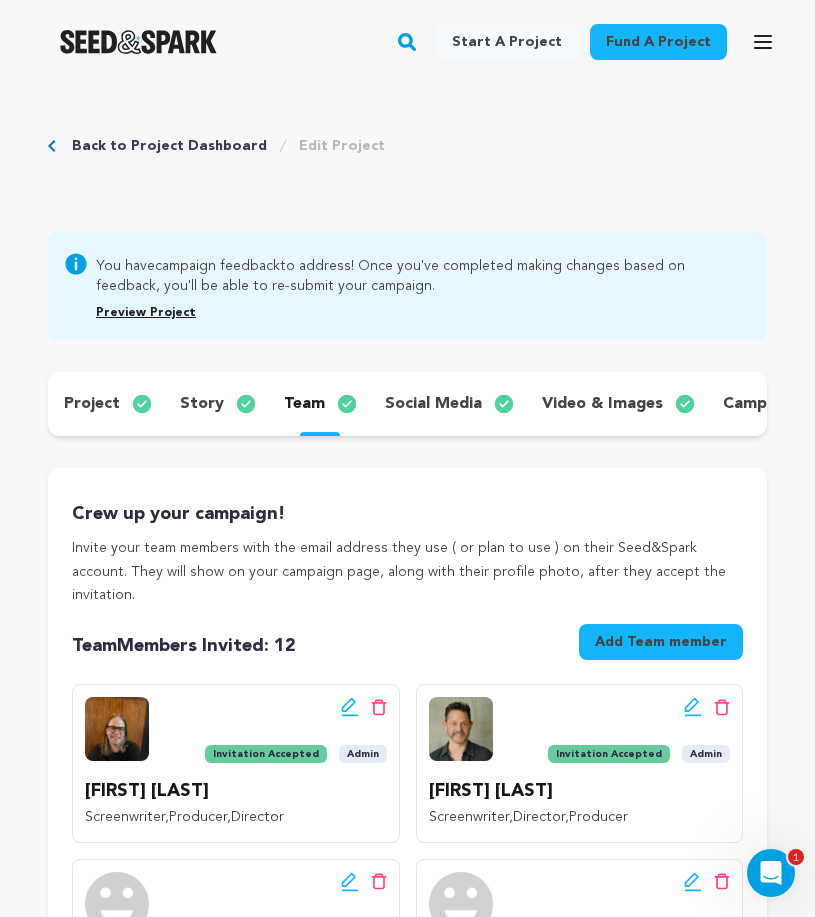 drag, startPoint x: 638, startPoint y: 618, endPoint x: 640, endPoint y: 606, distance: 12.165525 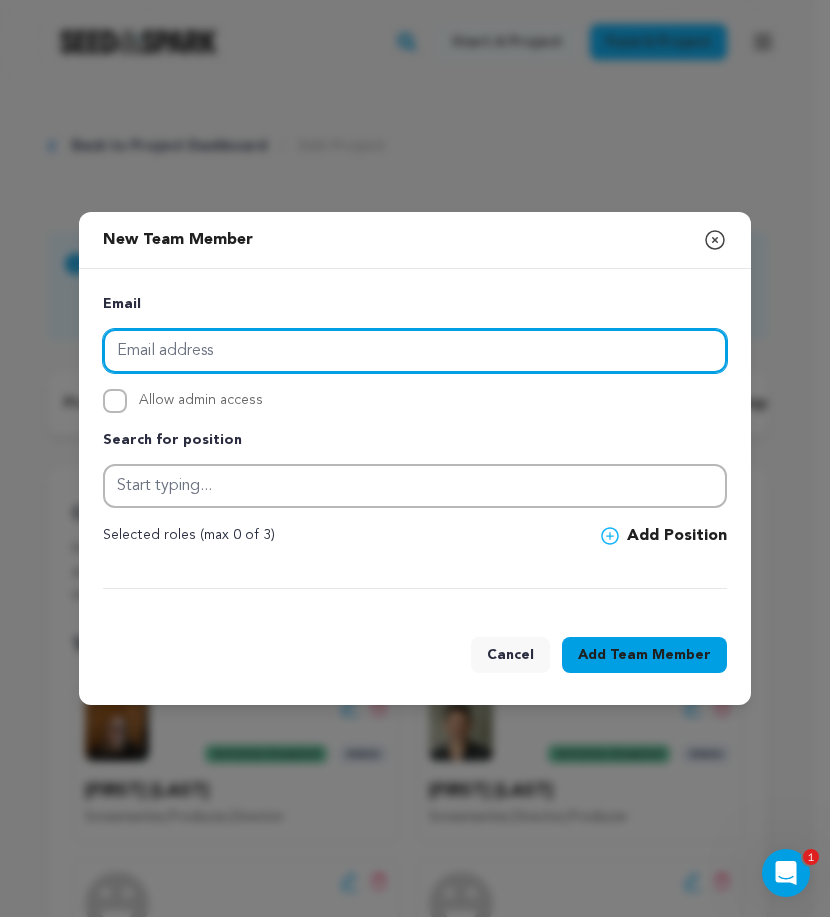 click at bounding box center [415, 351] 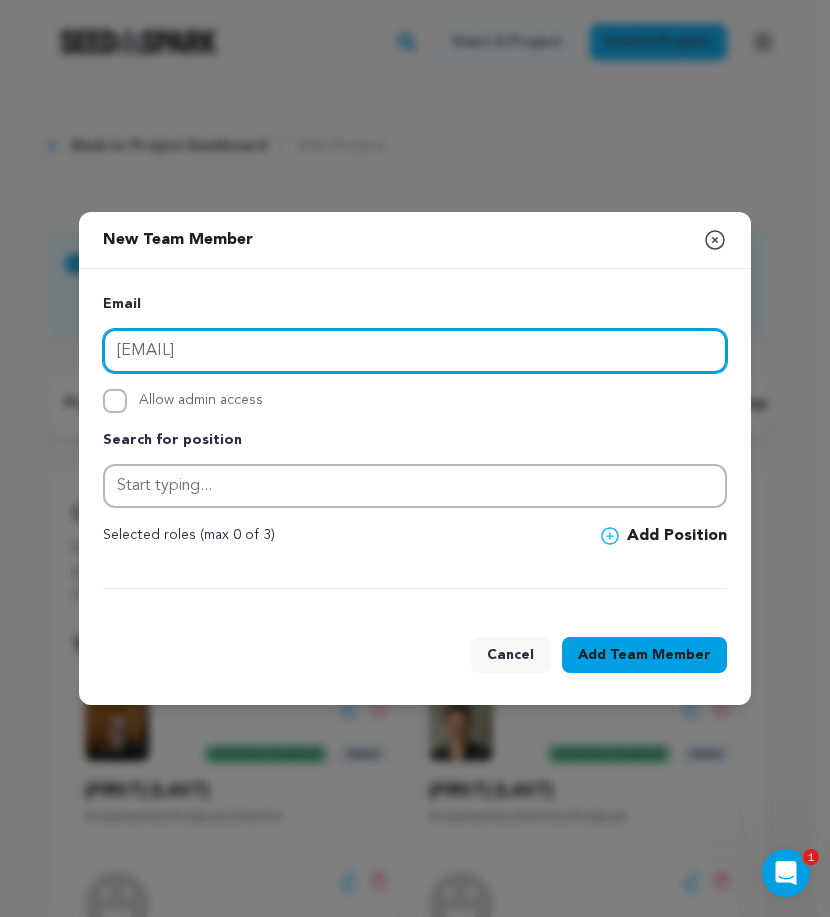 type on "[USERNAME]@[example.com]" 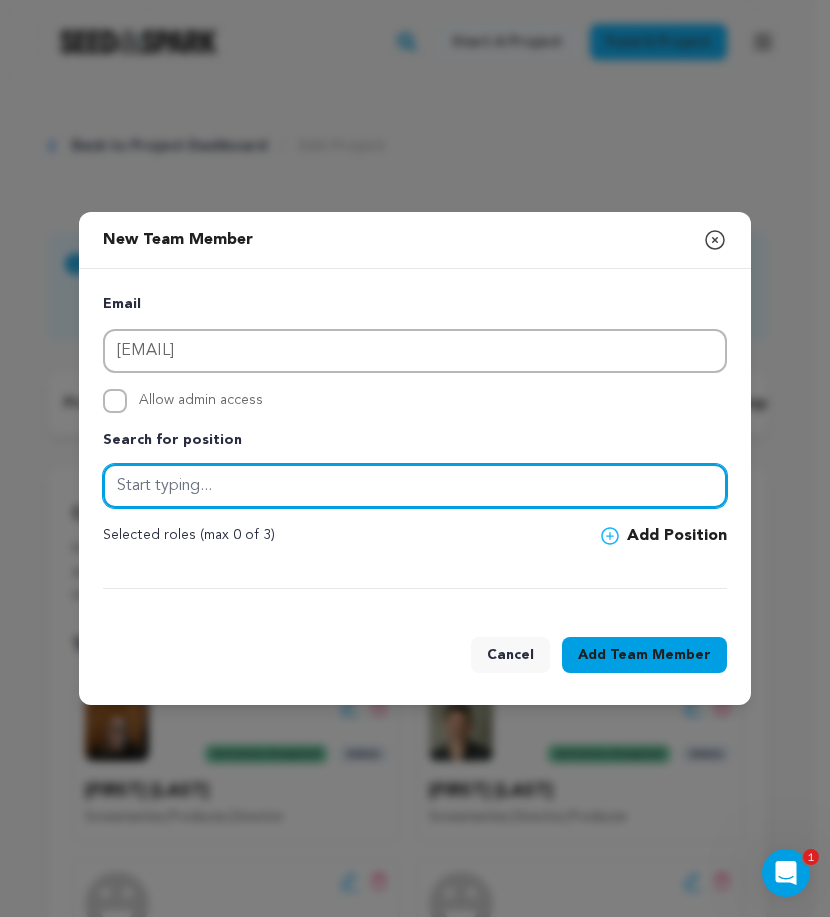 click at bounding box center (415, 486) 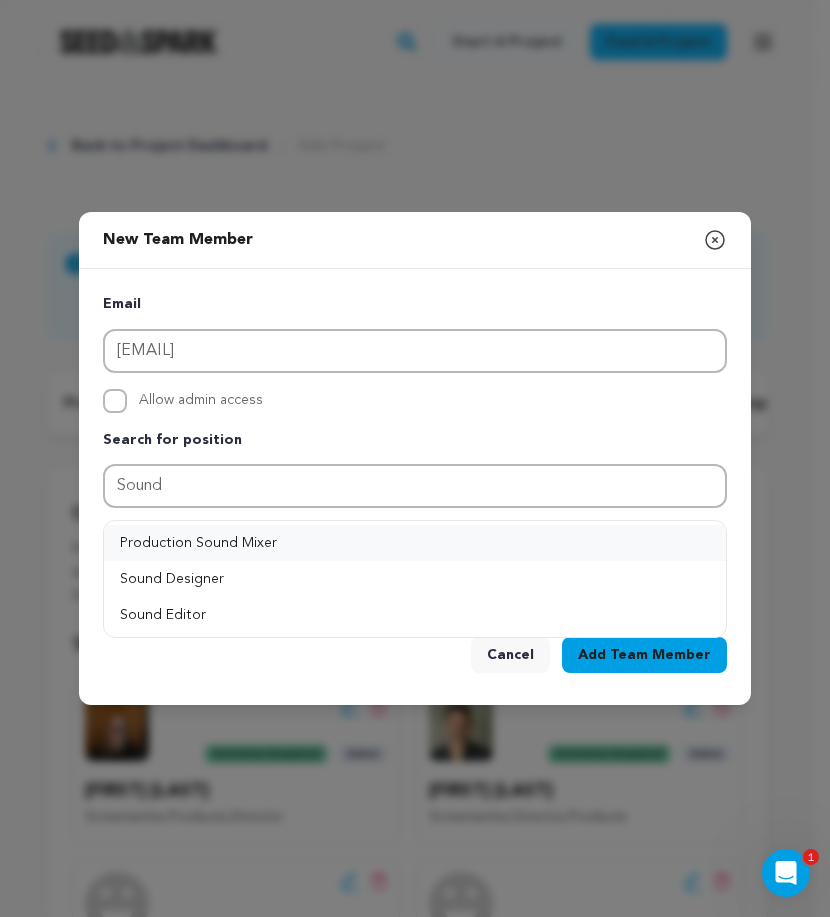 click on "Production Sound Mixer" at bounding box center [415, 543] 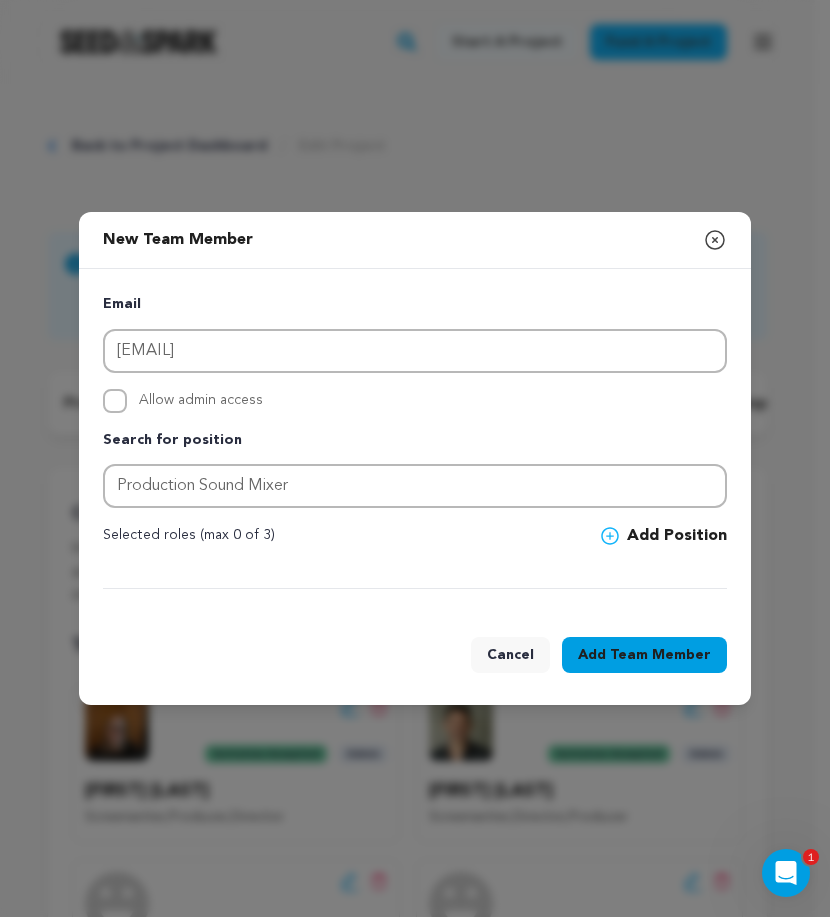 click on "Add Position" at bounding box center [664, 536] 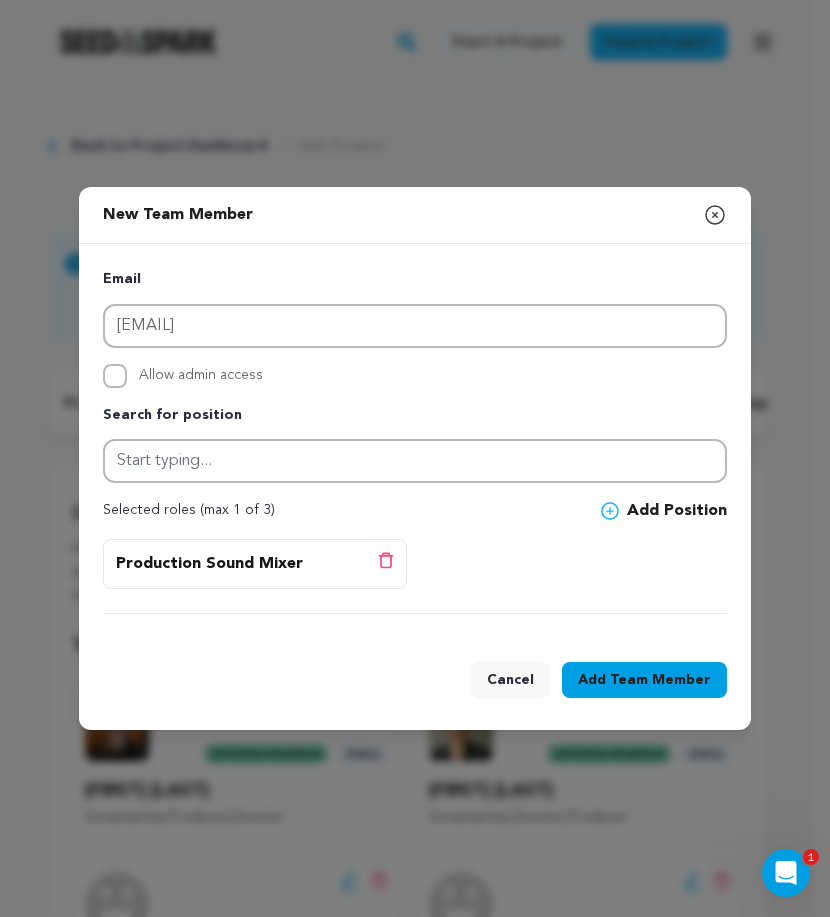 click on "Team Member" at bounding box center [660, 680] 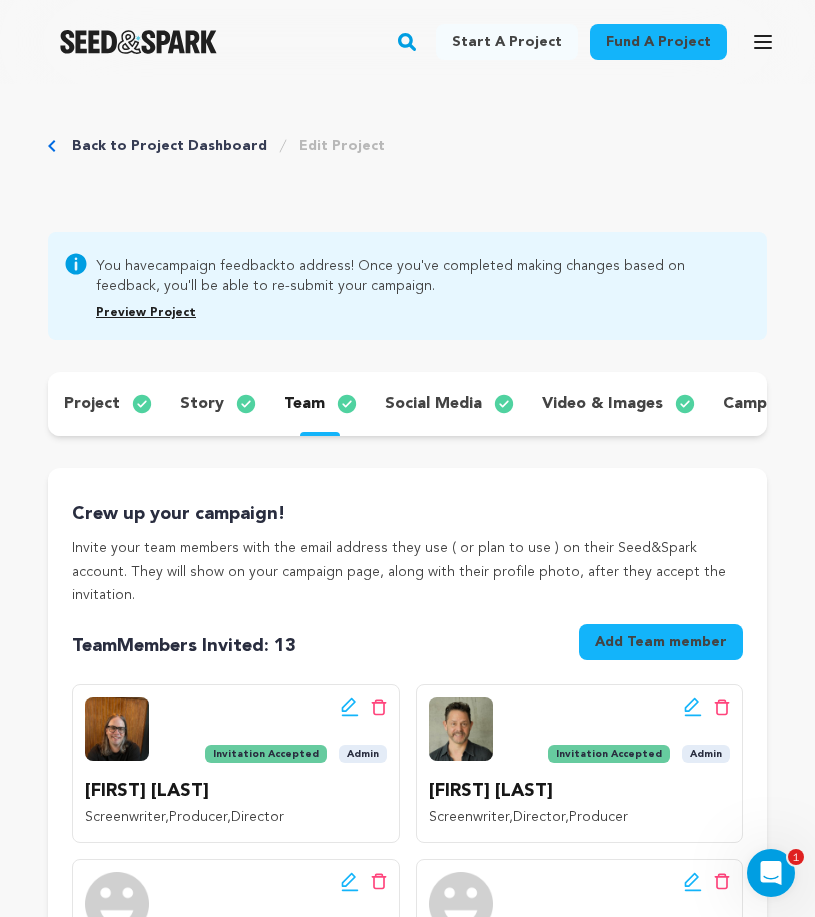 click on "Add Team member" at bounding box center (661, 642) 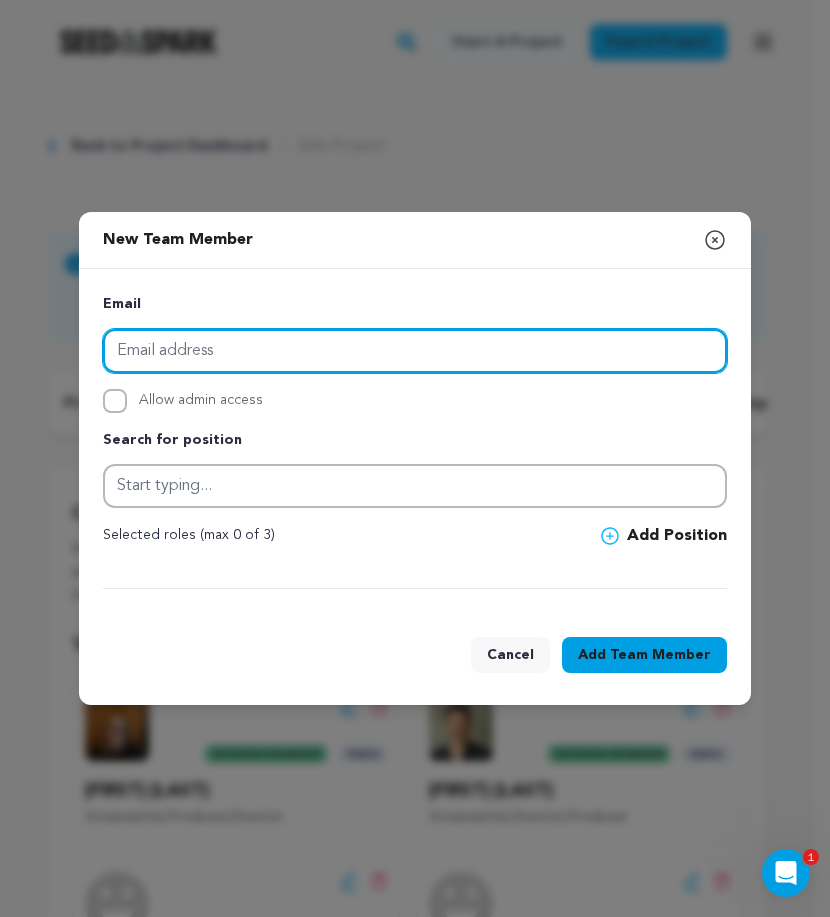 click at bounding box center [415, 351] 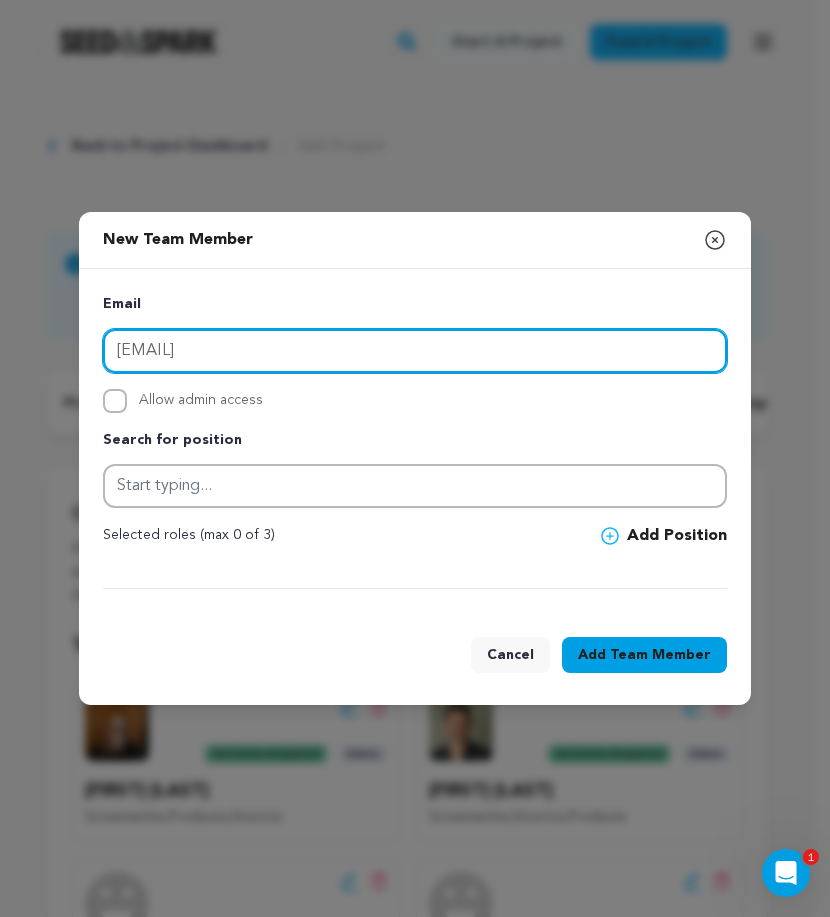 type on "[USERNAME]@[example.com]" 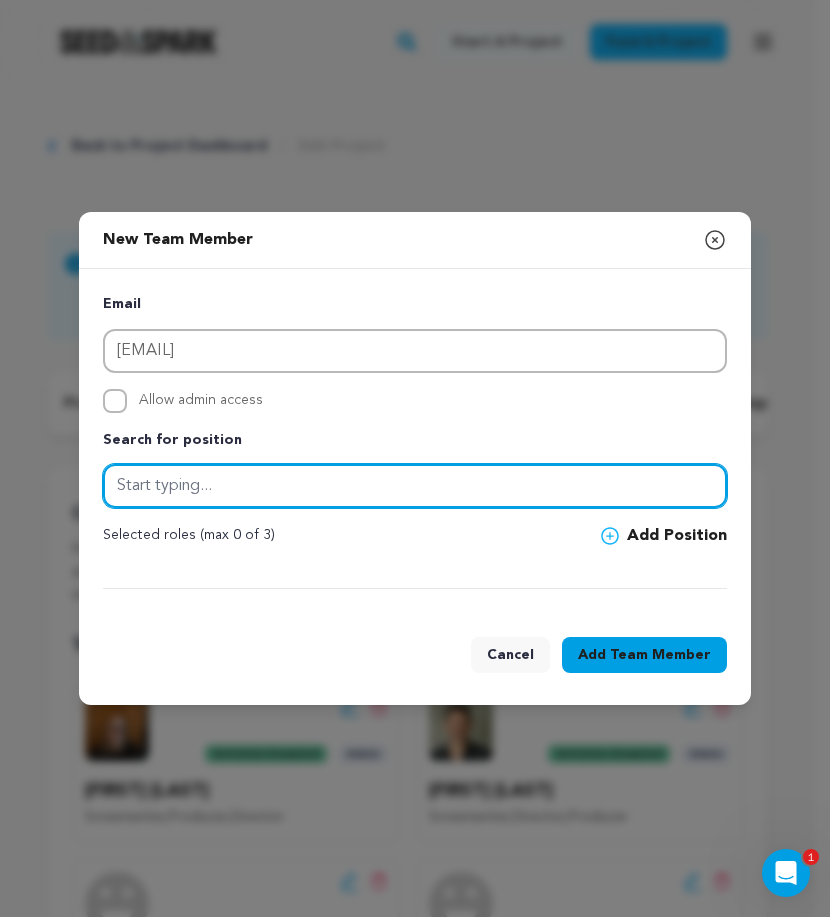 click at bounding box center [415, 486] 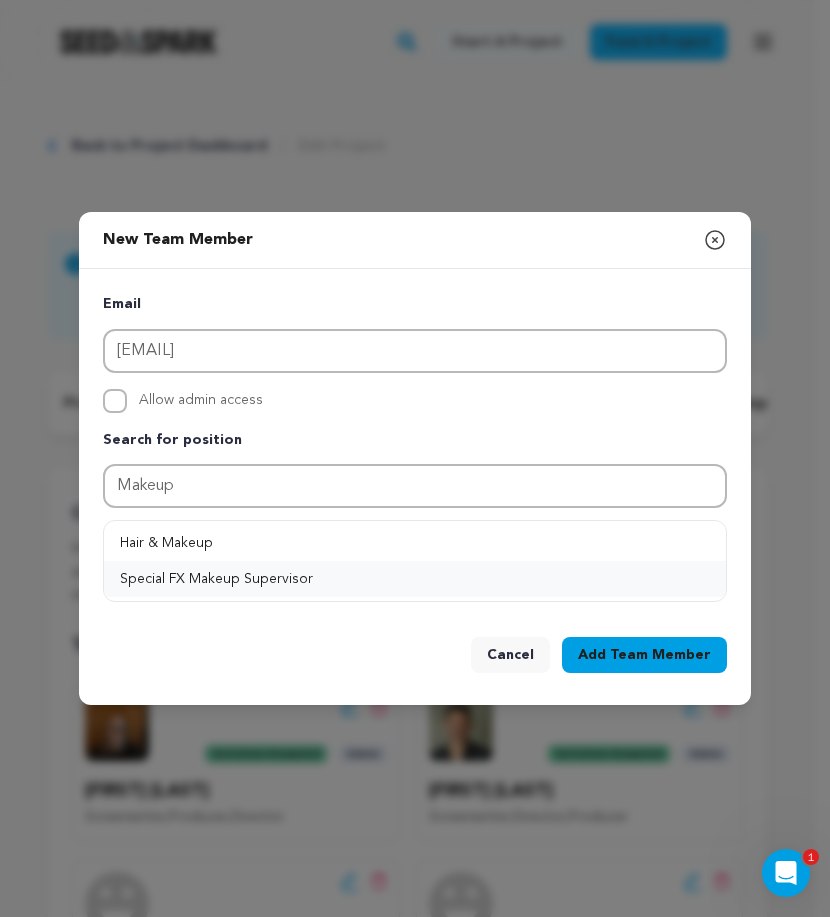 click on "Special FX Makeup Supervisor" at bounding box center (415, 579) 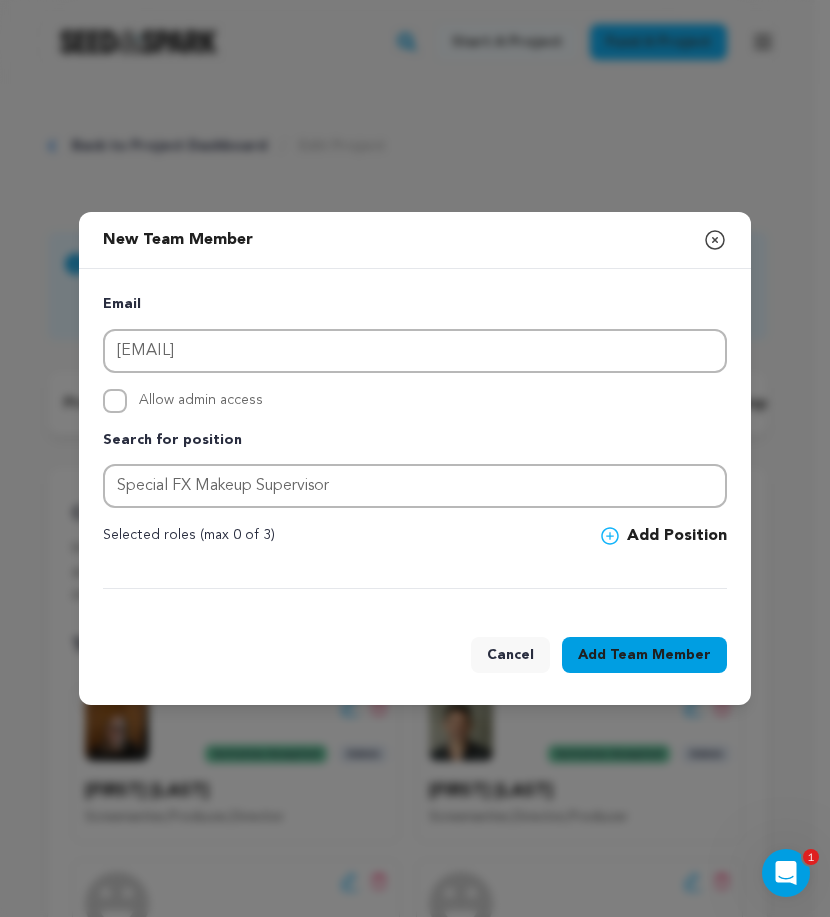 click on "Add Position" at bounding box center [664, 536] 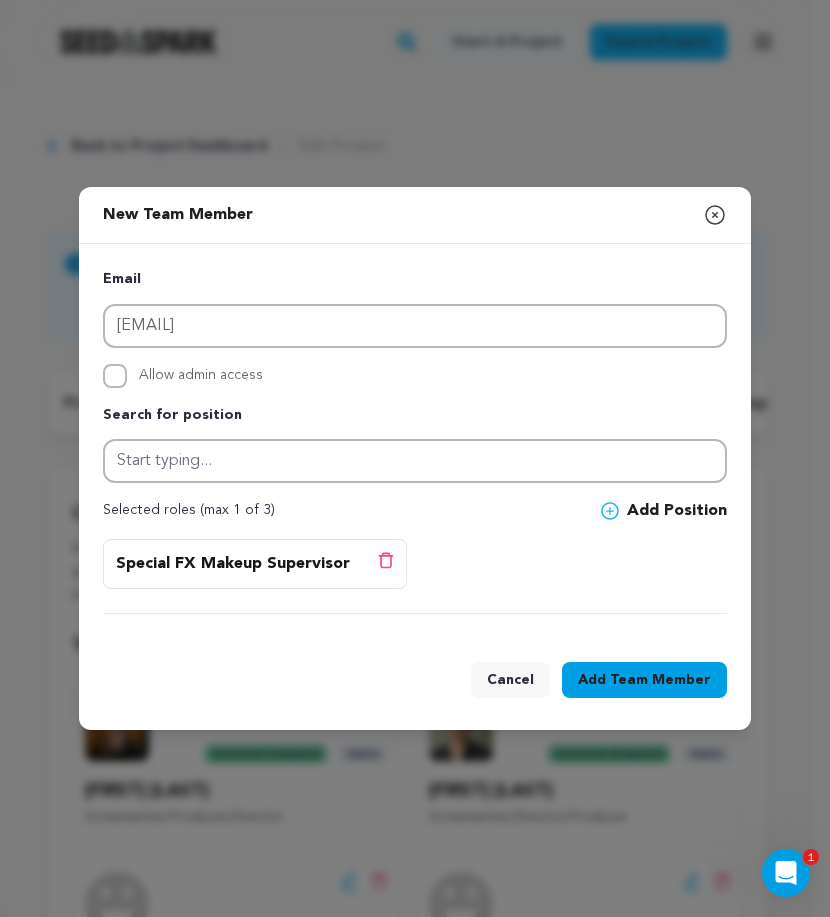 click on "Team Member" at bounding box center [660, 680] 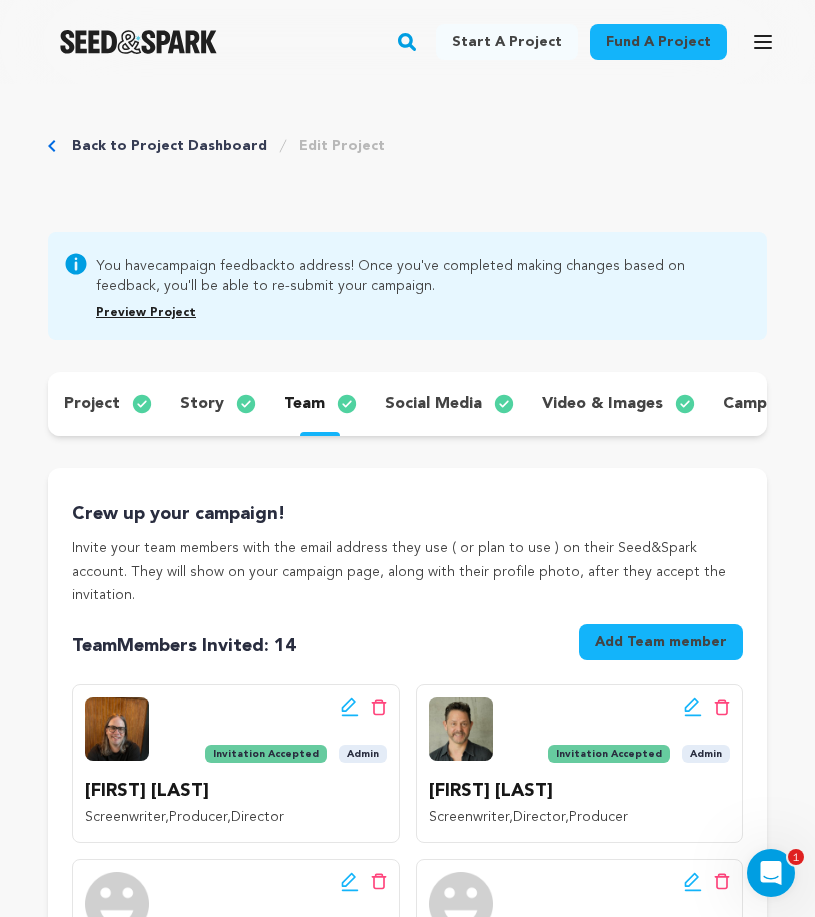 click on "Add Team member" at bounding box center (661, 642) 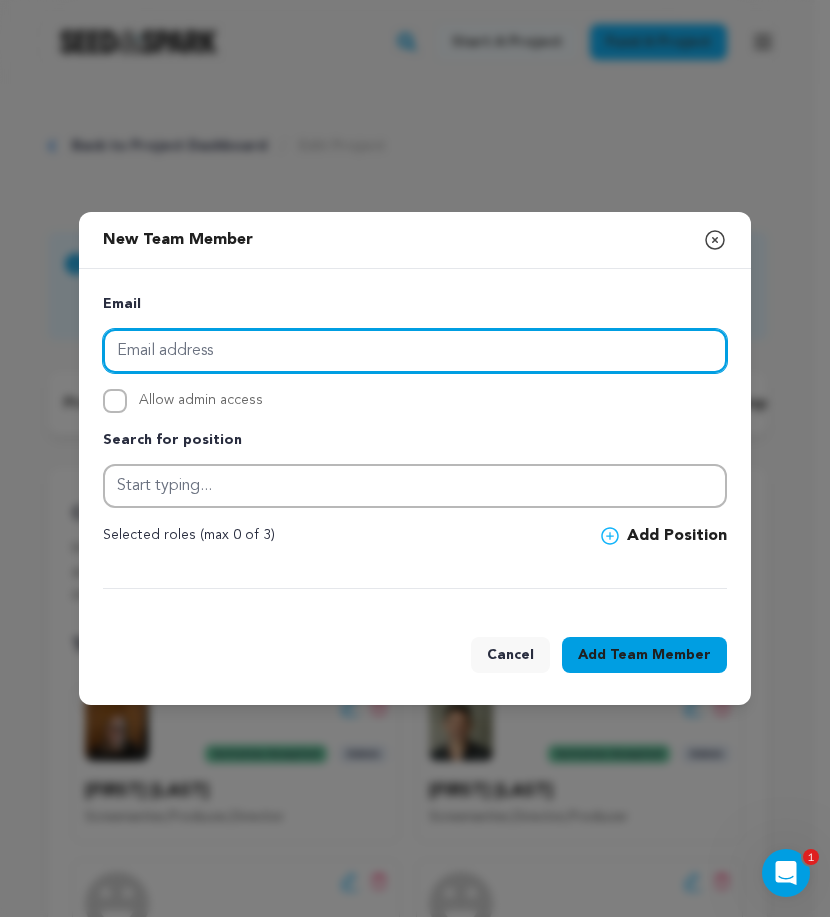 click at bounding box center (415, 351) 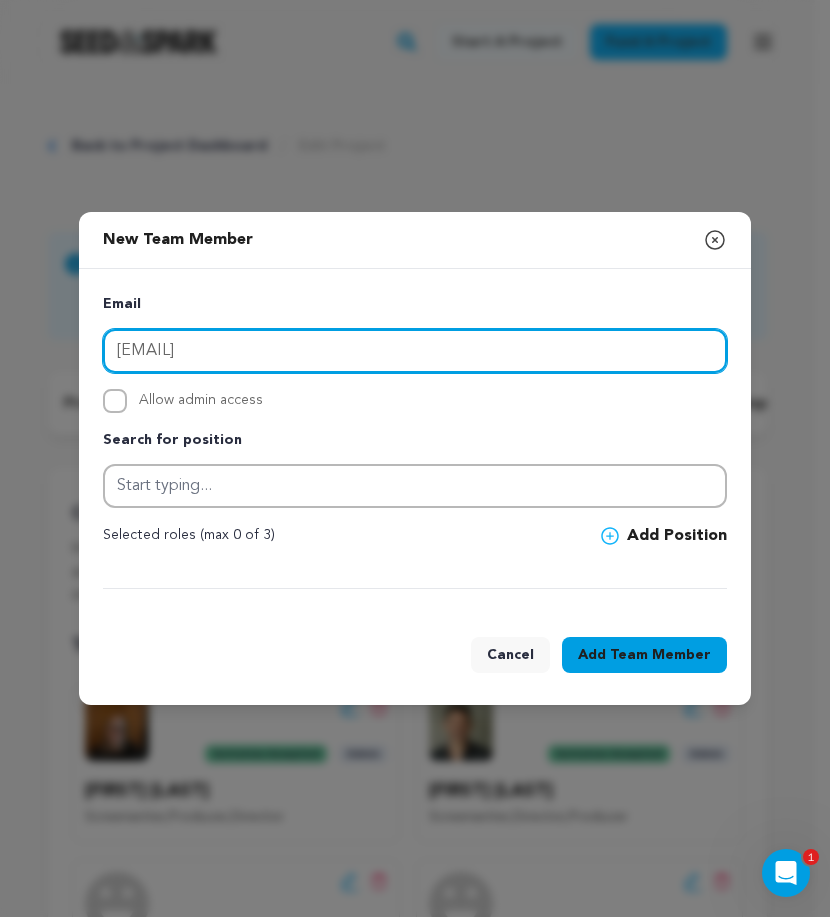 type on "[USERNAME]@[example.com]" 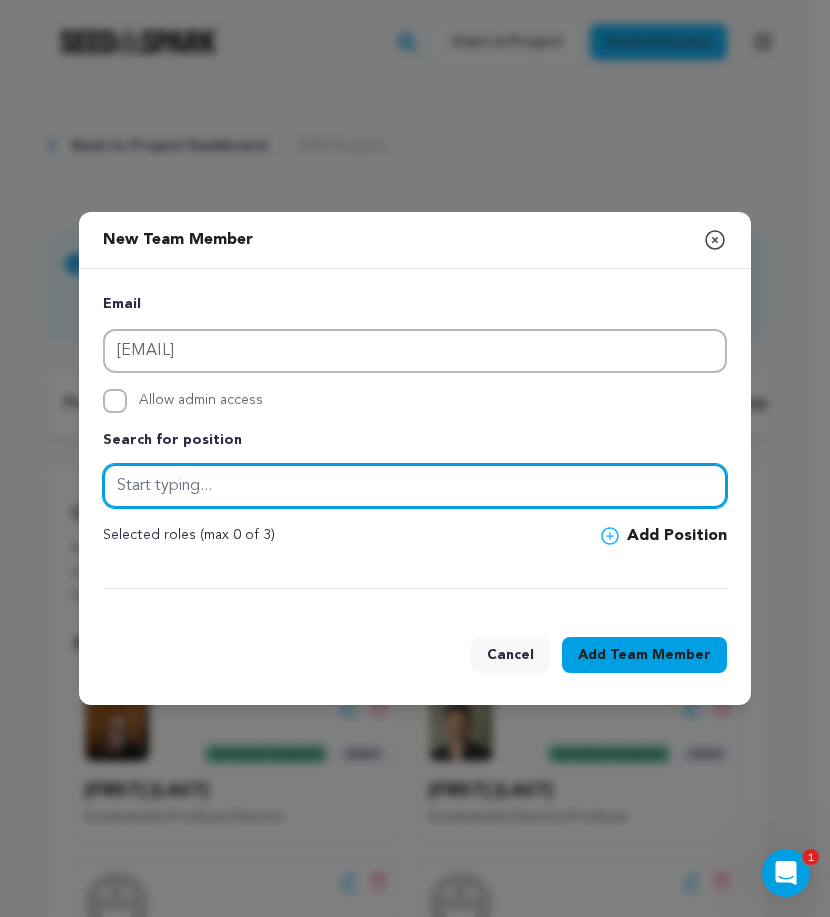 click at bounding box center (415, 486) 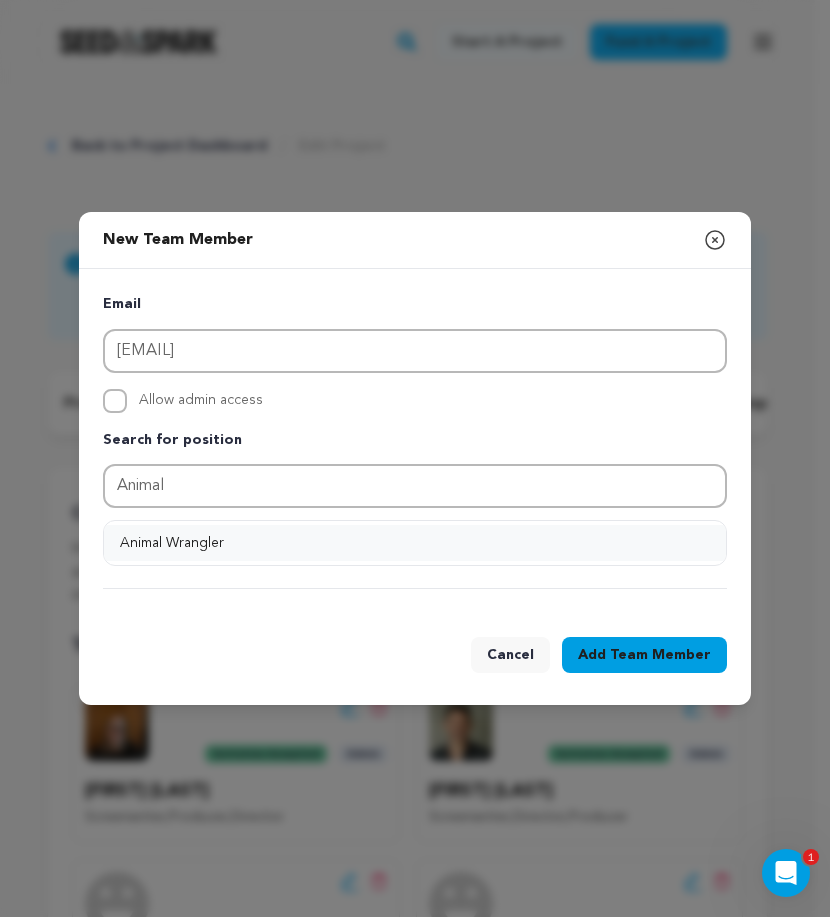click on "Animal Wrangler" at bounding box center [415, 543] 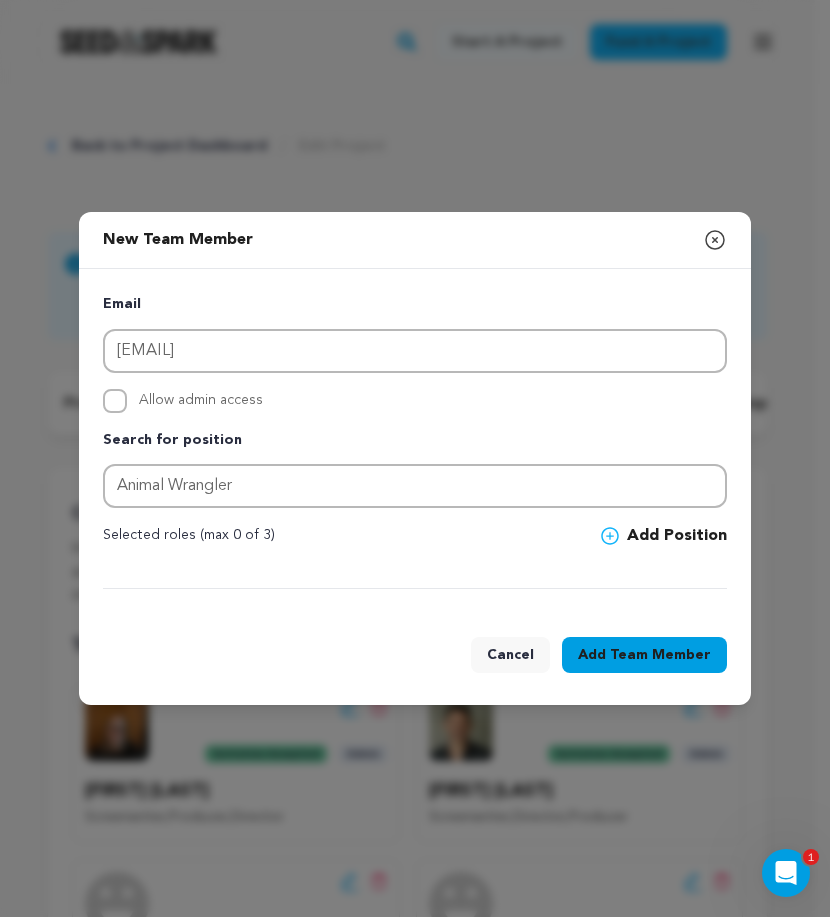 click on "Add Position" at bounding box center [664, 536] 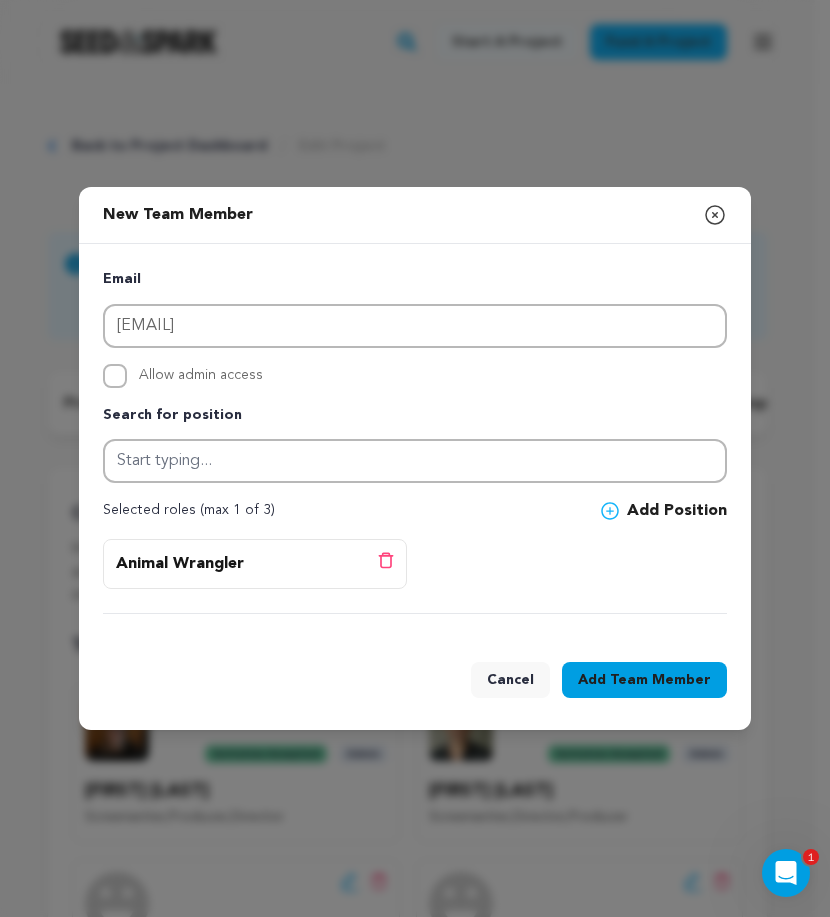 click on "Team Member" at bounding box center (660, 680) 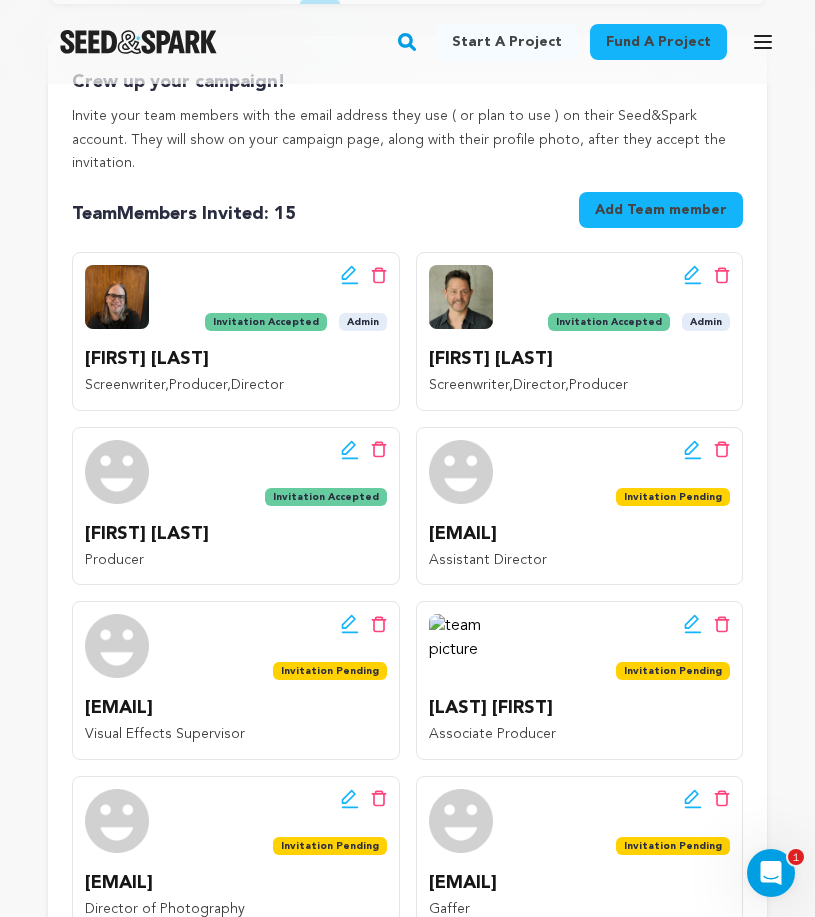 scroll, scrollTop: 0, scrollLeft: 0, axis: both 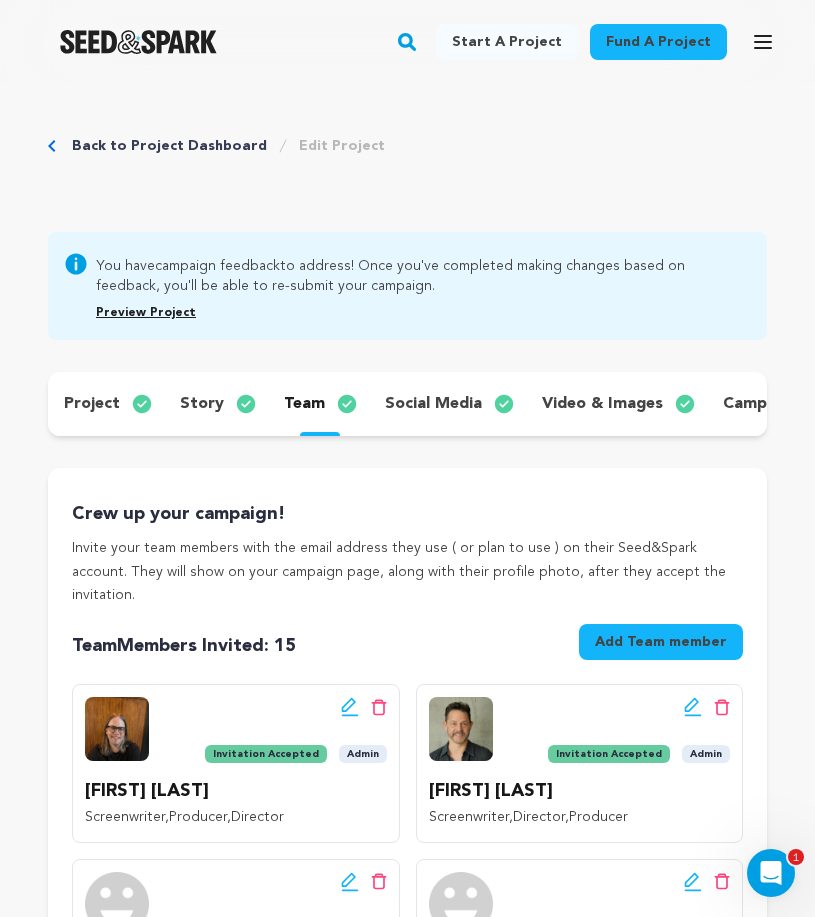 click on "Preview Project" at bounding box center (146, 313) 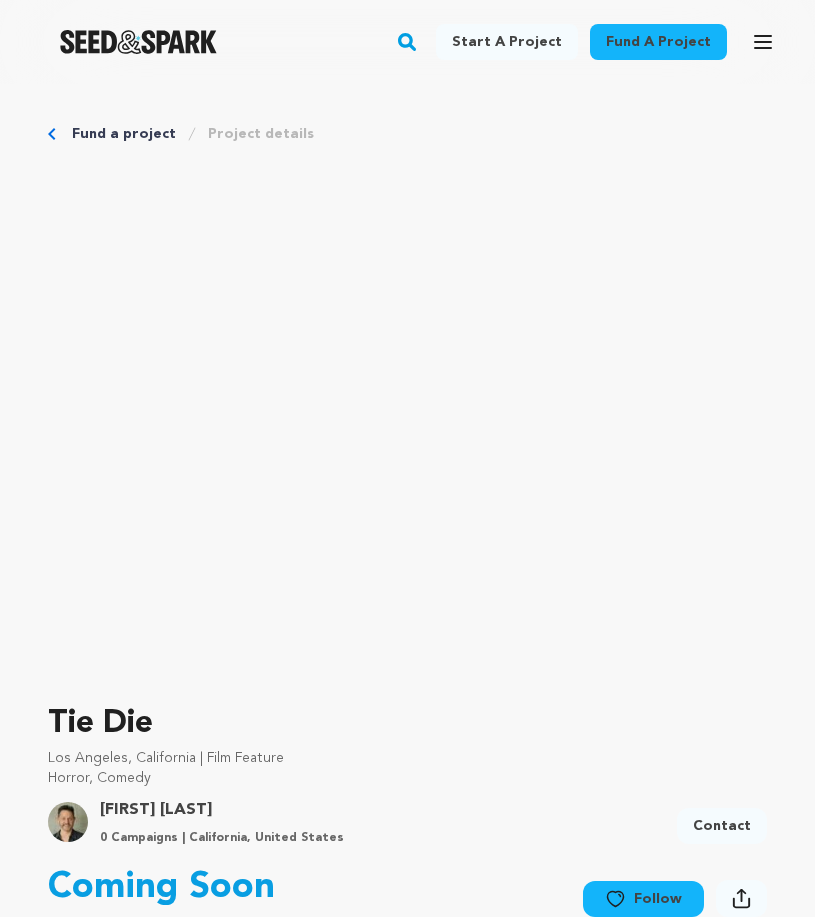 scroll, scrollTop: 0, scrollLeft: 0, axis: both 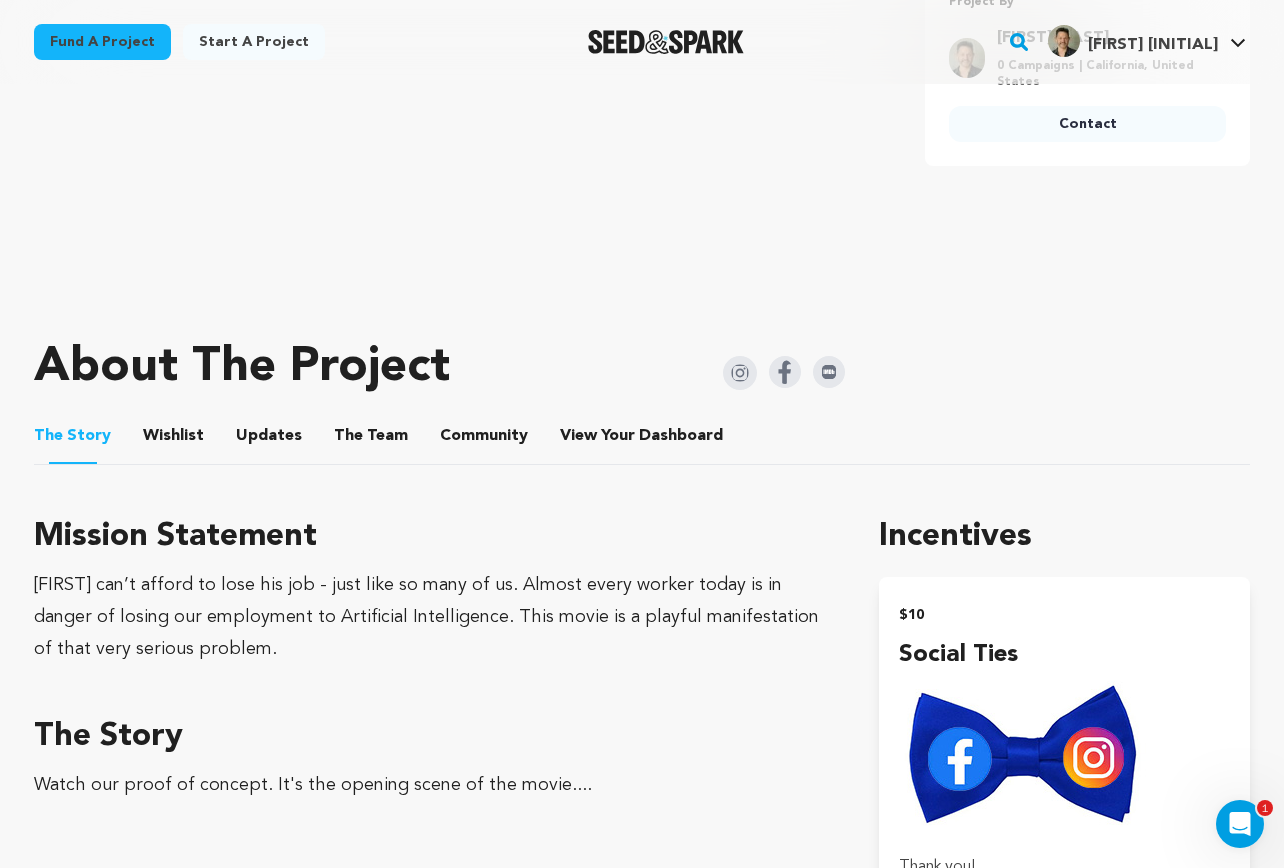 click on "The Team" at bounding box center [371, 440] 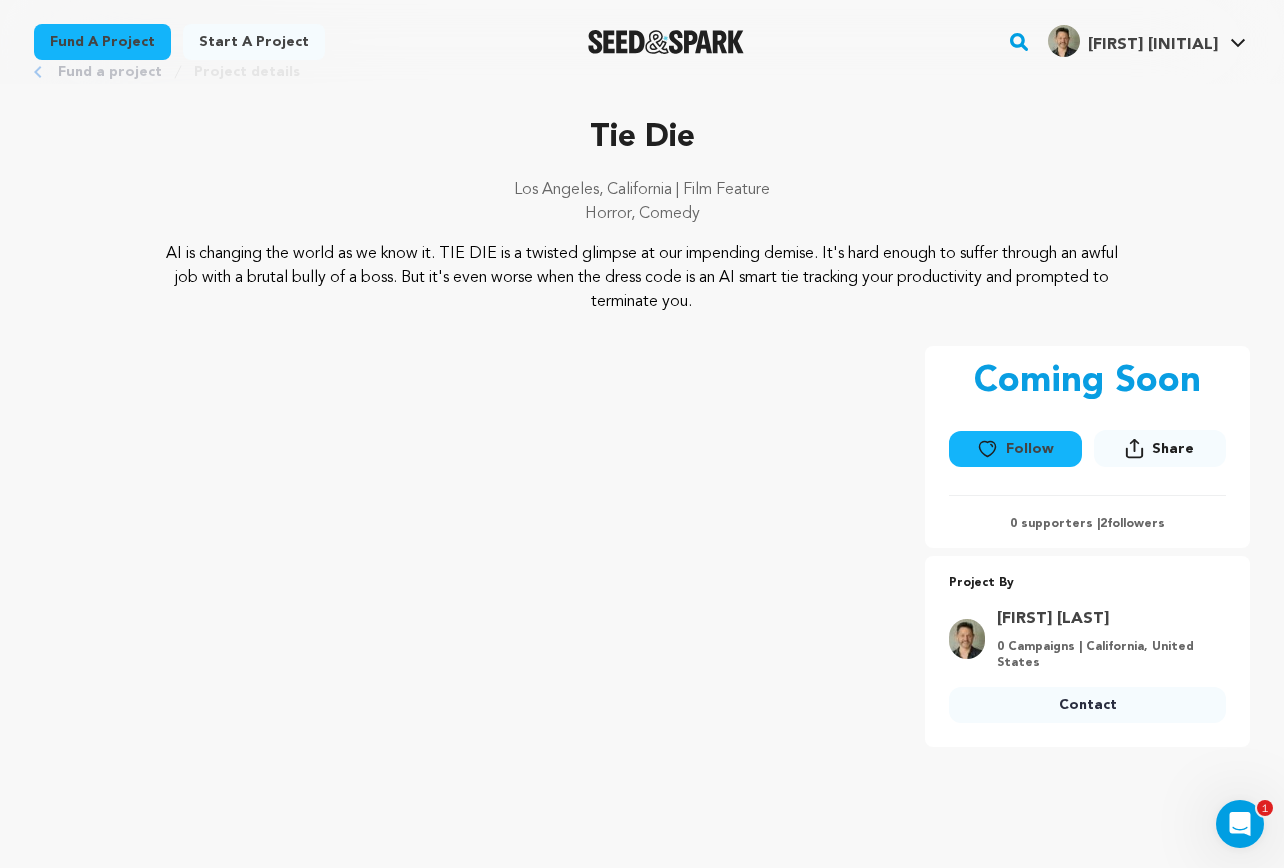 scroll, scrollTop: 0, scrollLeft: 0, axis: both 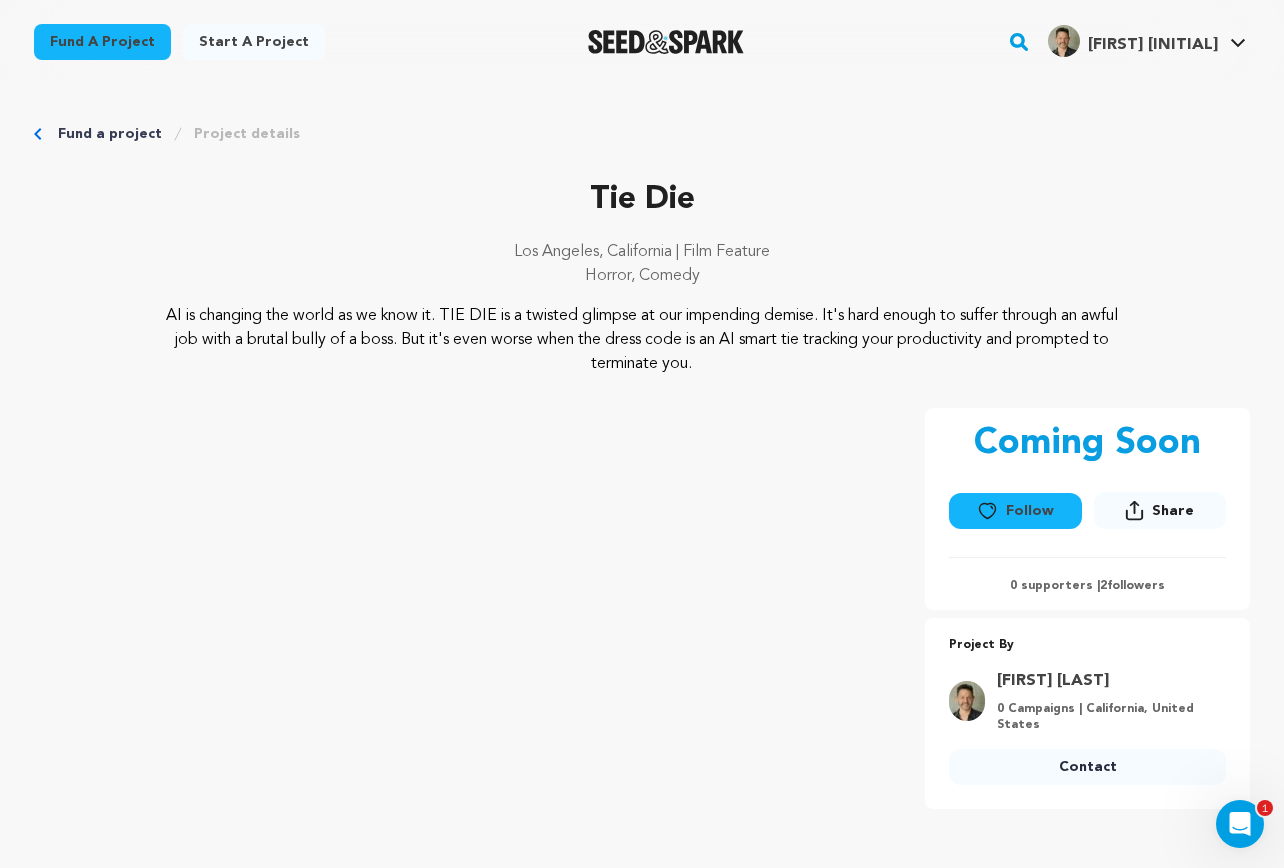 click on "[CITY], [STATE] | Film Feature
Horror,
Comedy" at bounding box center (642, 272) 